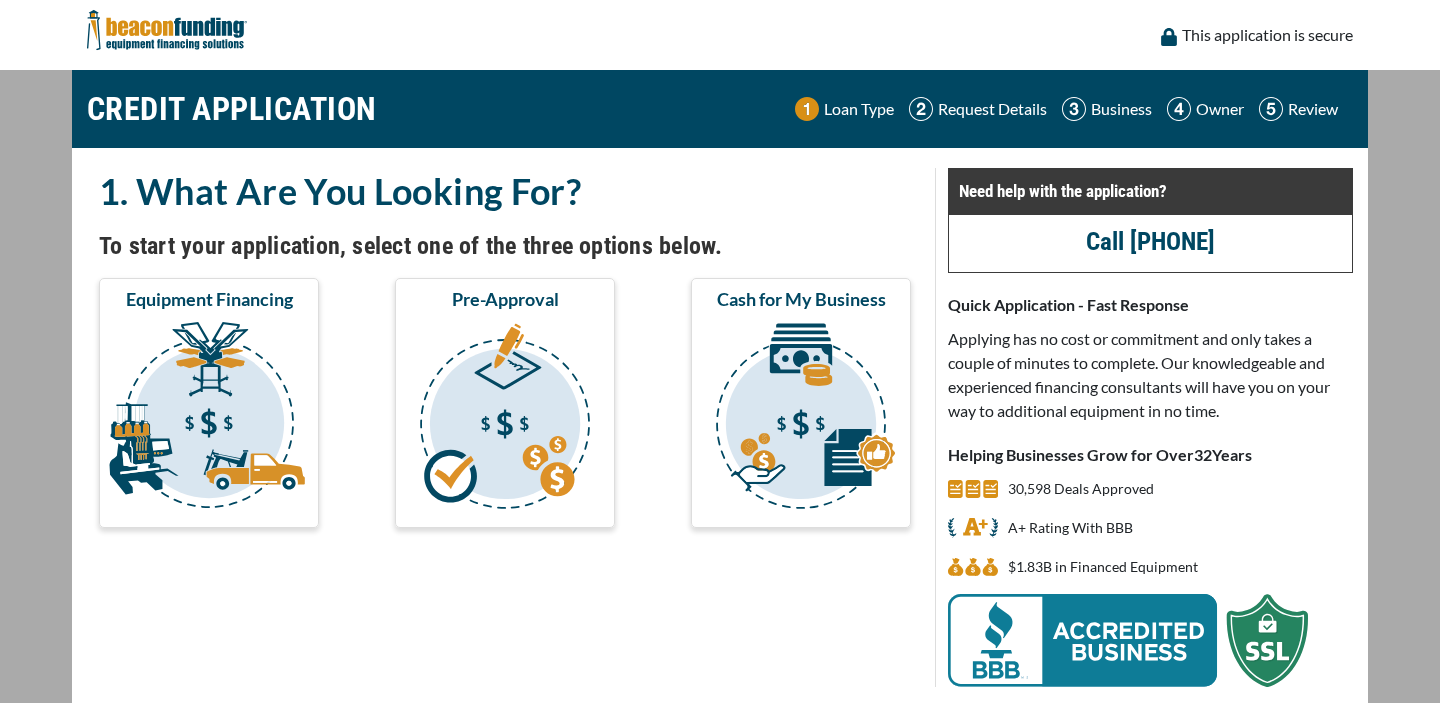 scroll, scrollTop: 0, scrollLeft: 0, axis: both 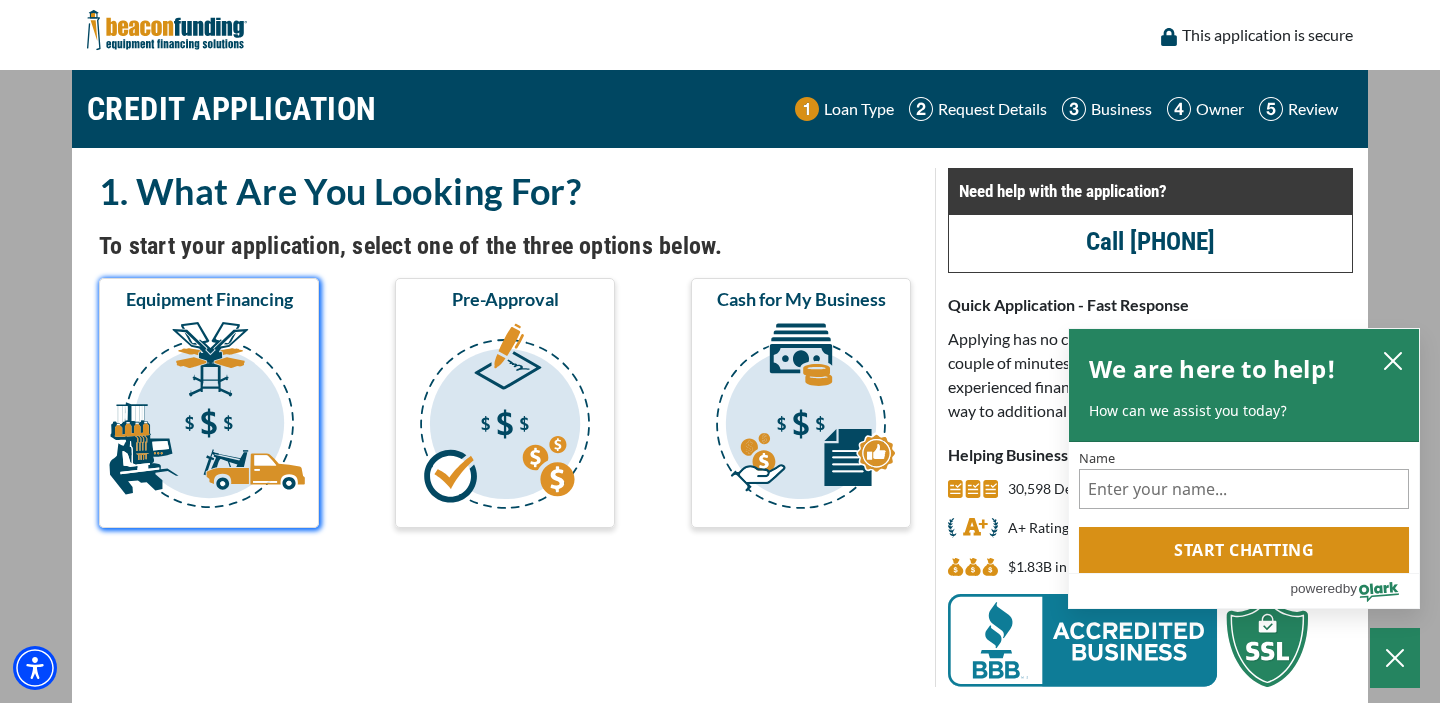 click at bounding box center (209, 419) 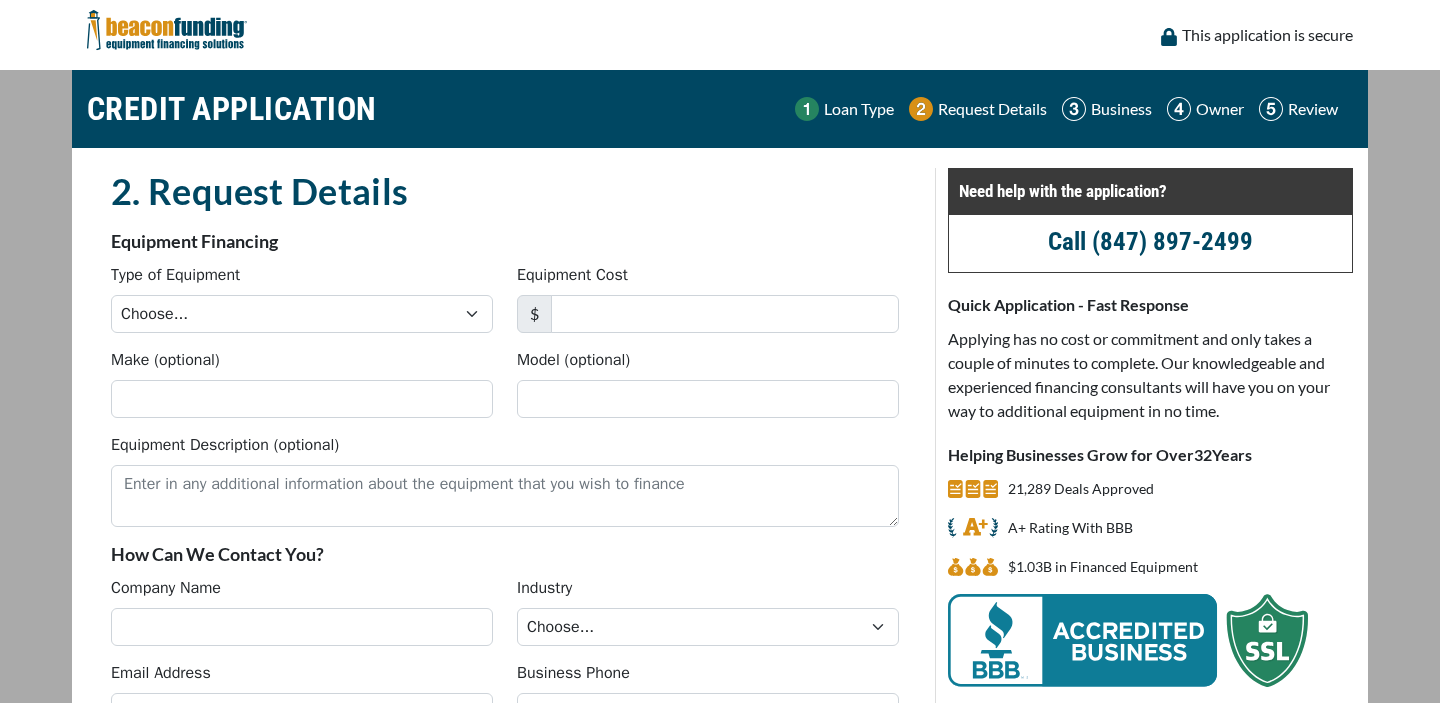 scroll, scrollTop: 0, scrollLeft: 0, axis: both 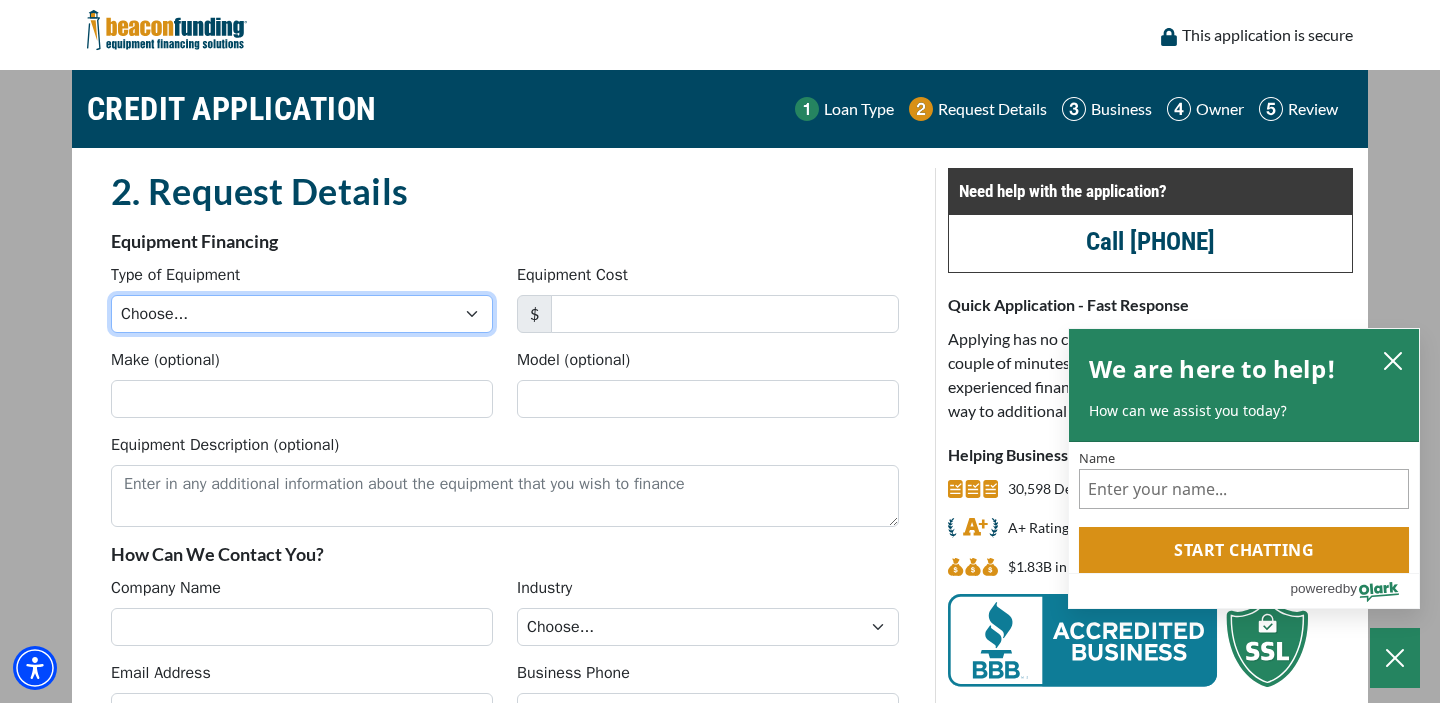 click on "Choose...
Backhoe
Boom/Bucket Truck
Chipper
Commercial Mower
Crane
DTG/DTF Printing
Embroidery
Excavator
Landscape Truck/Equipment
Other
Other Commercial Truck
Other Decorated Apparel
Screen Printing
Septic Pumper Truck
Skid Steer
Stump Grinder
Tow Truck
Tractor
Trailer
Trencher
Wheel Loader" at bounding box center [302, 314] 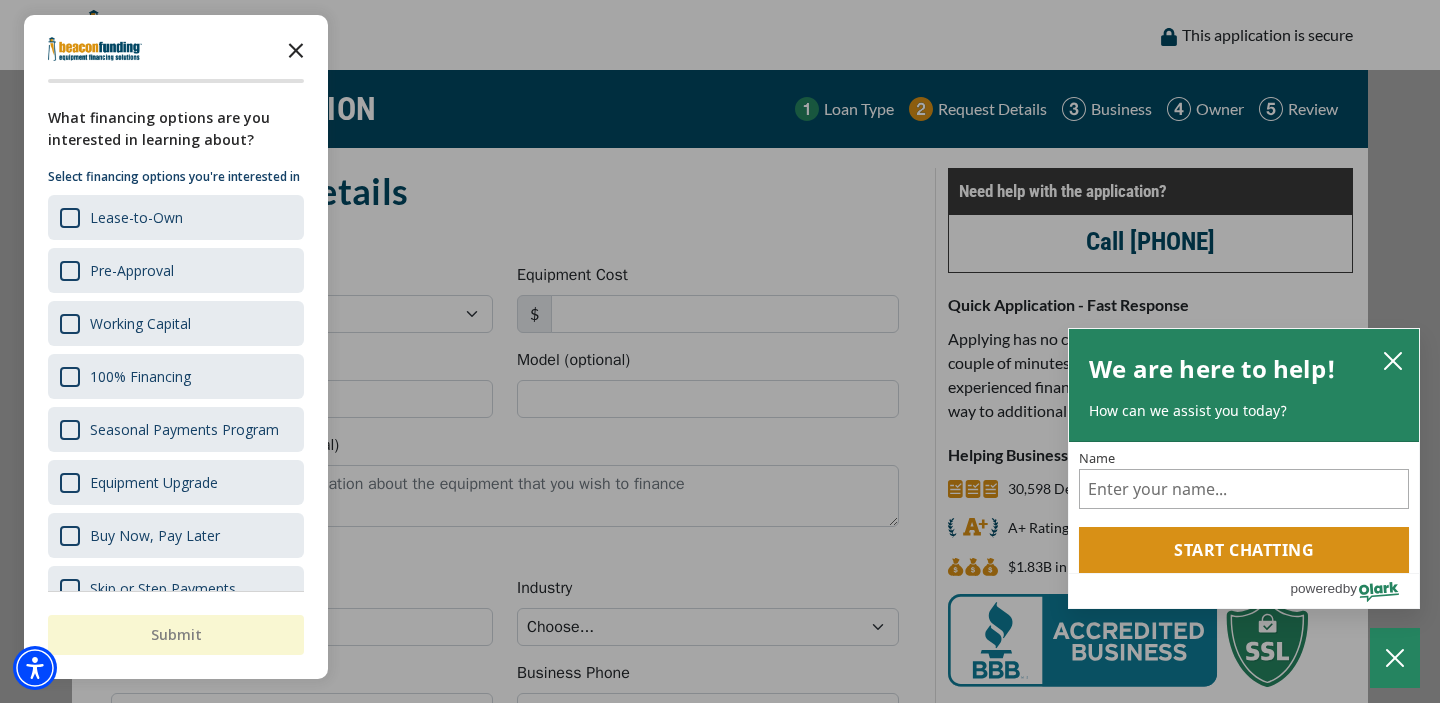 click 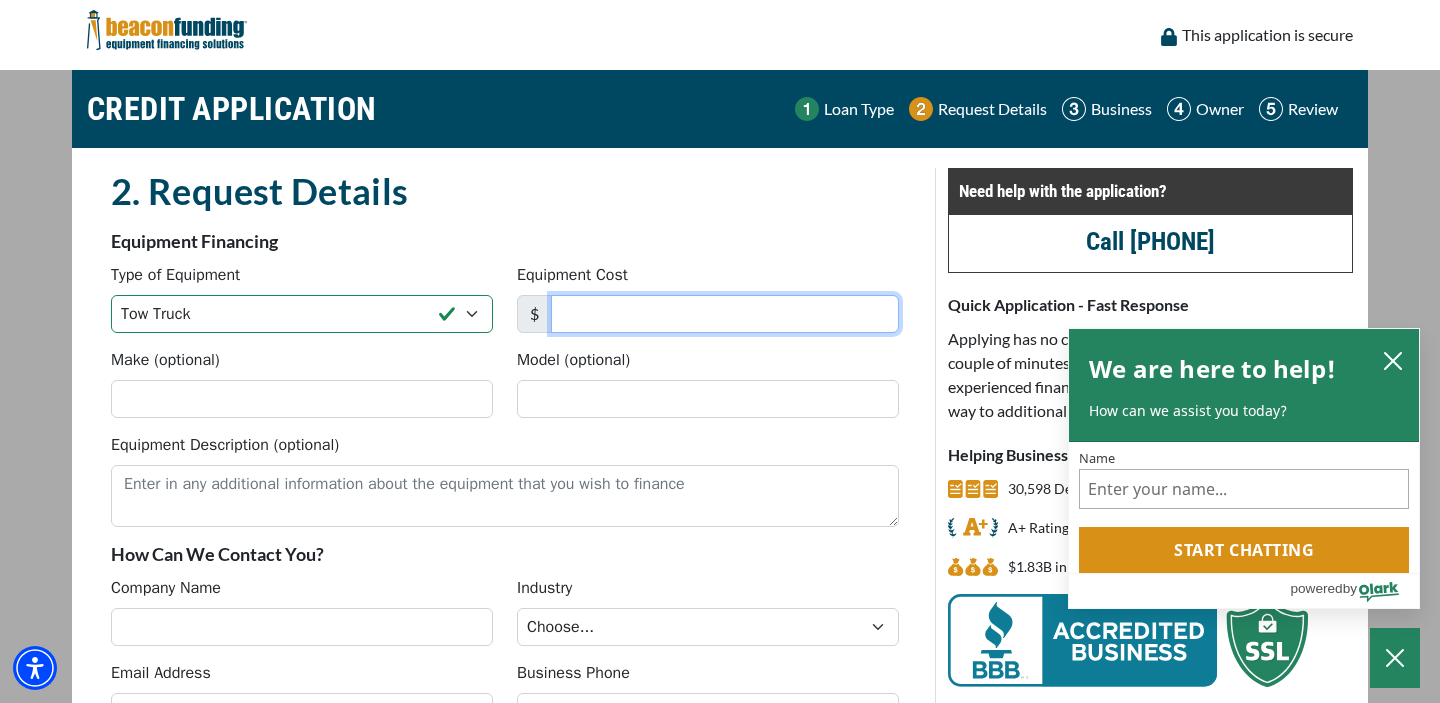 click on "Equipment Cost" at bounding box center [725, 314] 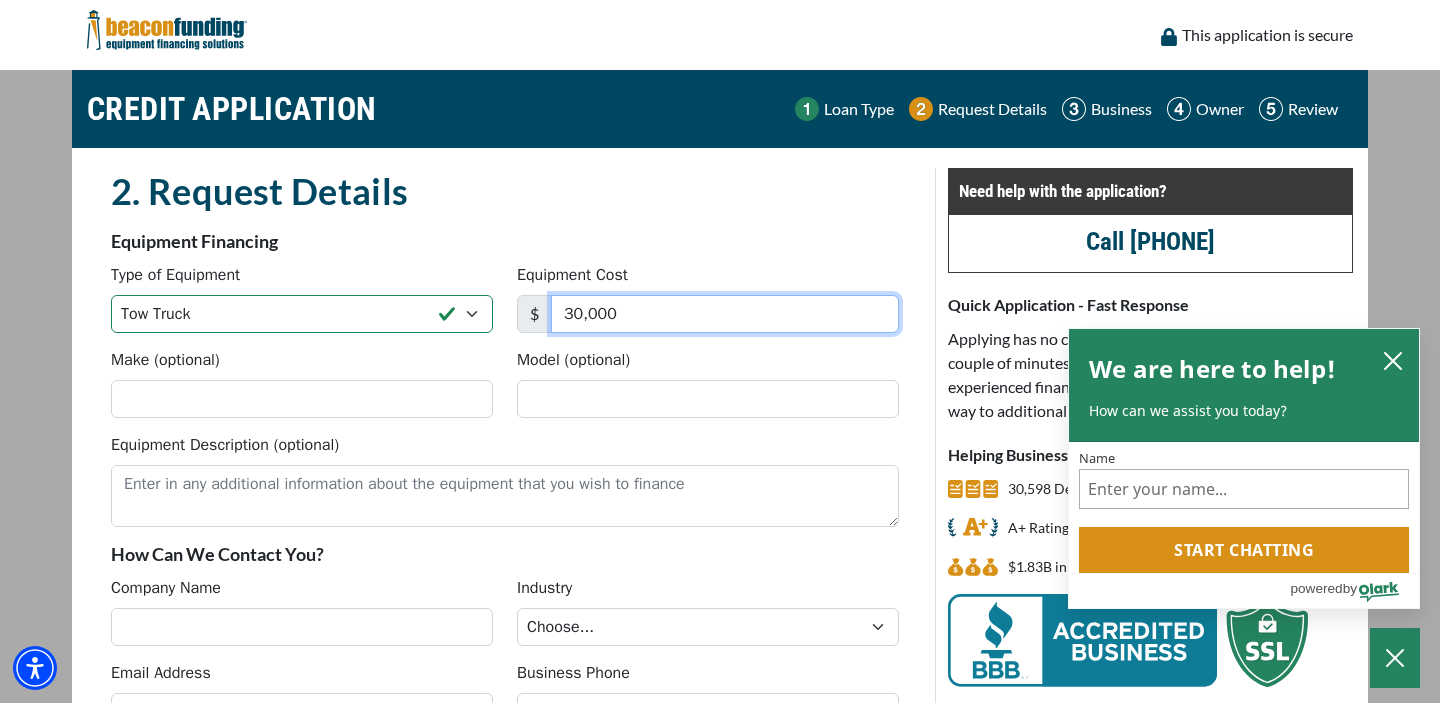 type on "30,000" 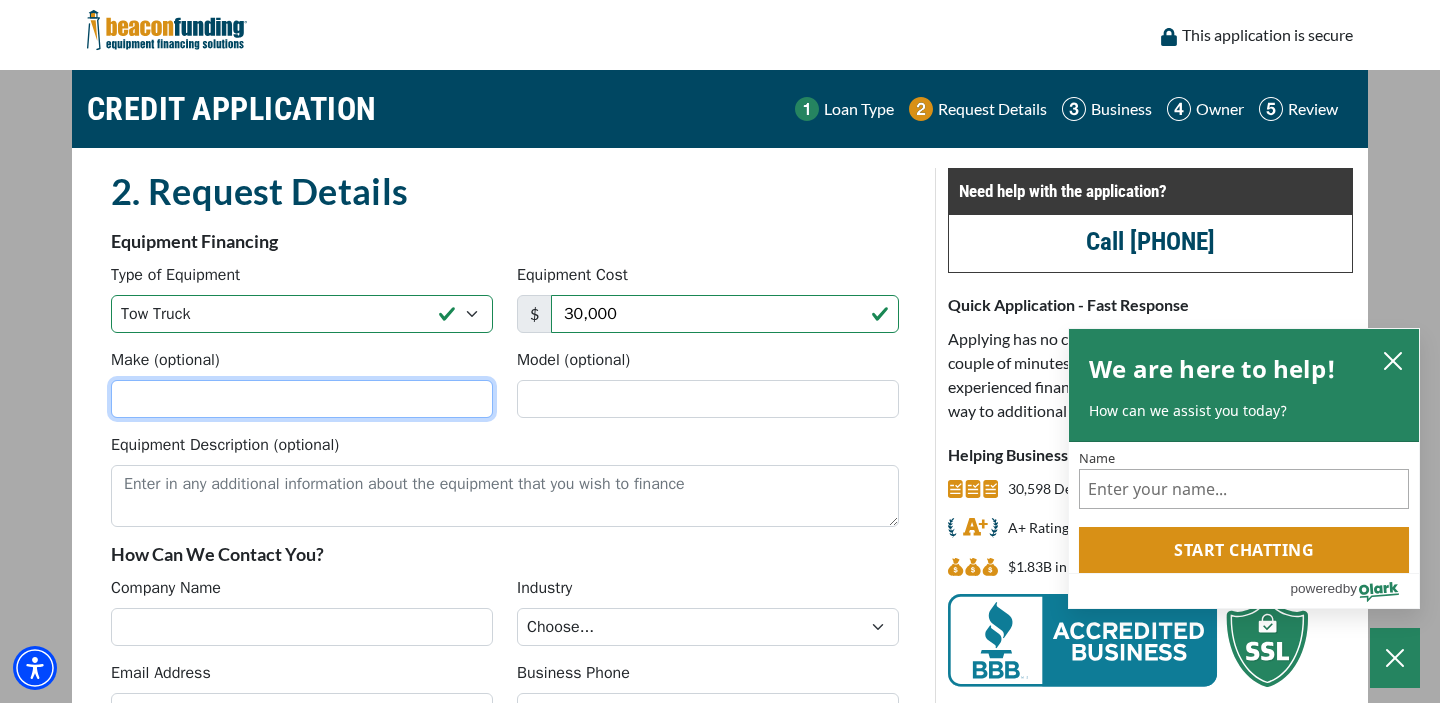 click on "Make (optional)" at bounding box center [302, 399] 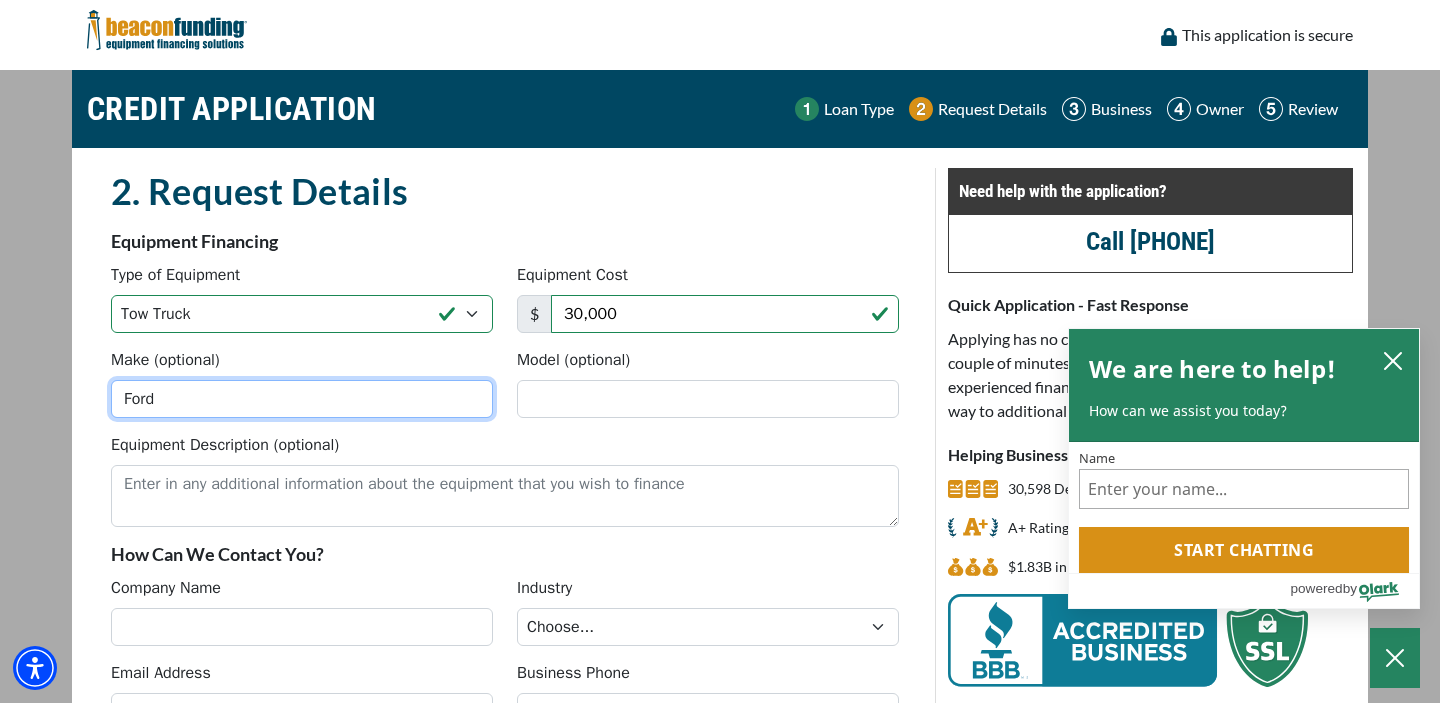 type on "Ford" 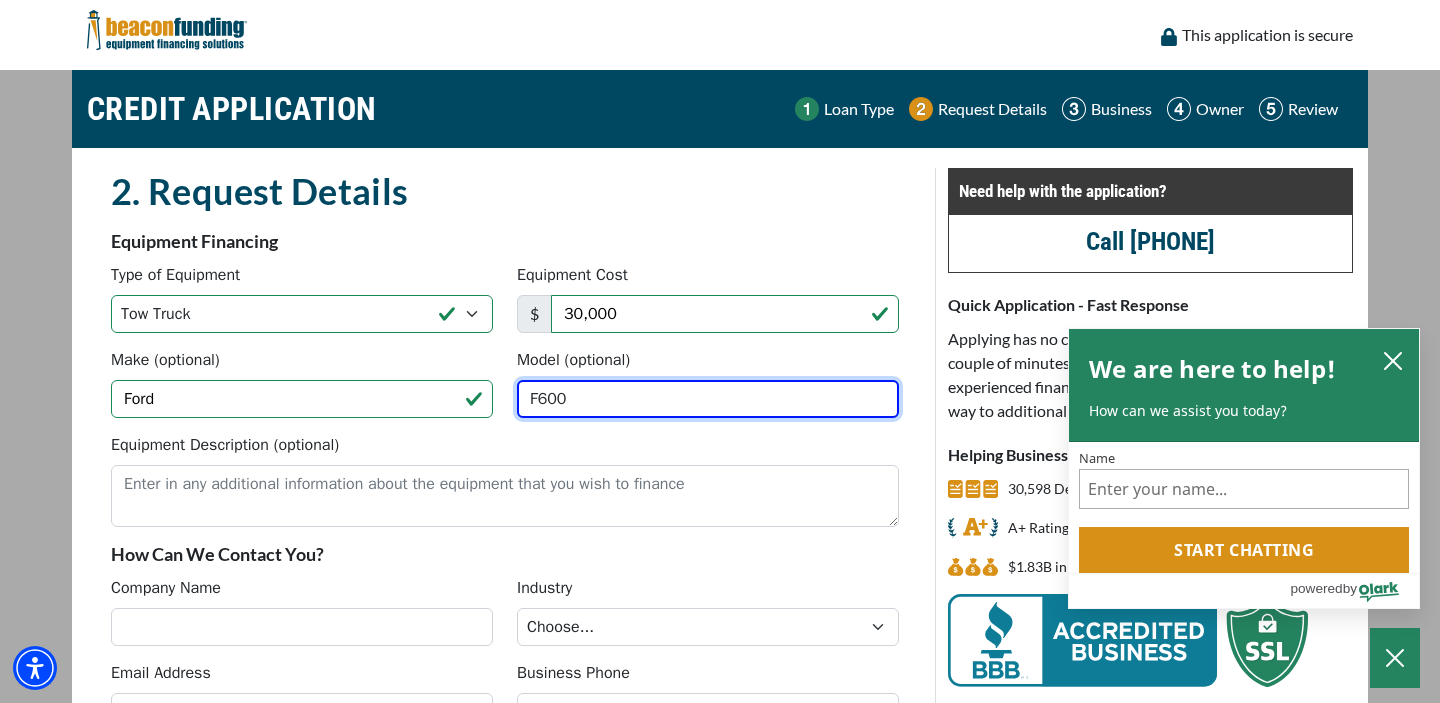 type on "F600" 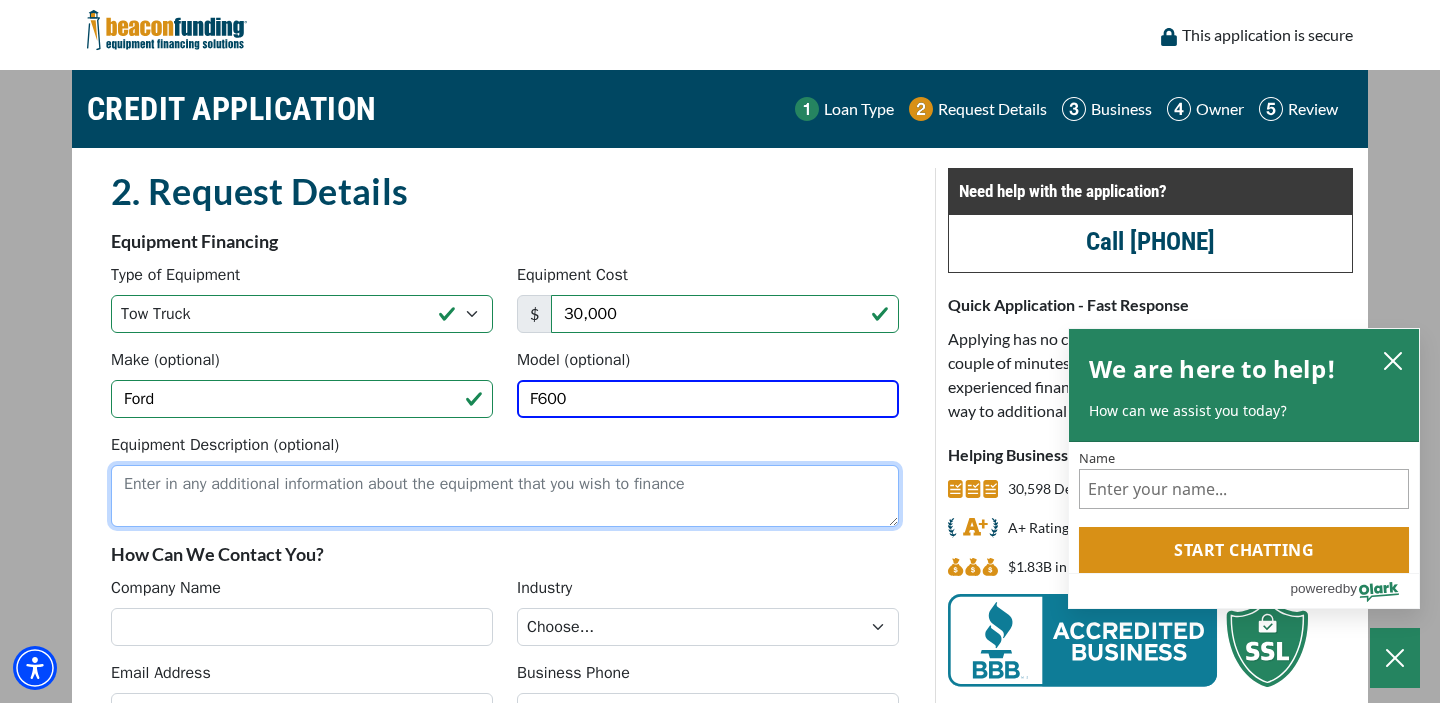 click on "Equipment Description (optional)" at bounding box center (505, 496) 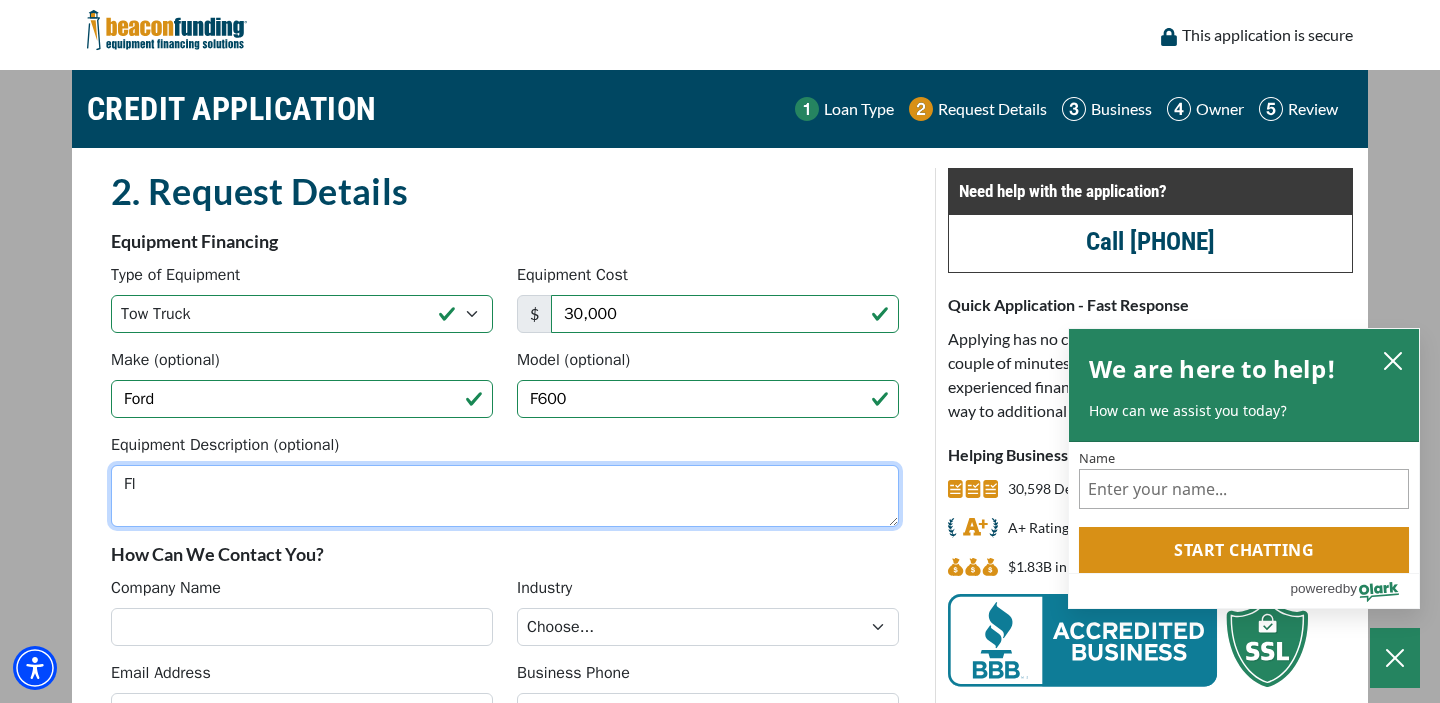 type on "F" 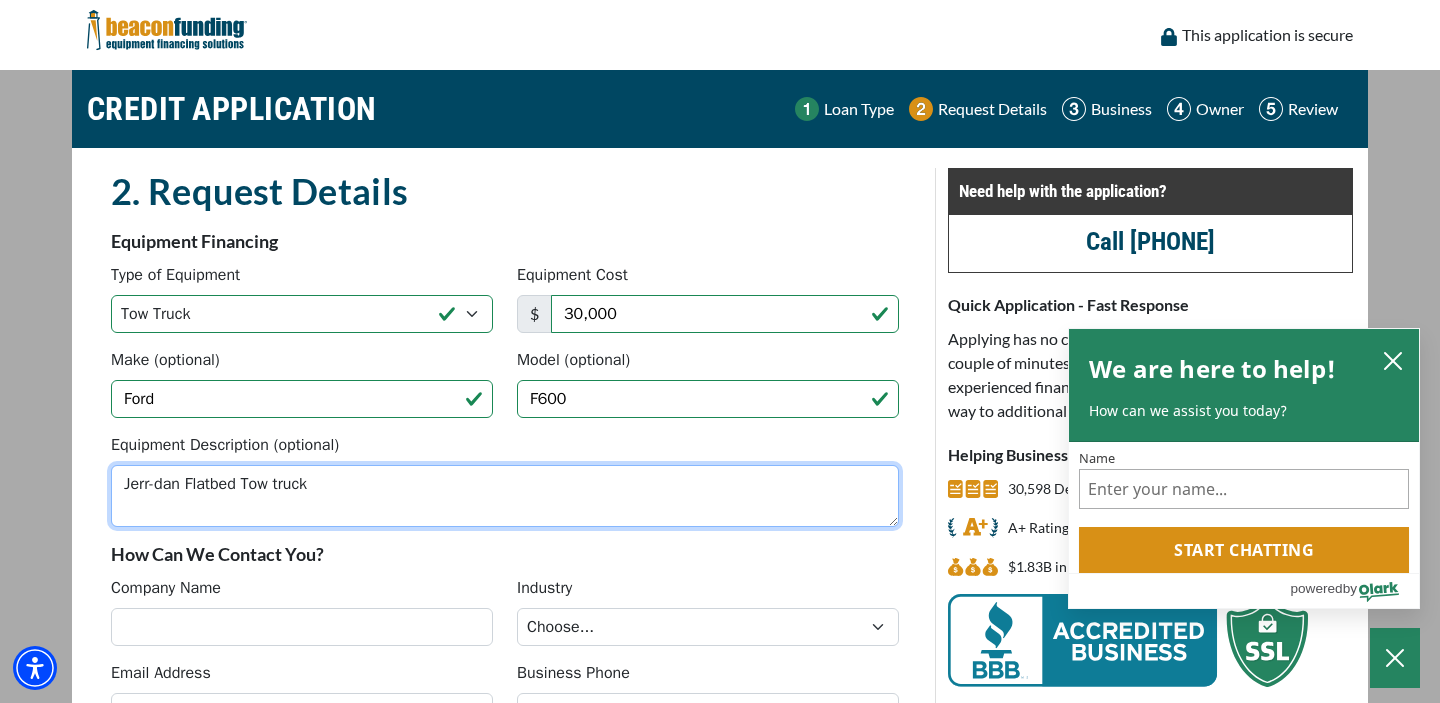 scroll, scrollTop: 85, scrollLeft: 0, axis: vertical 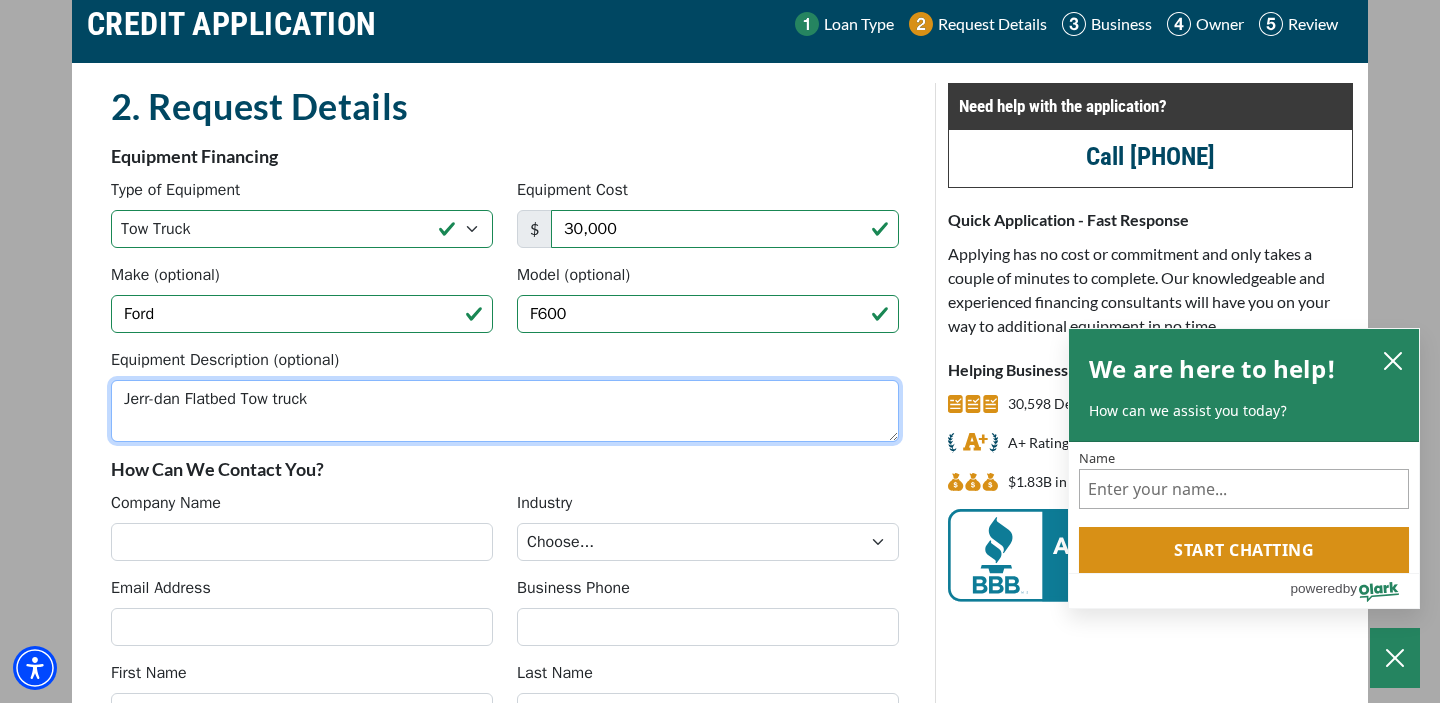 type on "Jerr-dan Flatbed Tow truck" 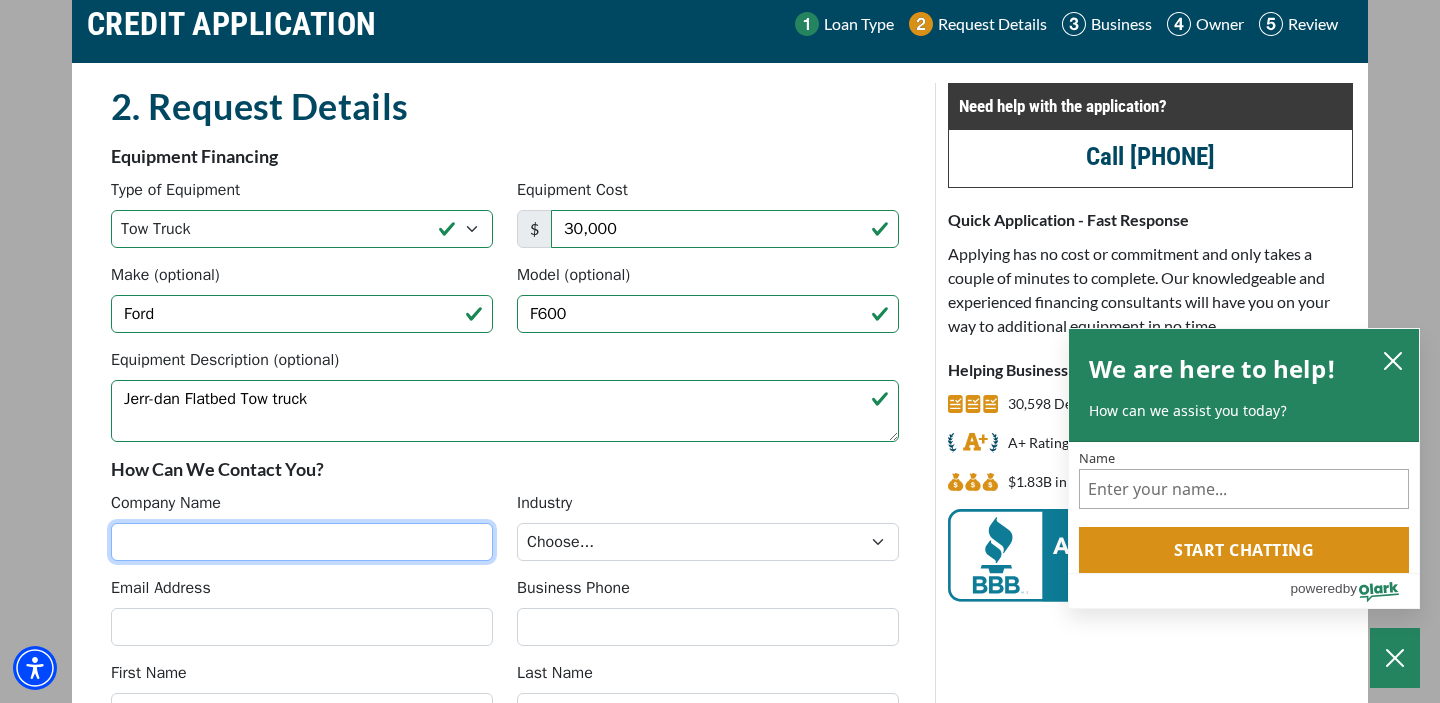 click on "Company Name" at bounding box center (302, 542) 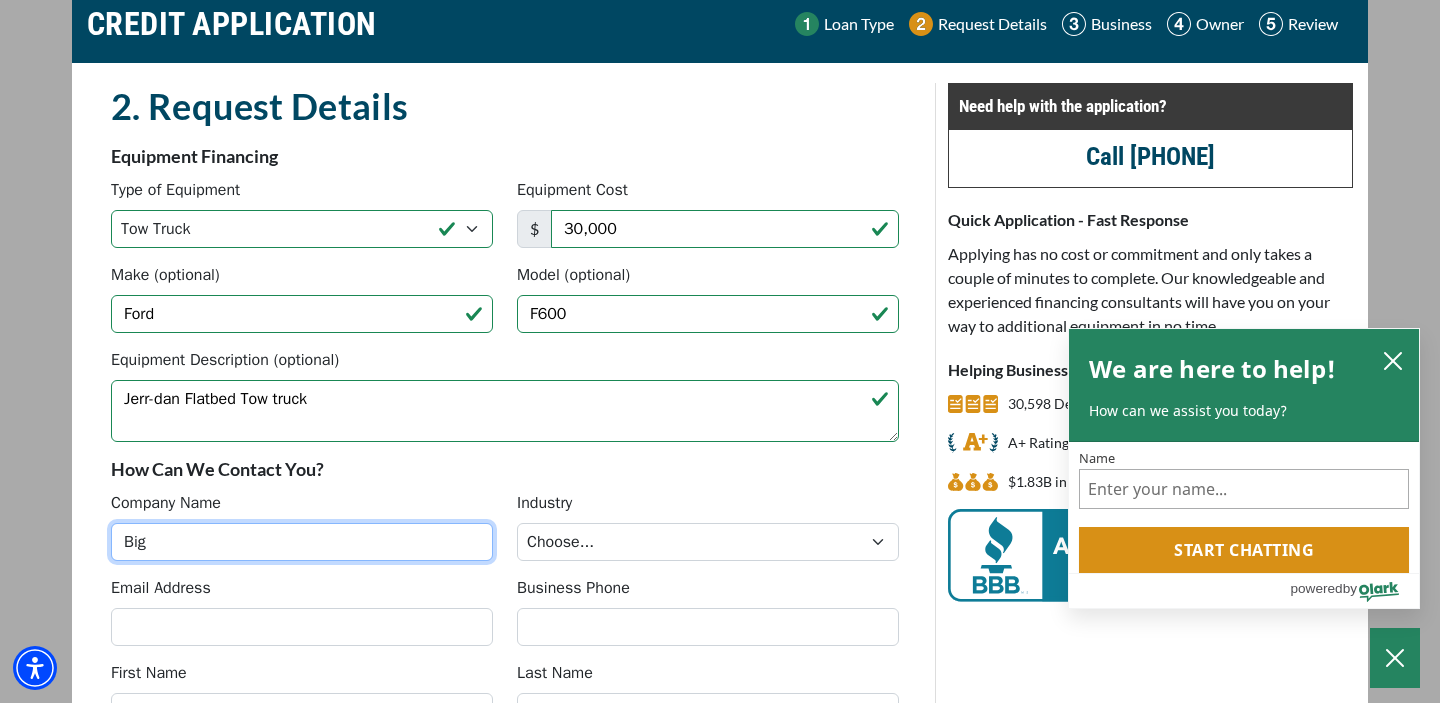 type on "Big Apple Towing LLC" 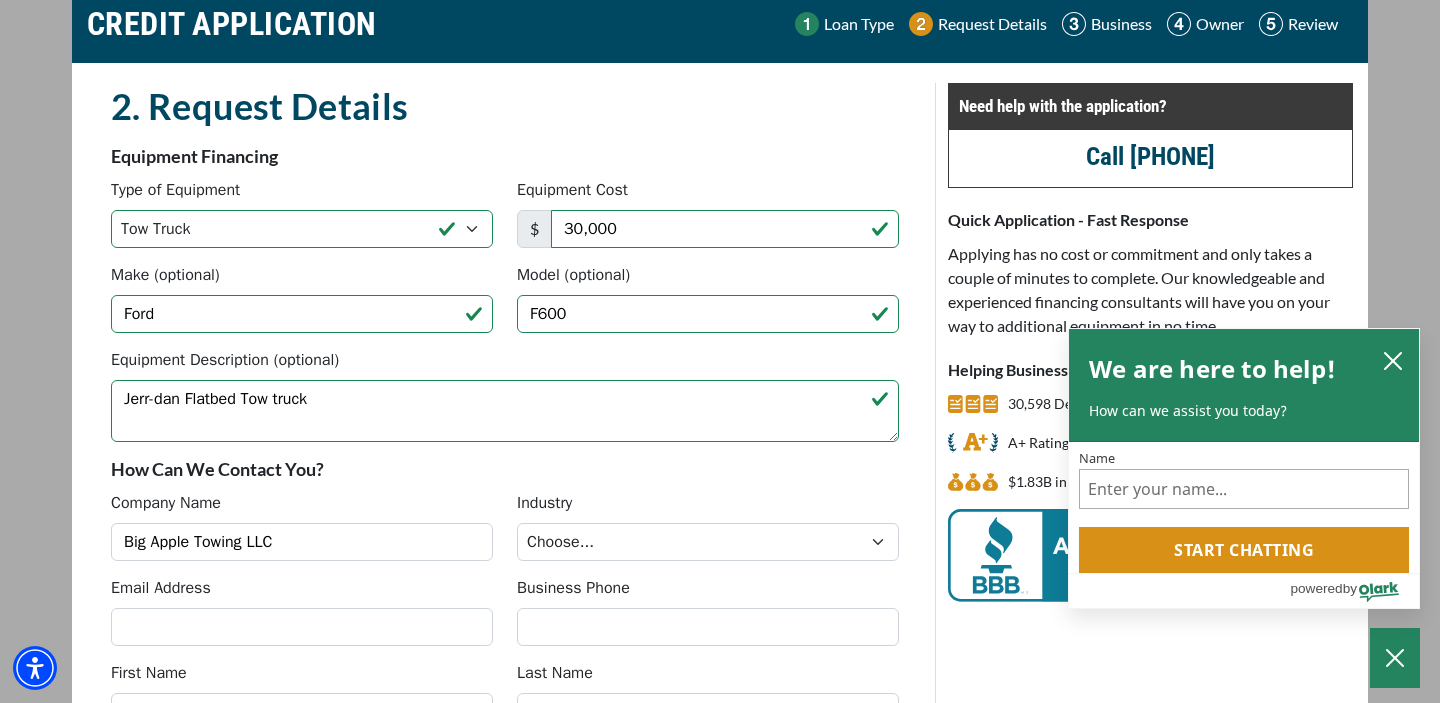type on "bigappleflorida@gmail.com" 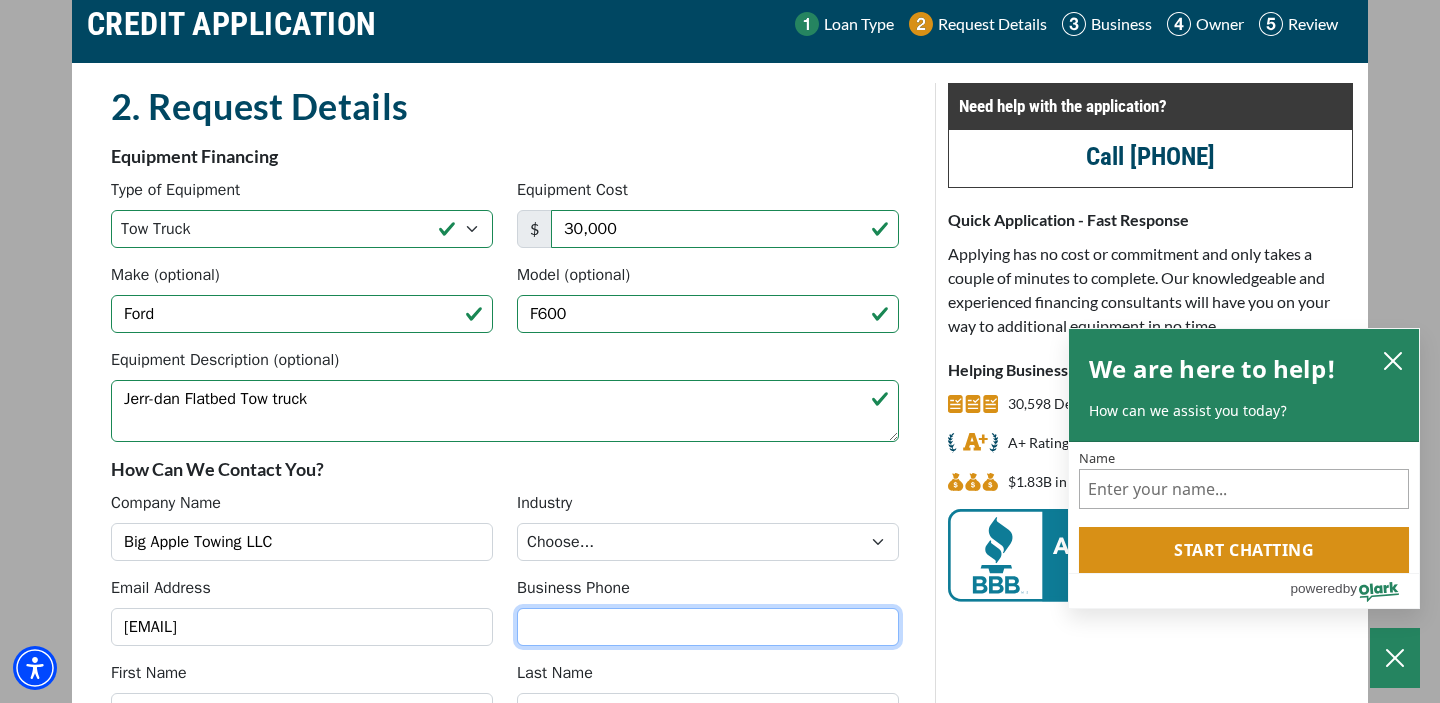 type on "4074945383" 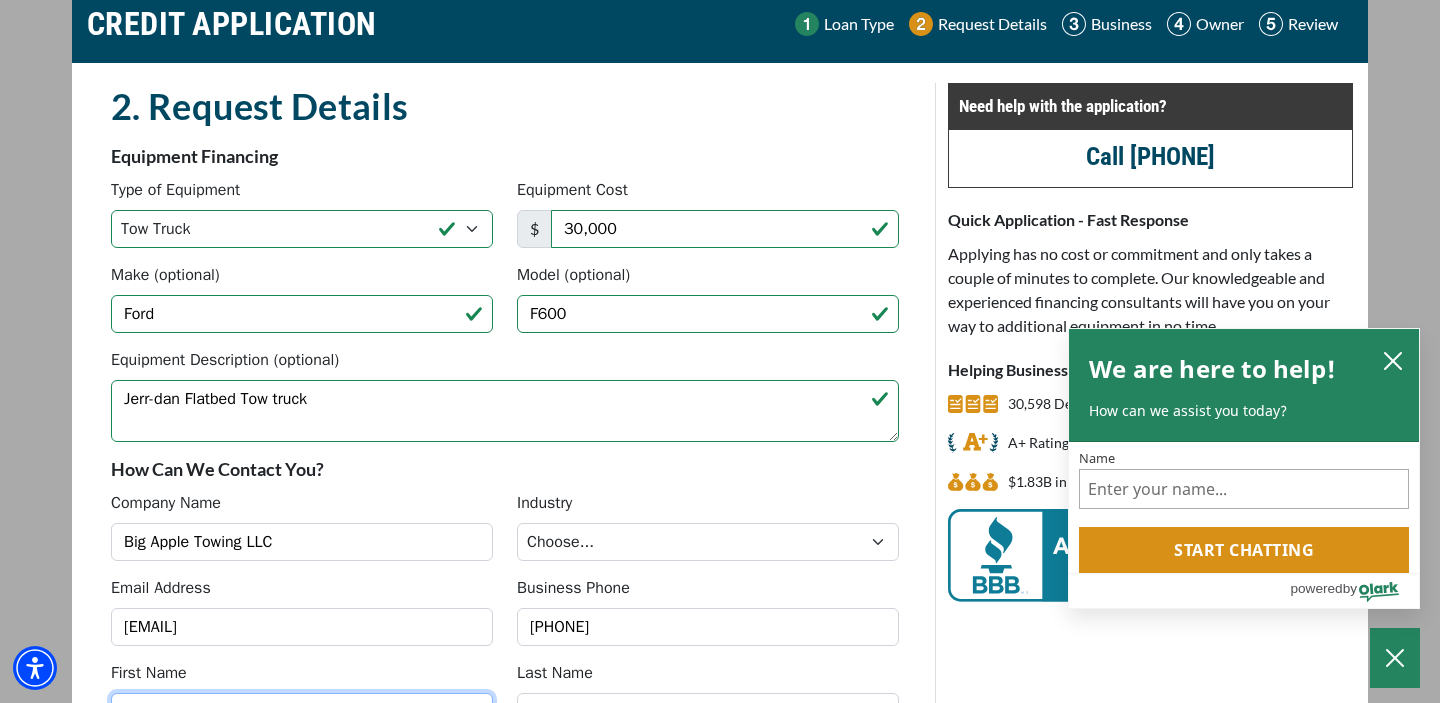 type on "Jose" 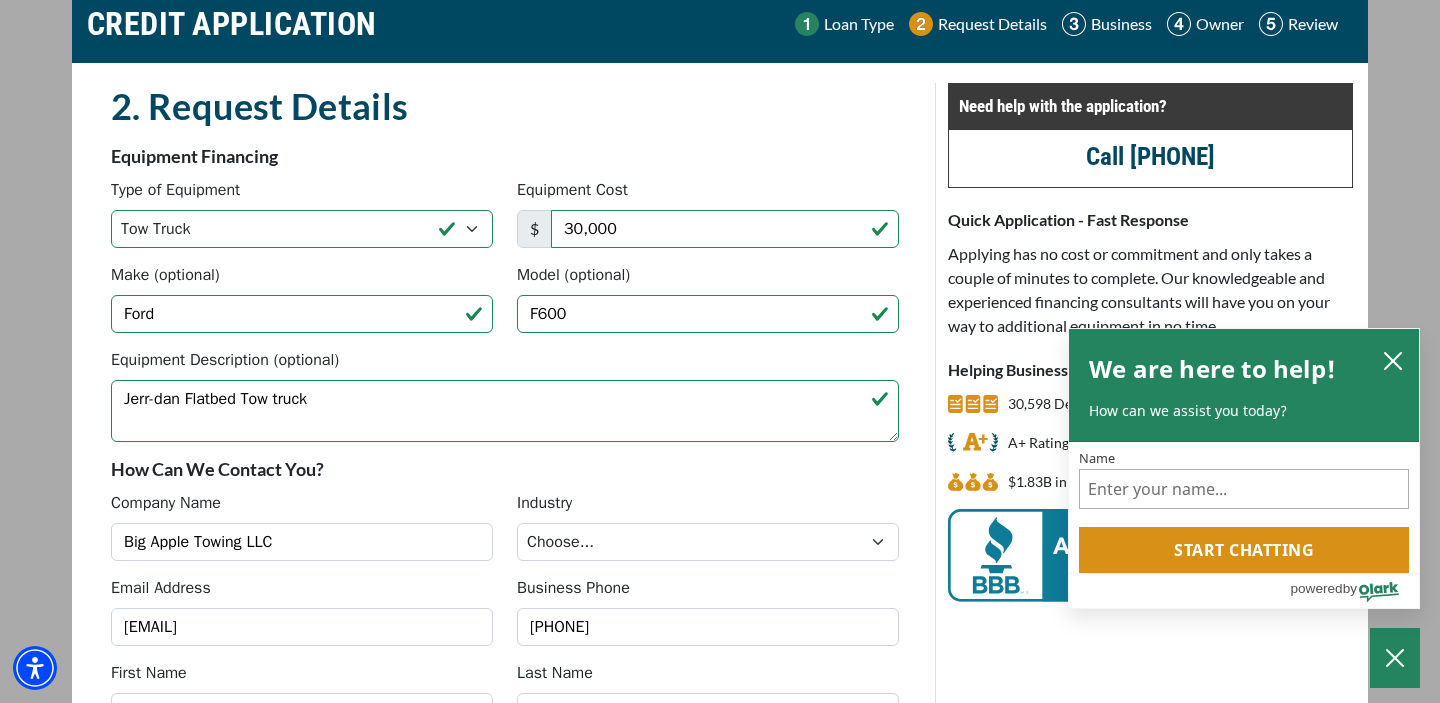 type on "Fanjul" 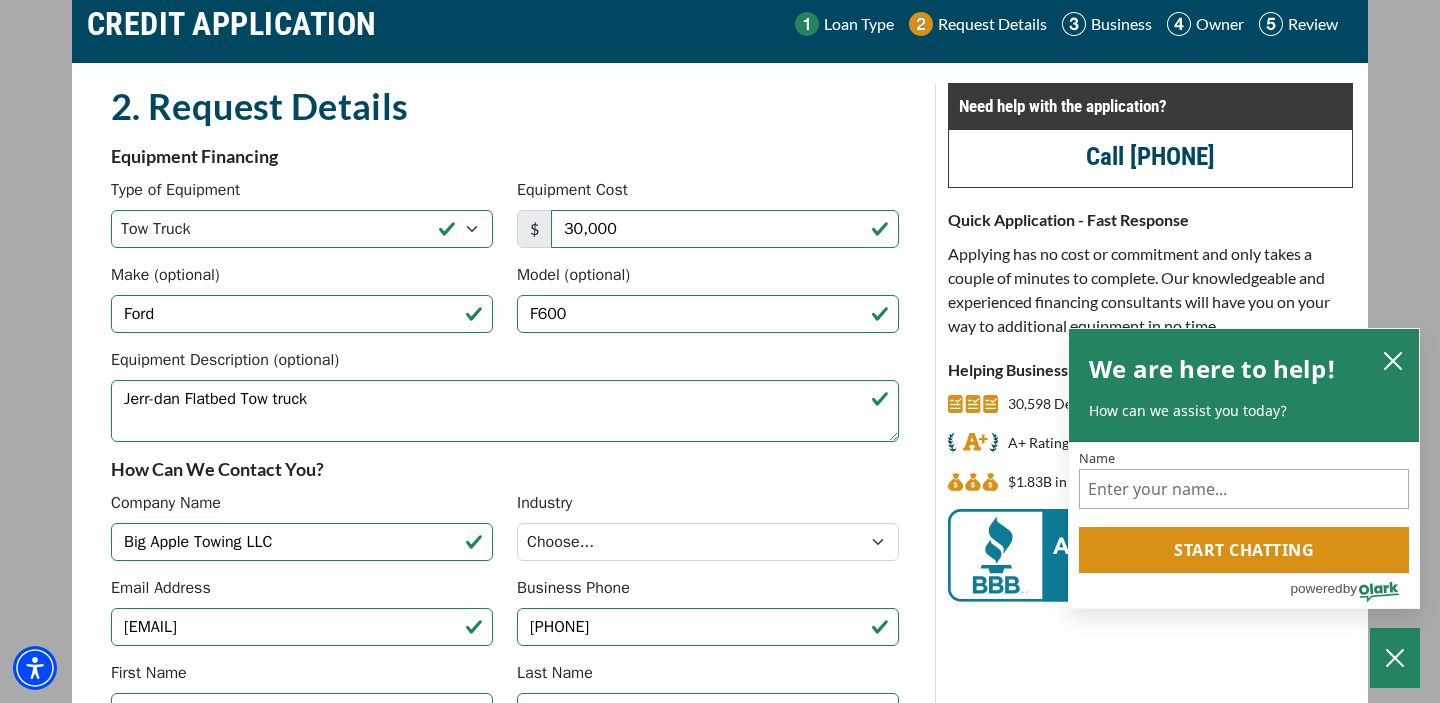 type on "(407) 494-5383" 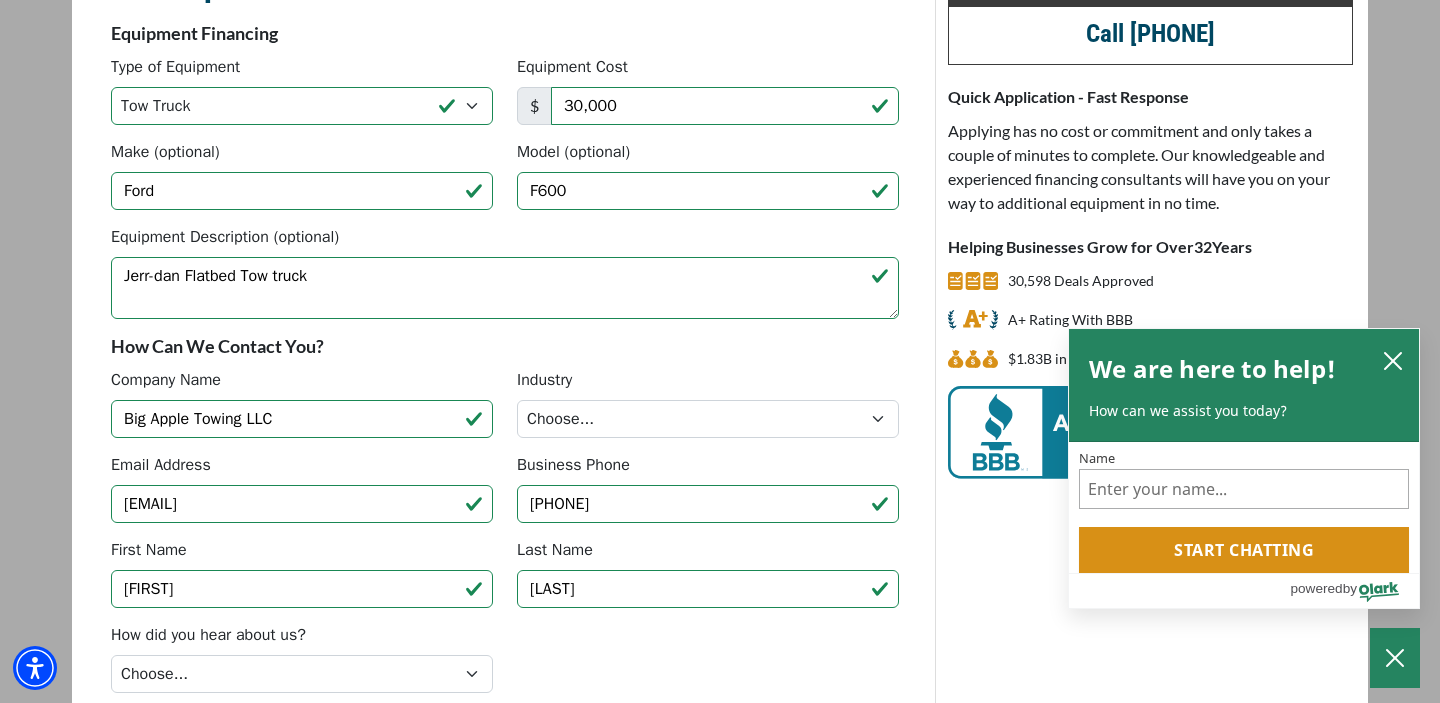 scroll, scrollTop: 211, scrollLeft: 0, axis: vertical 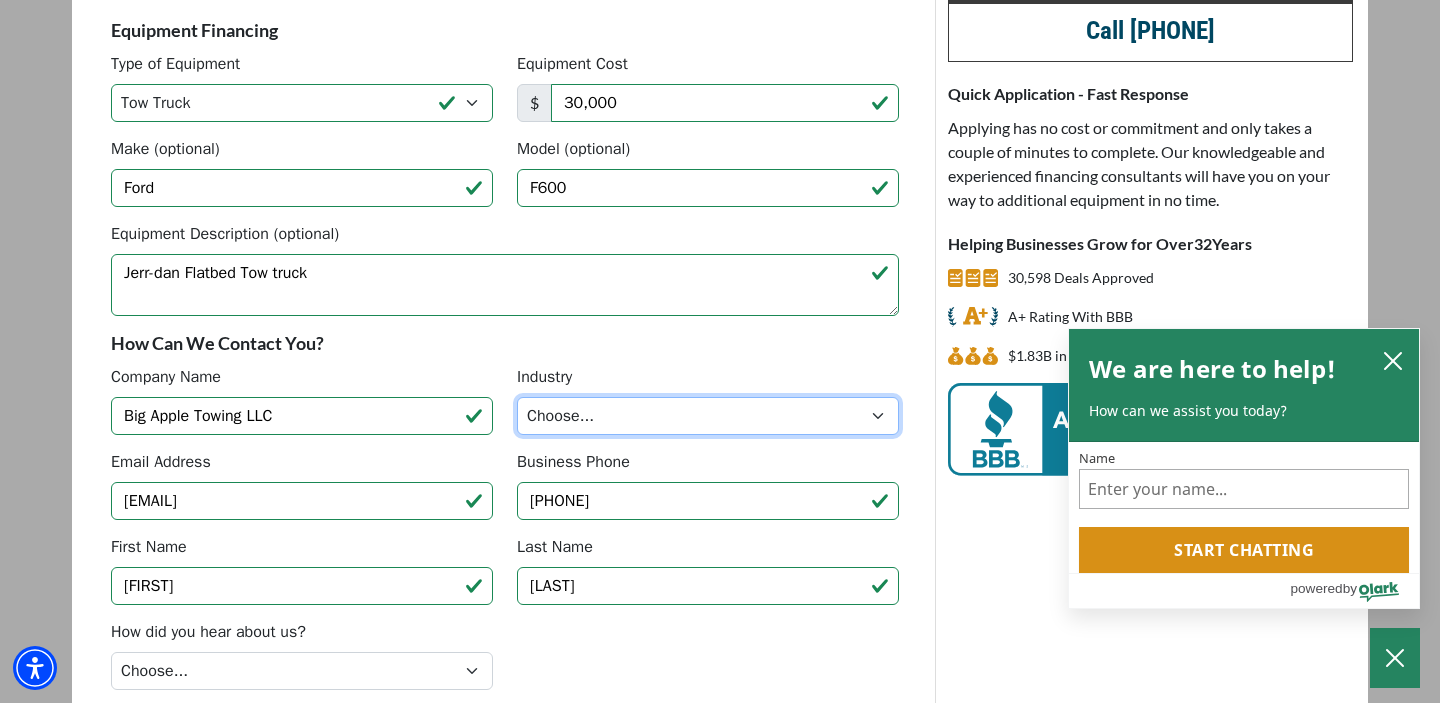 click on "Choose...
Towing
Landscape/Hardscape
Decorated Apparel
Septic
Light Construction
Other" at bounding box center [708, 416] 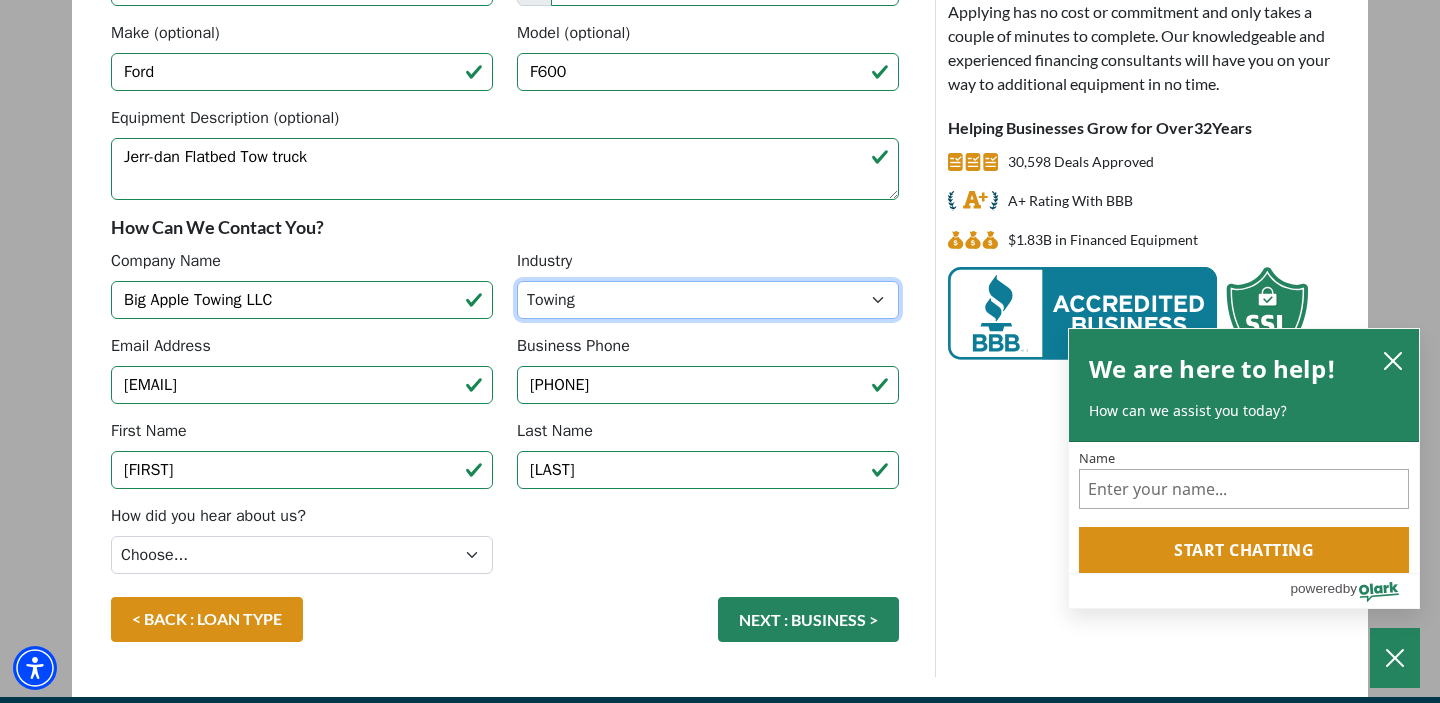 scroll, scrollTop: 381, scrollLeft: 0, axis: vertical 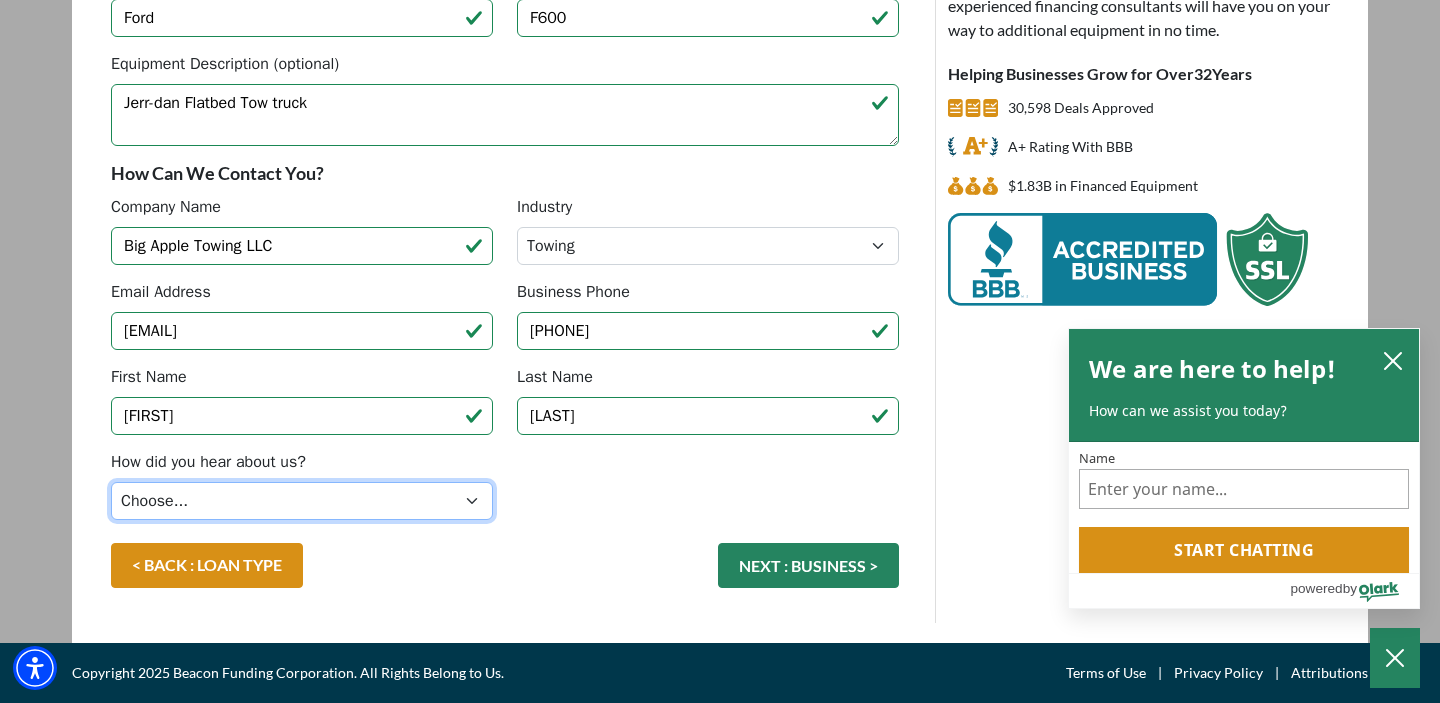 click on "Choose...
Internet Search
Vendor Referral
Word of Mouth
Client Referral
Email
Existing/Past Client
Facebook - Tow Truck to Buy & Sale
Telemarketing
Tradeshow
Motor Club Referral
Bank Refererral
Direct Mail
Magazine Ad
Other" at bounding box center [302, 501] 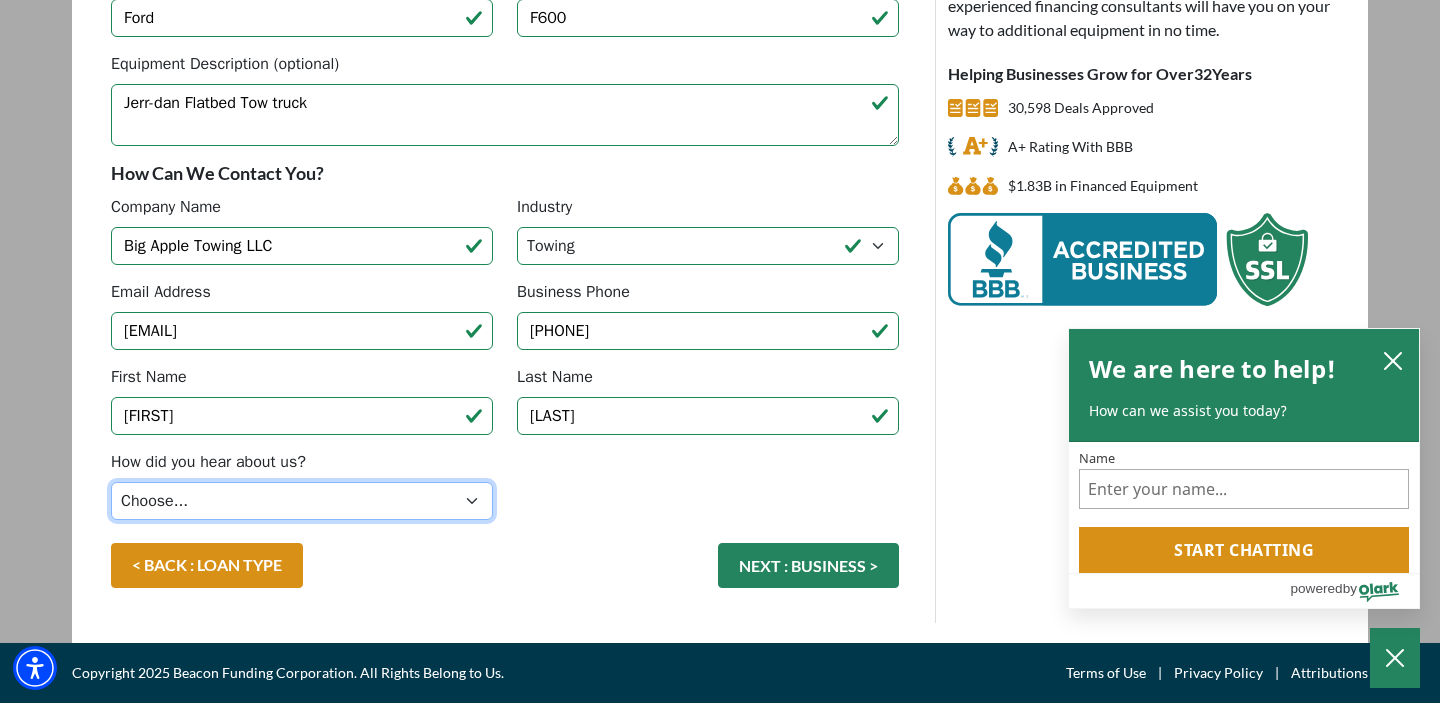 select on "1" 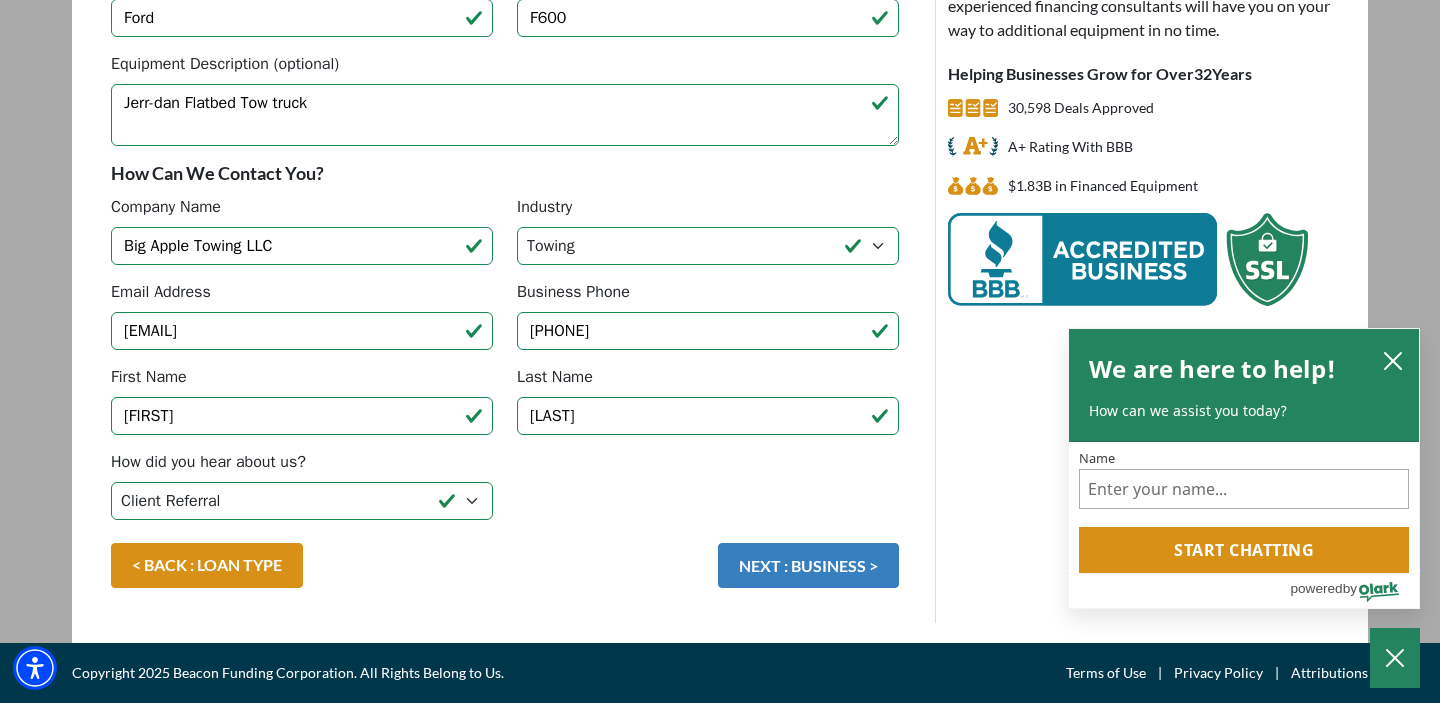 click on "NEXT : BUSINESS >" at bounding box center [808, 565] 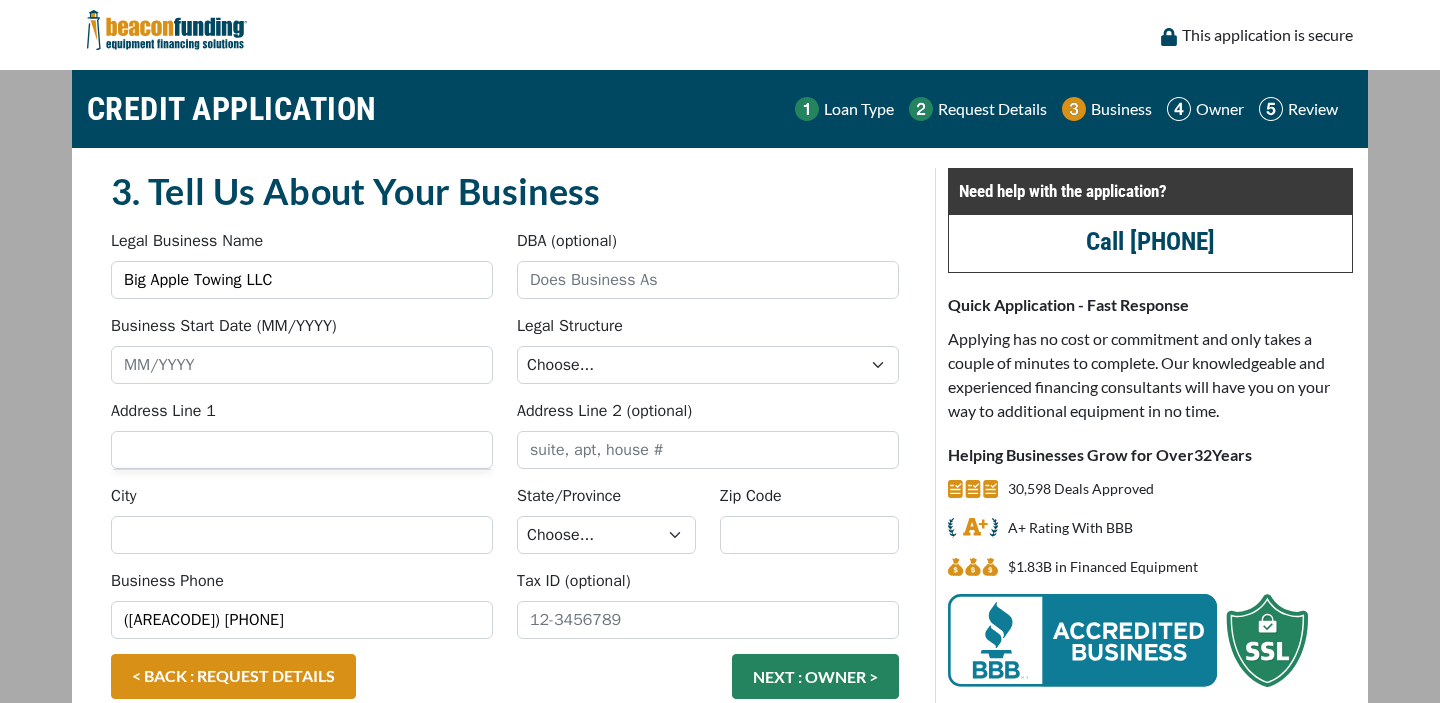 scroll, scrollTop: 0, scrollLeft: 0, axis: both 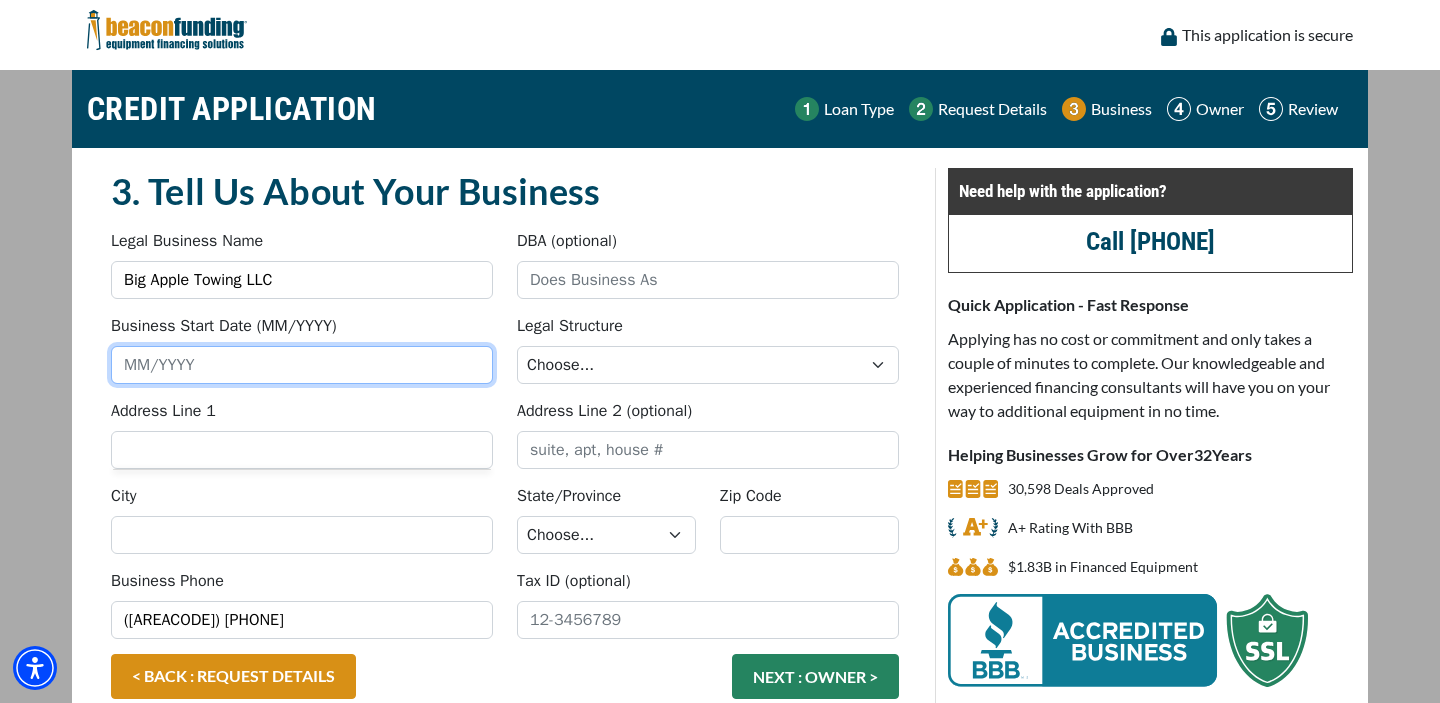 click on "Business Start Date (MM/YYYY)" at bounding box center (302, 365) 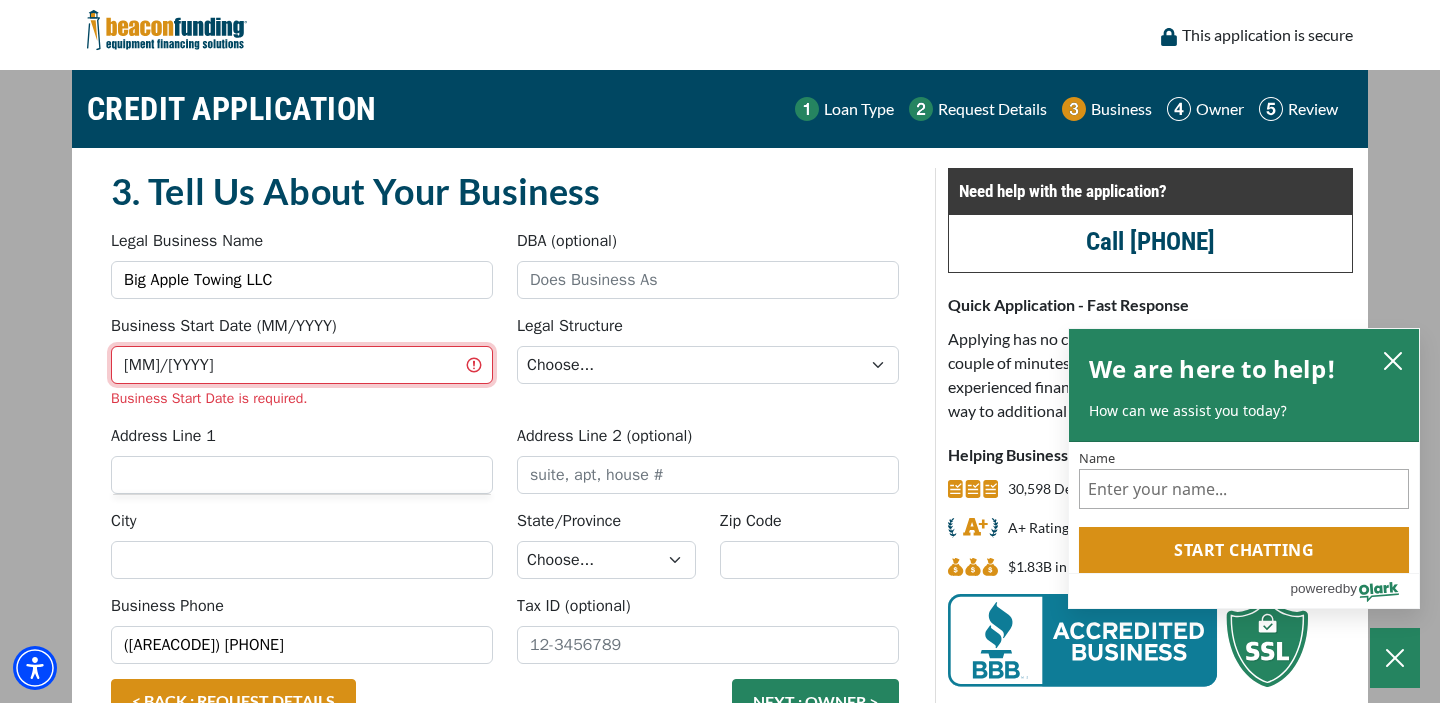 type on "05/2022" 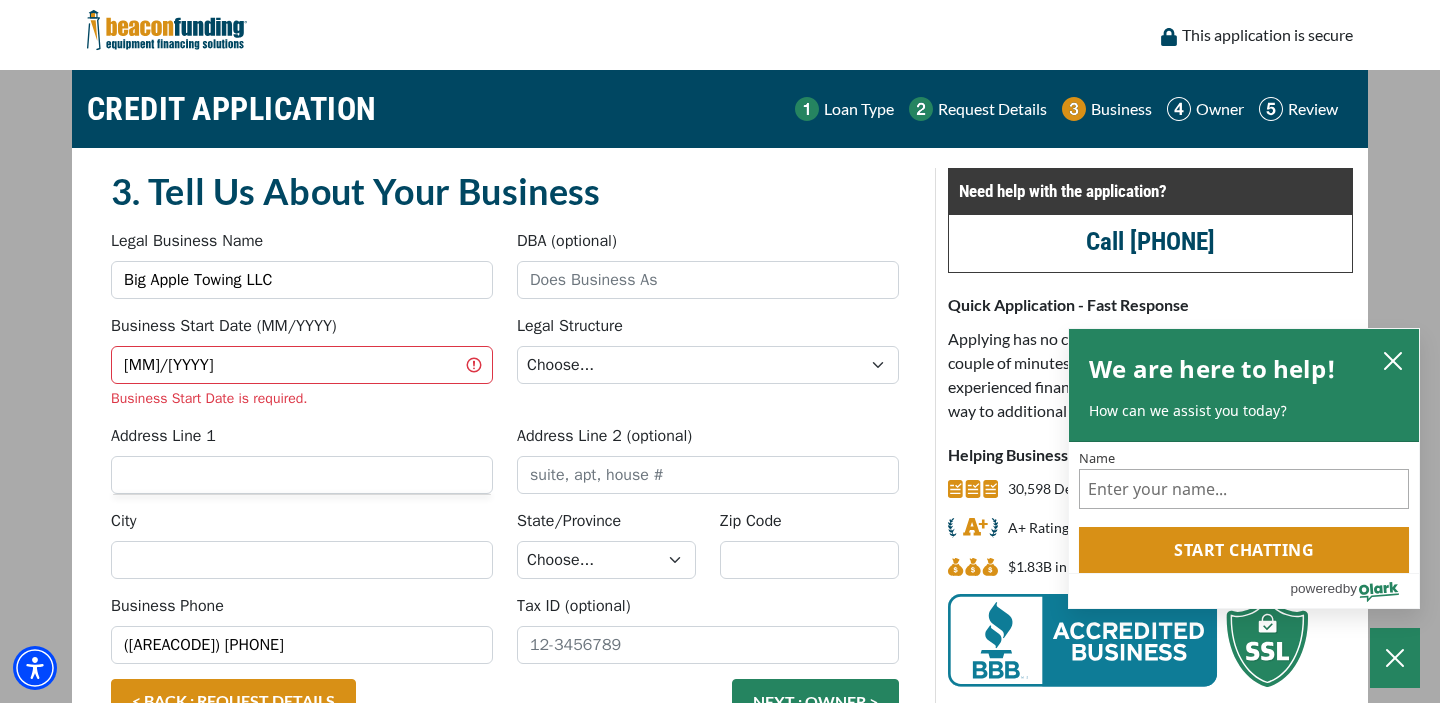 click on "Address Line 1" at bounding box center [302, 459] 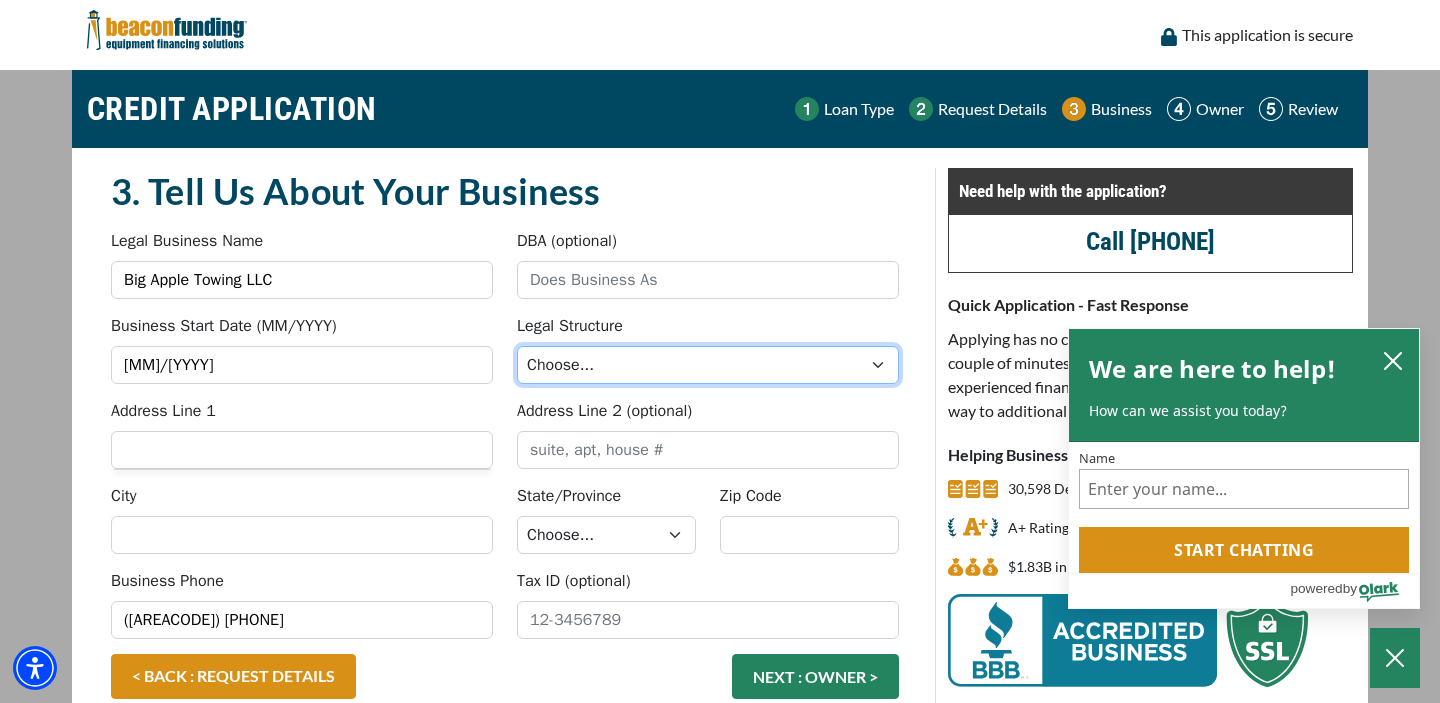 click on "Choose...
Corporation
LLC
LLP
Municipality
Non-Profit
Partnership
Proprietorship" at bounding box center (708, 365) 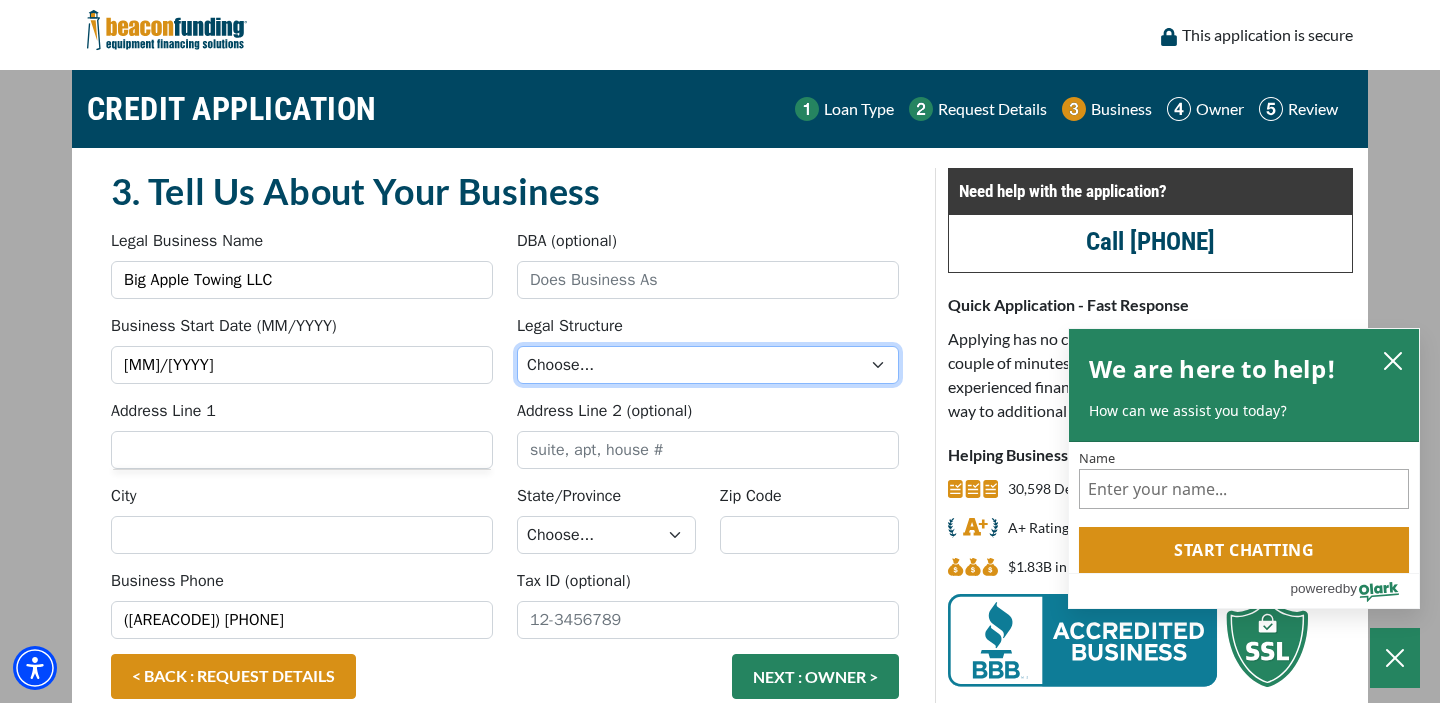 select on "2" 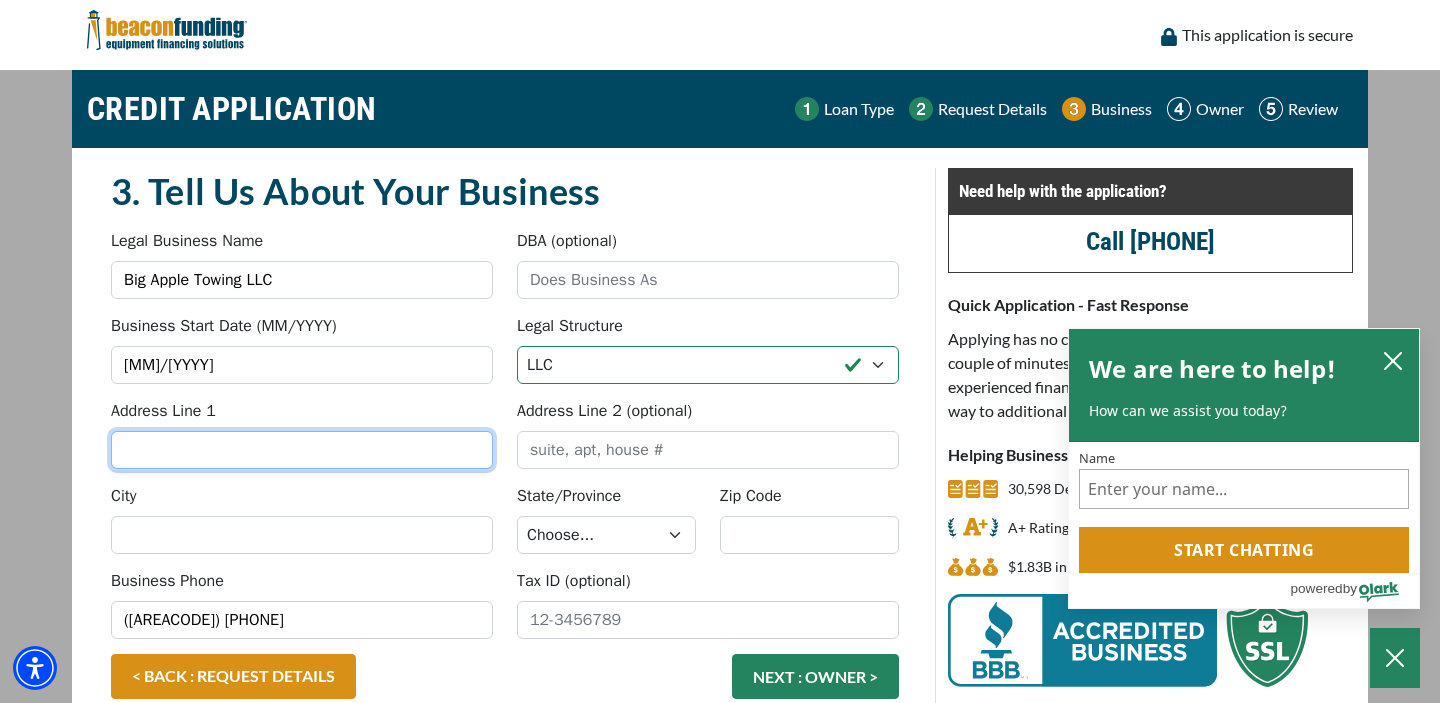 click on "Address Line 1" at bounding box center [302, 450] 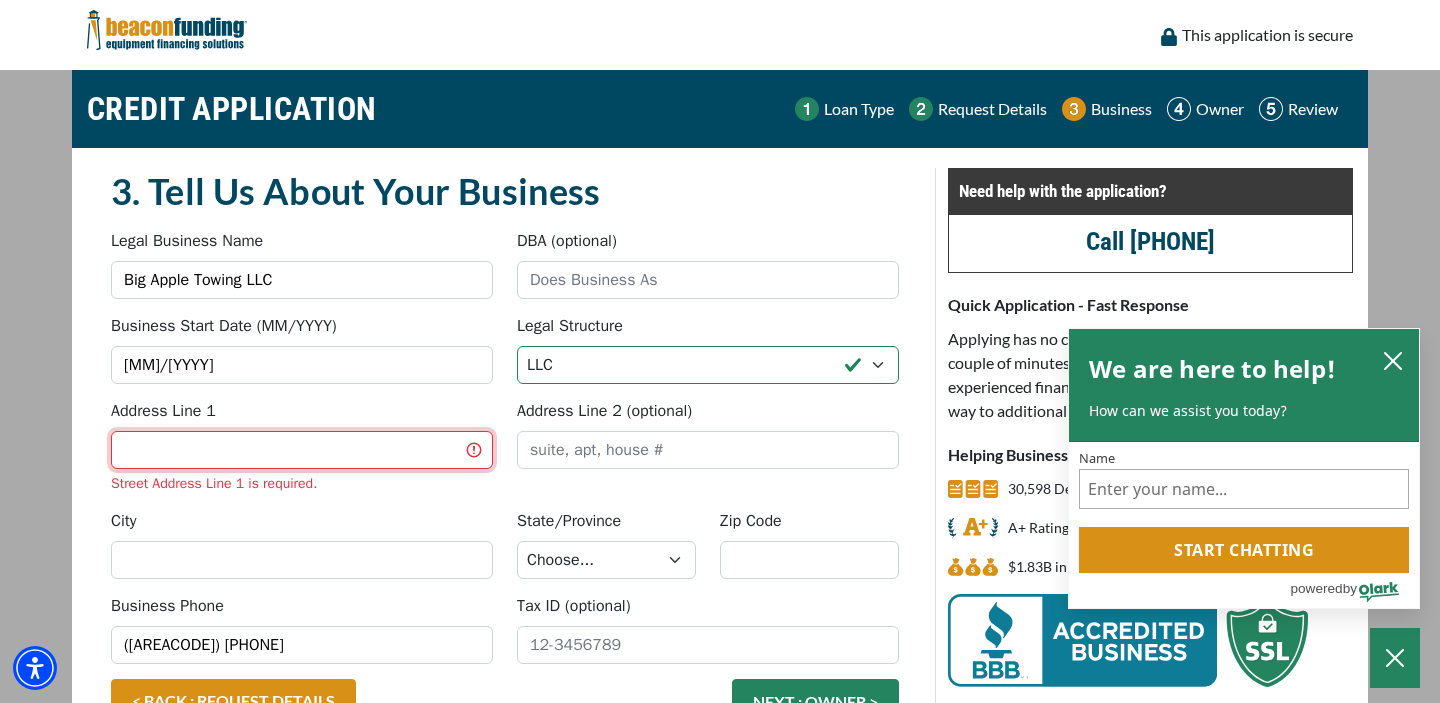 click on "Address Line 1" at bounding box center [302, 450] 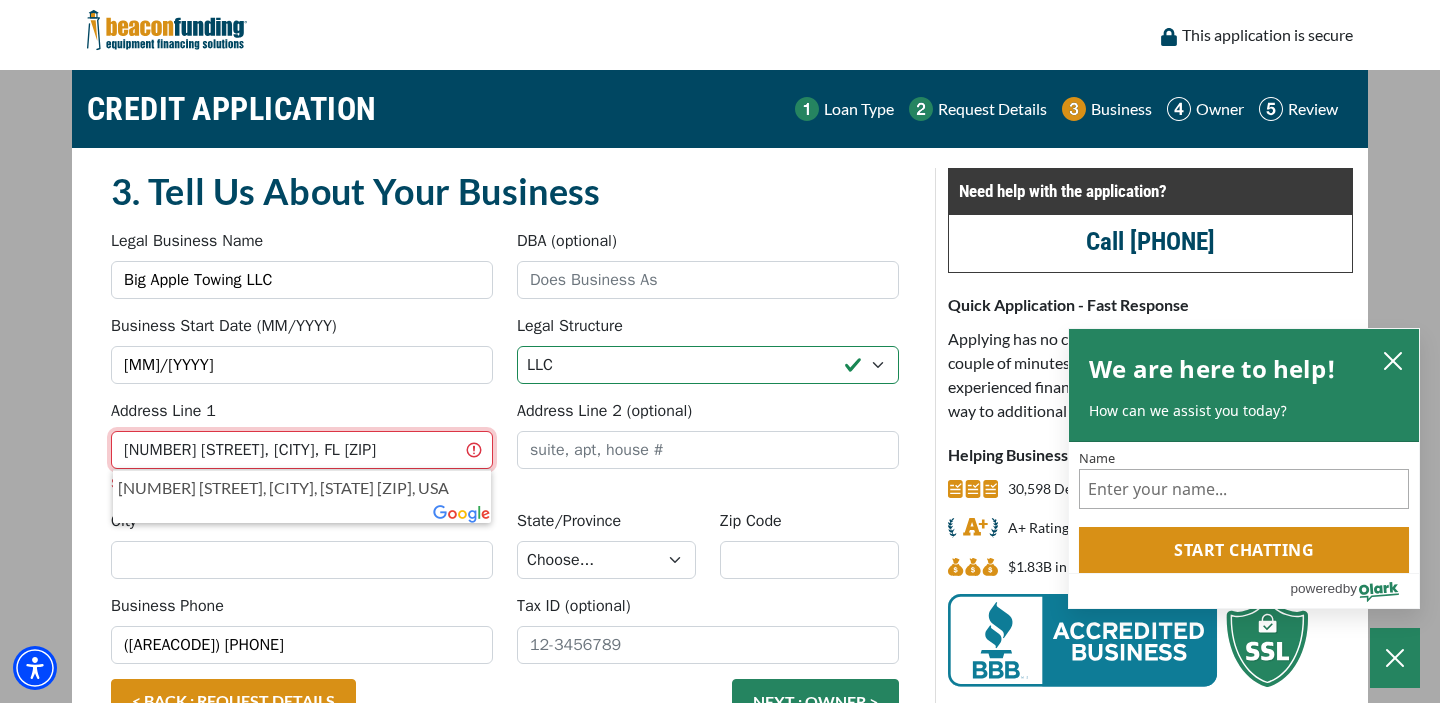 type on "515 Gaspar Avenue Deltona, FL 32725" 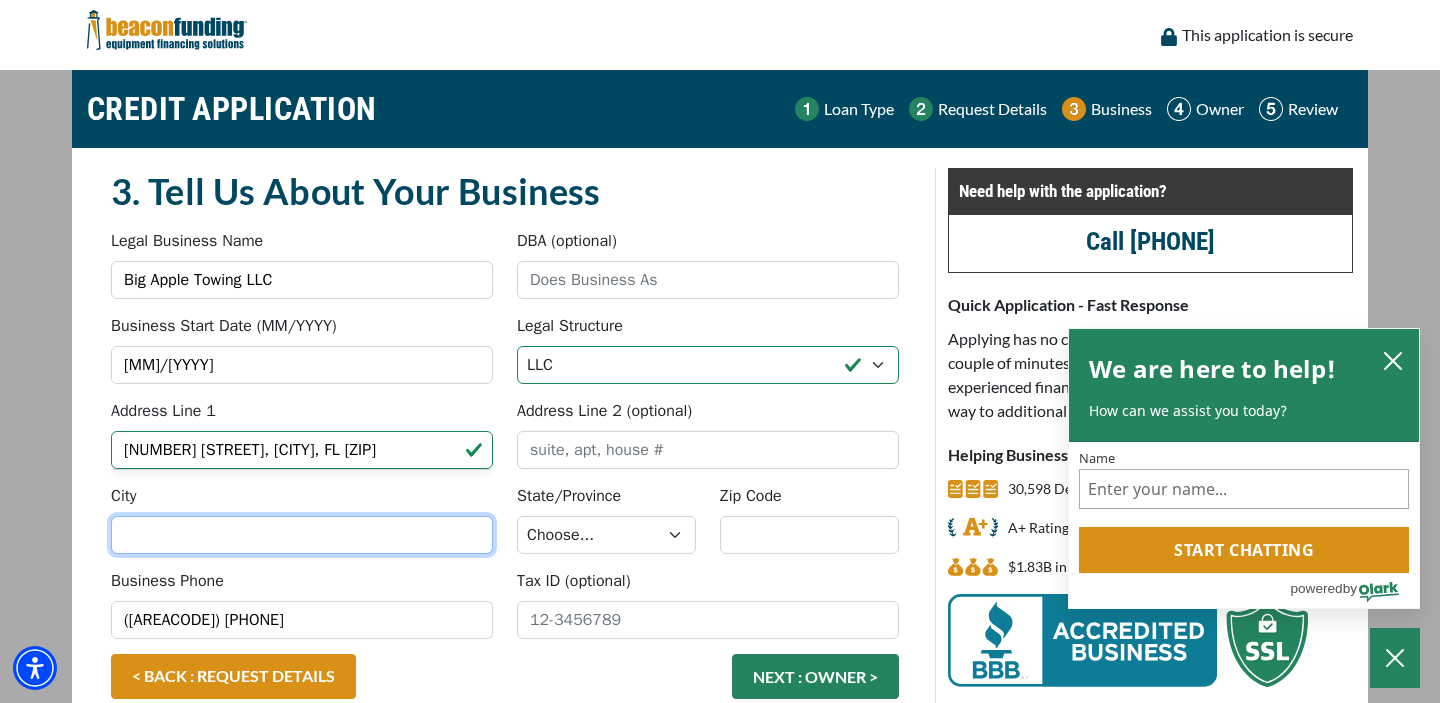 click on "City" at bounding box center [302, 535] 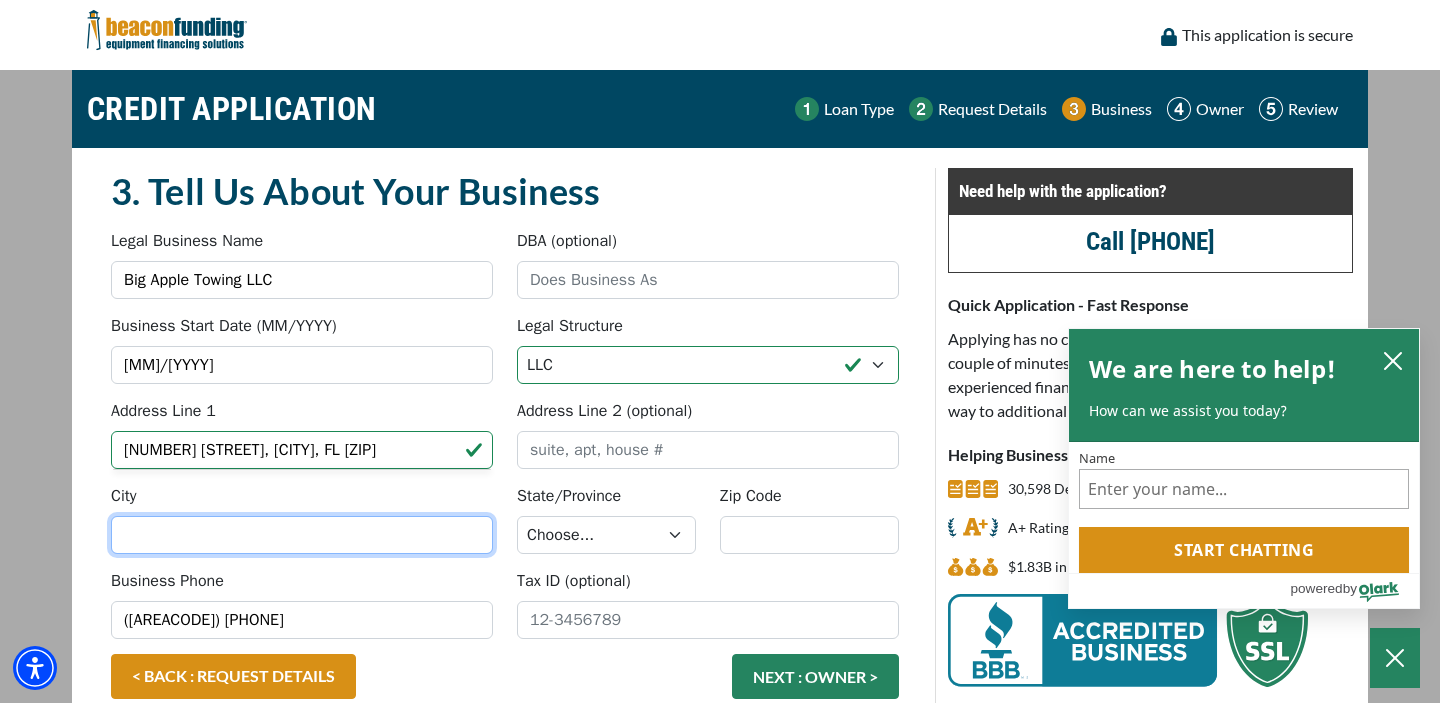 type on "DELTONA" 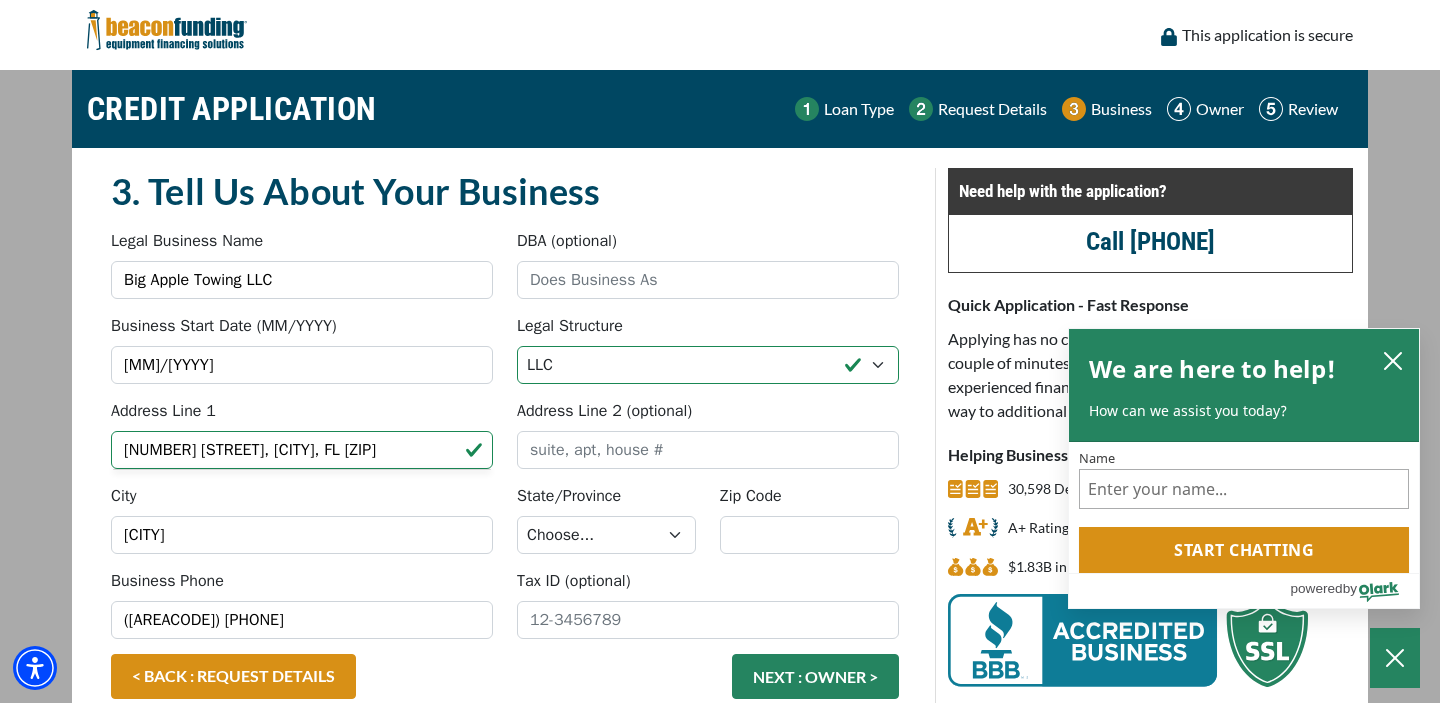 type on "Big Apple Towing LLC" 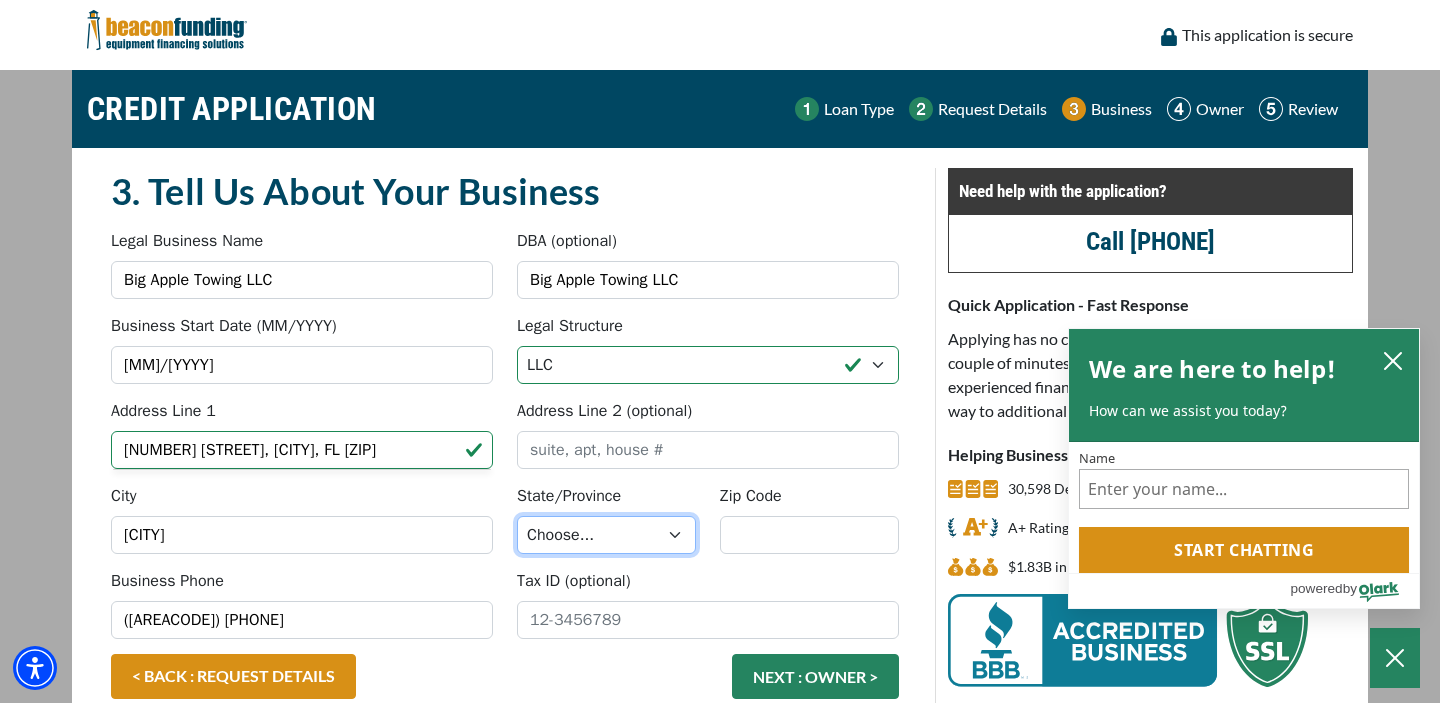 select on "11" 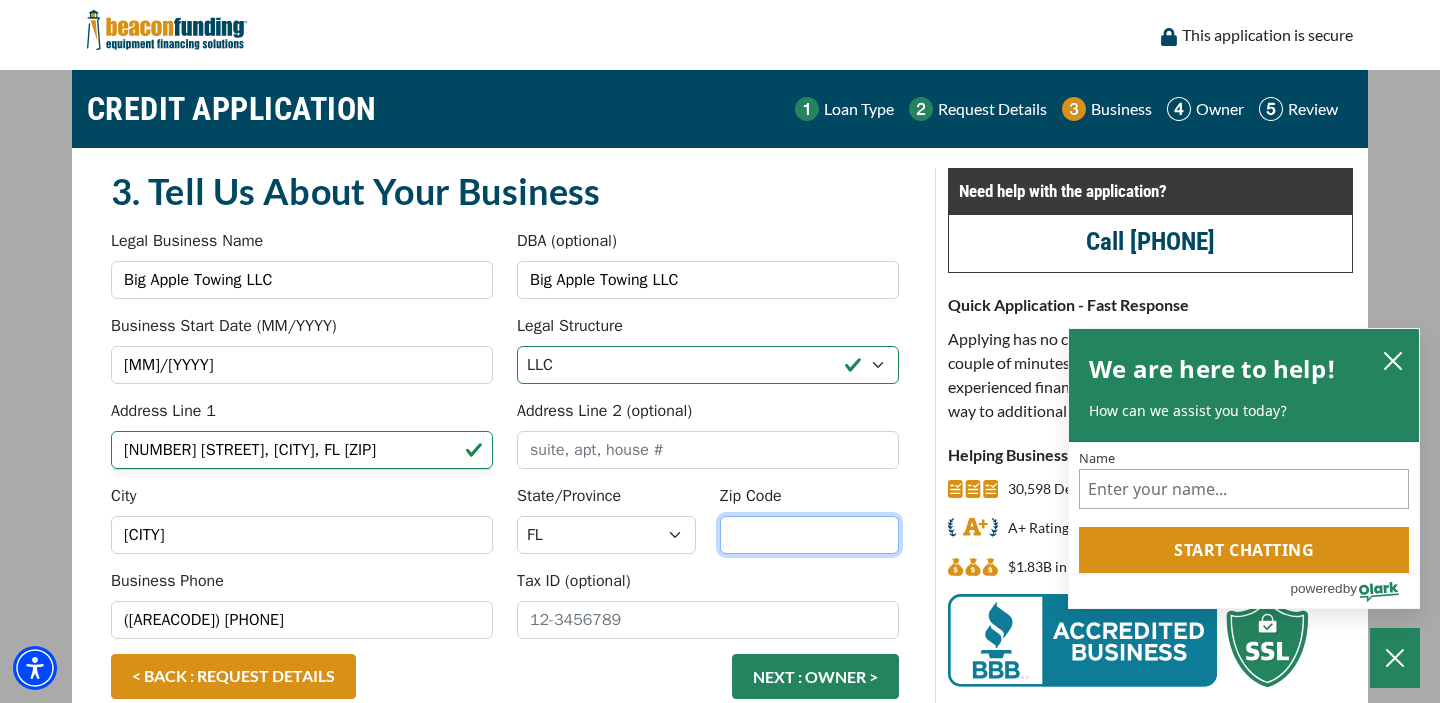 type on "32738-8771" 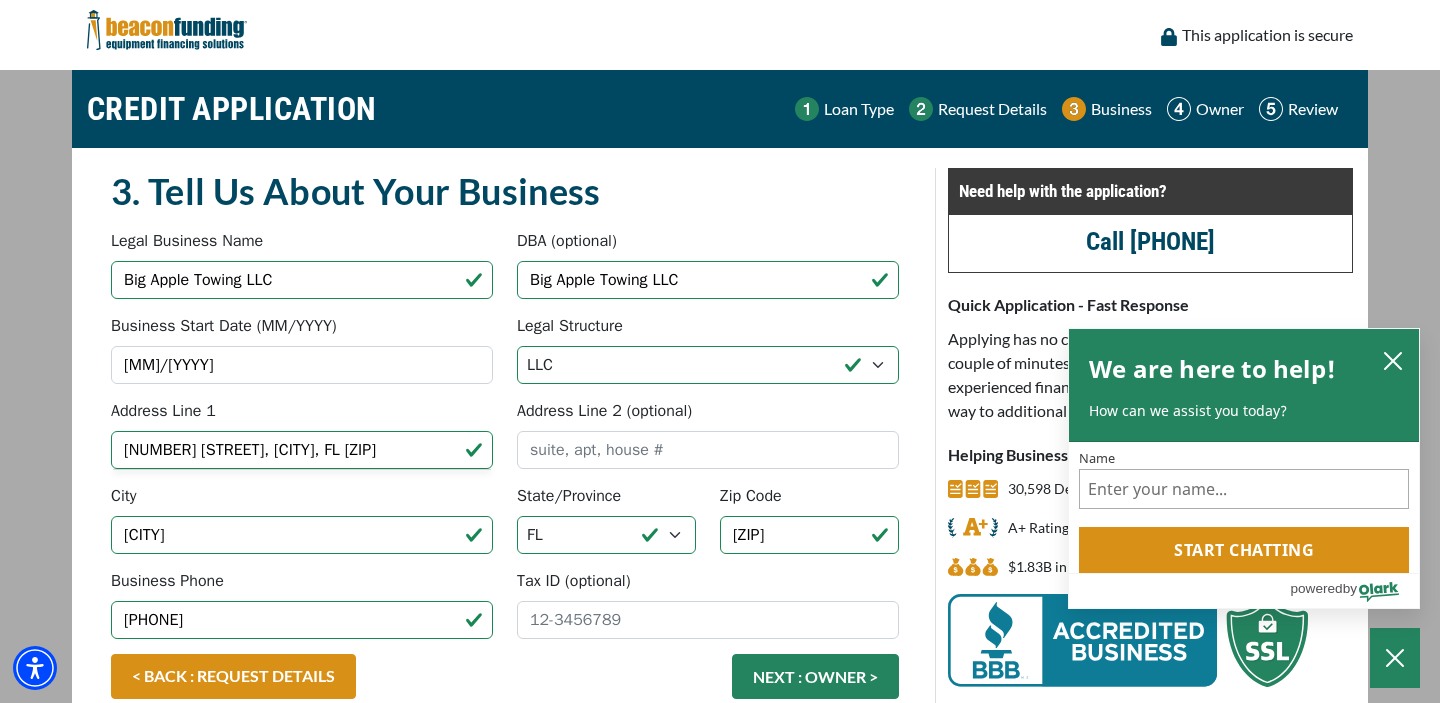 type on "(407) 494-5383" 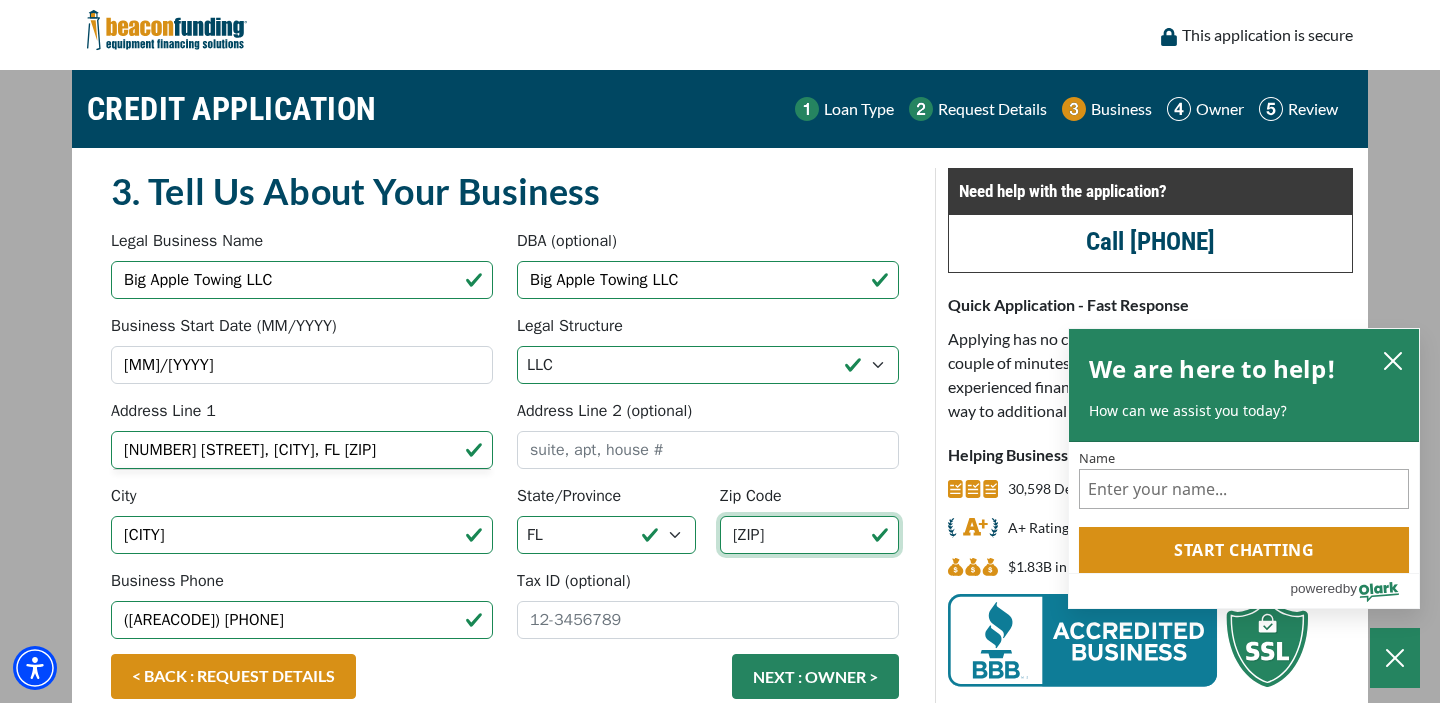 drag, startPoint x: 827, startPoint y: 535, endPoint x: 706, endPoint y: 529, distance: 121.14867 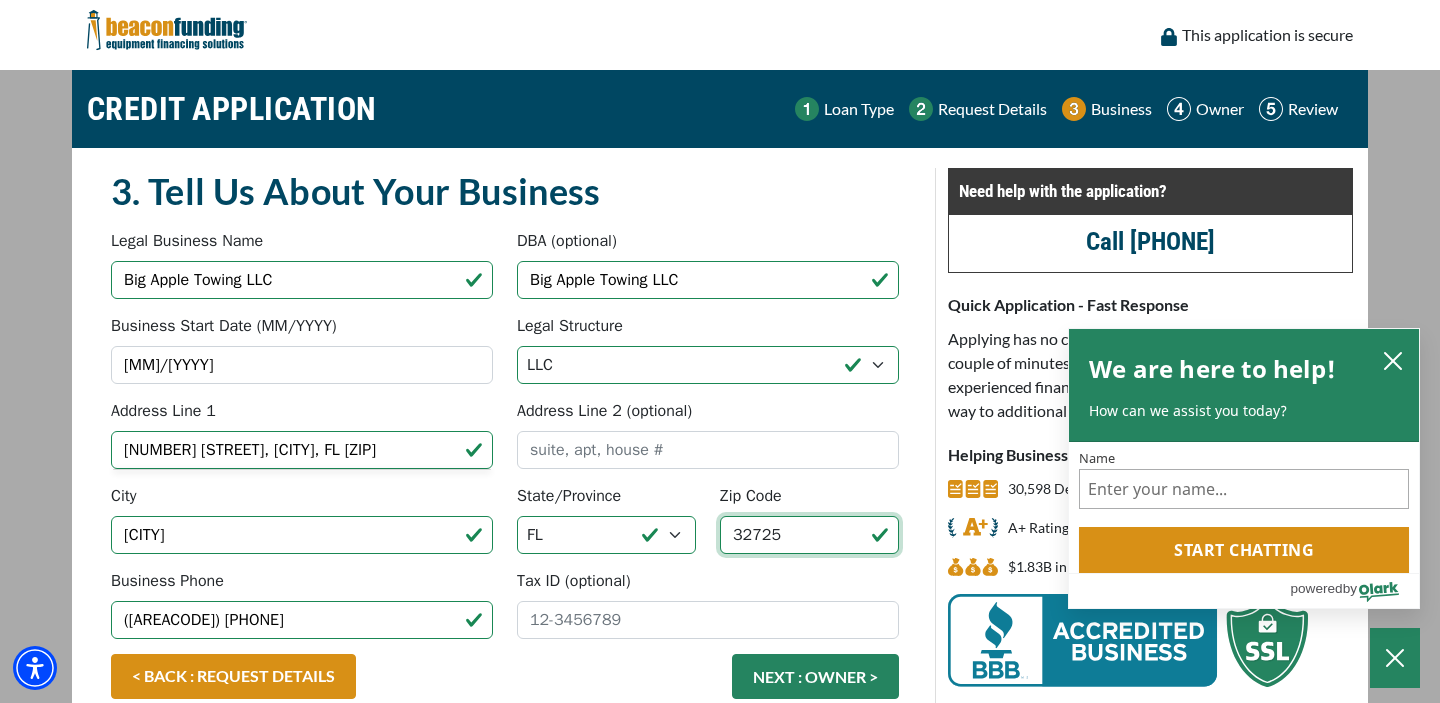 type on "32725" 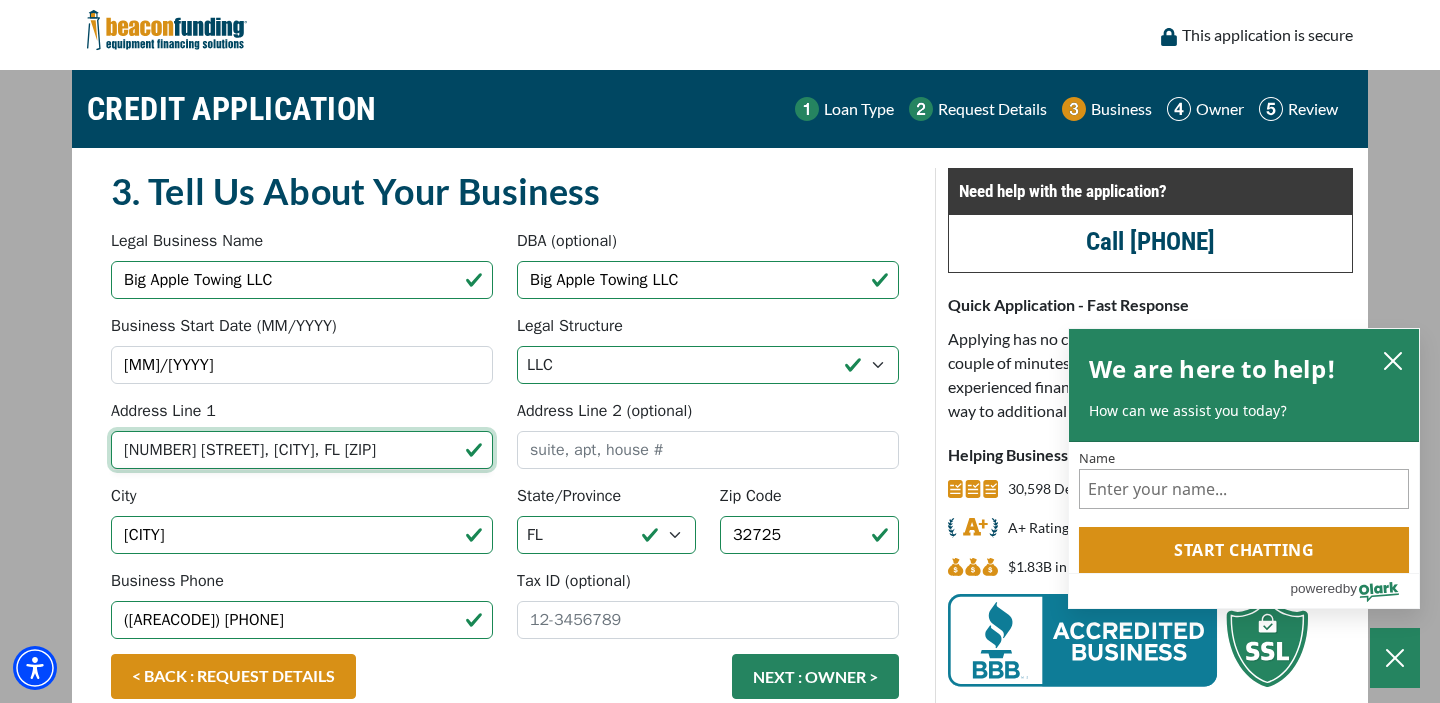 click on "515 Gaspar Avenue Deltona, FL 32725" at bounding box center (302, 450) 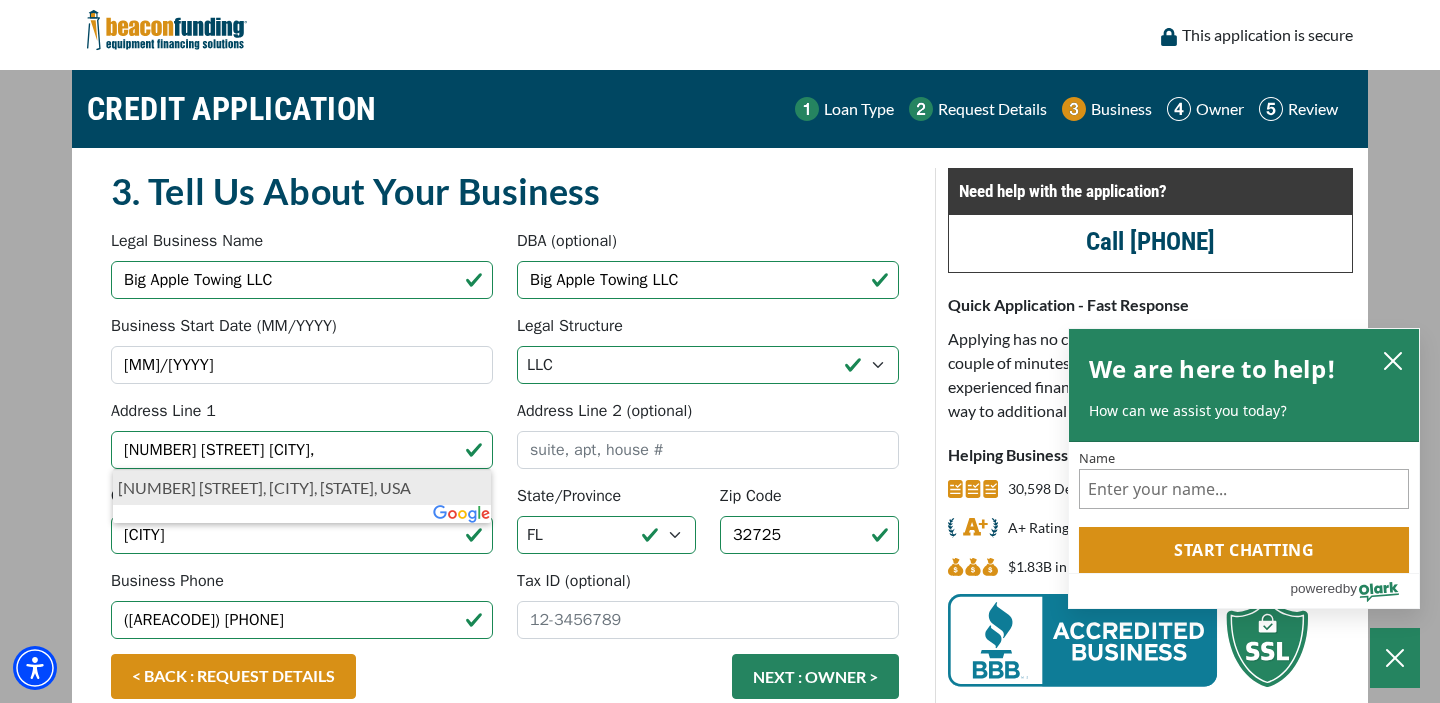 click on "515 Gaspar Avenue, Deltona, FL, USA" at bounding box center (302, 488) 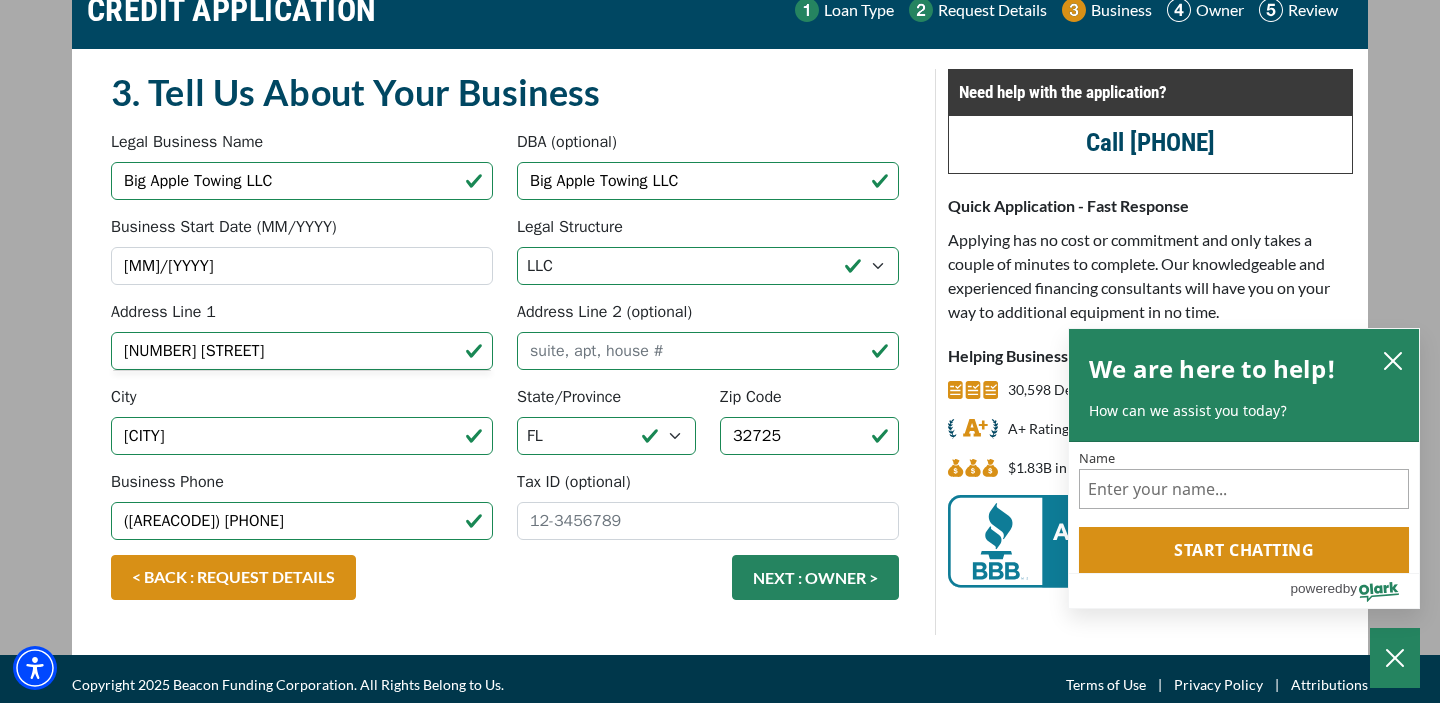 scroll, scrollTop: 111, scrollLeft: 0, axis: vertical 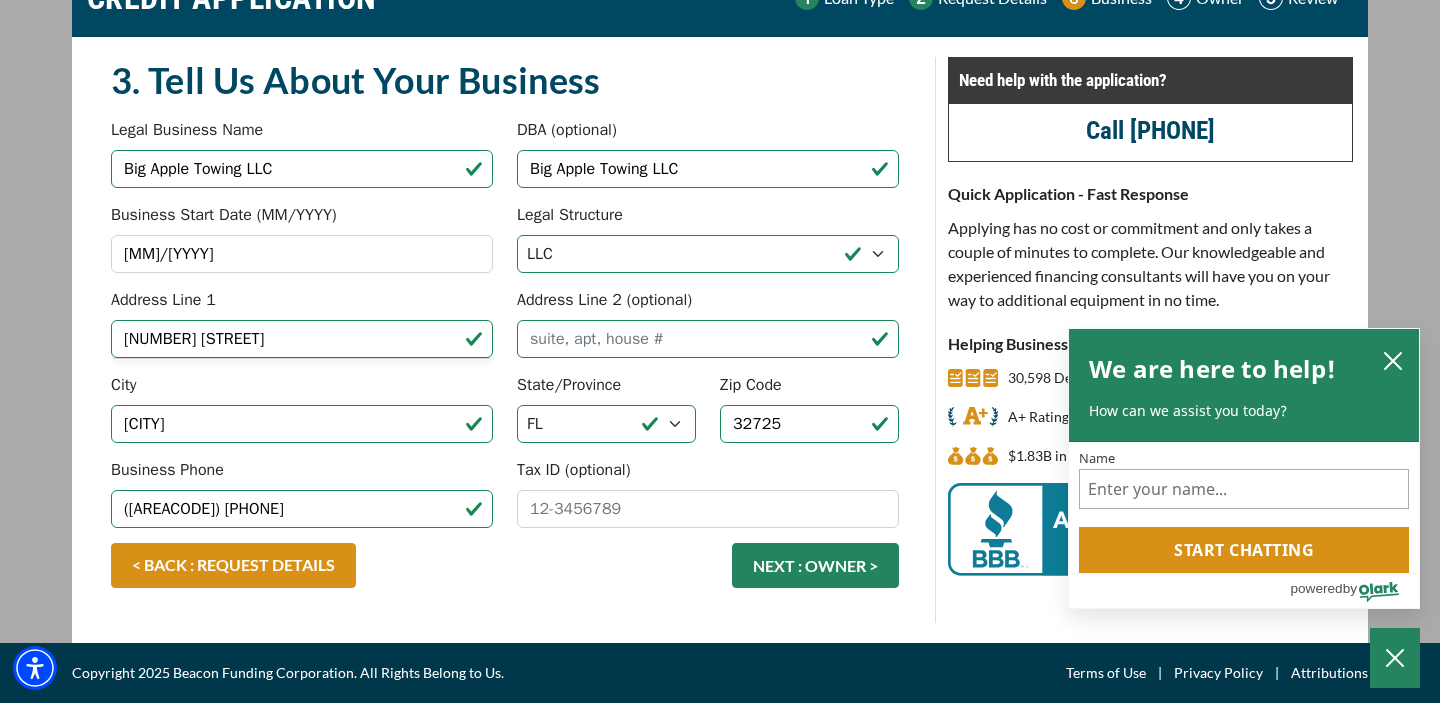 click on "< BACK : REQUEST DETAILS
NEXT : OWNER >" at bounding box center [505, 575] 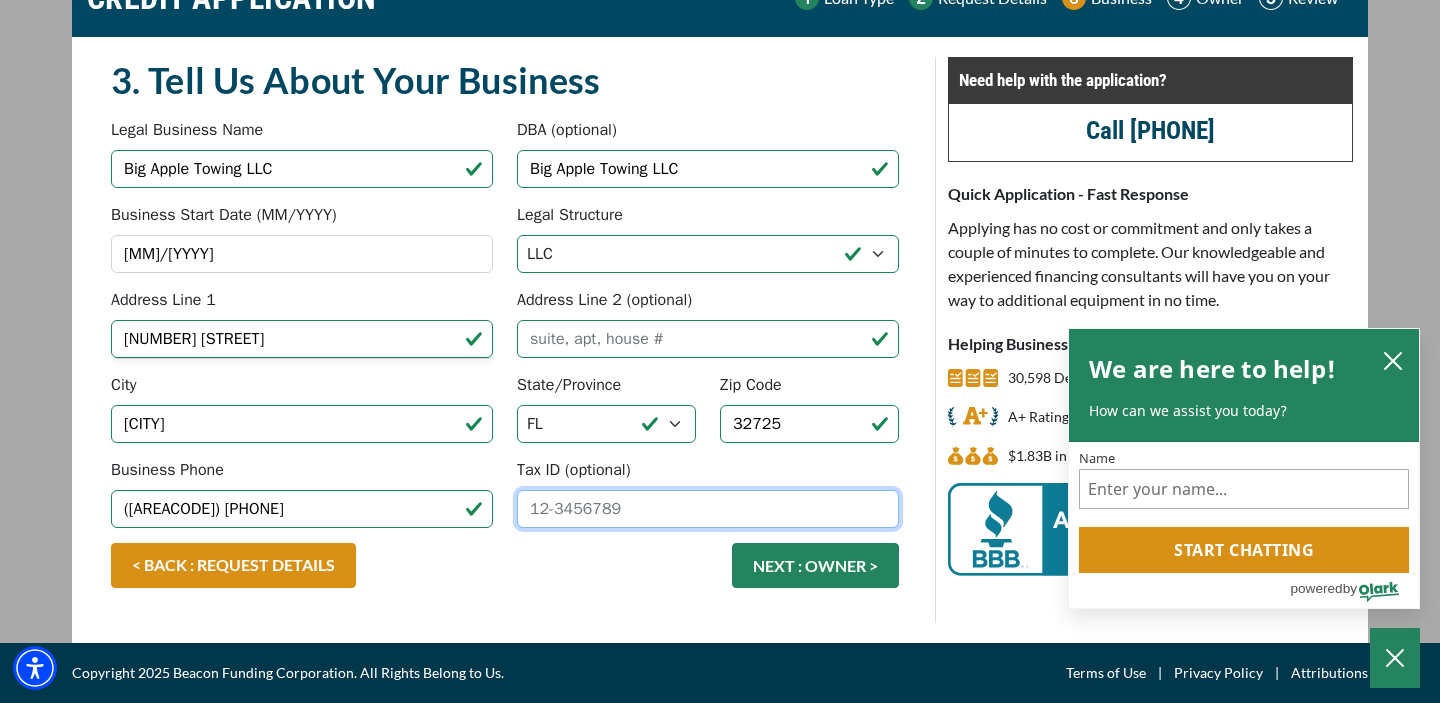 click on "Tax ID (optional)" at bounding box center [708, 509] 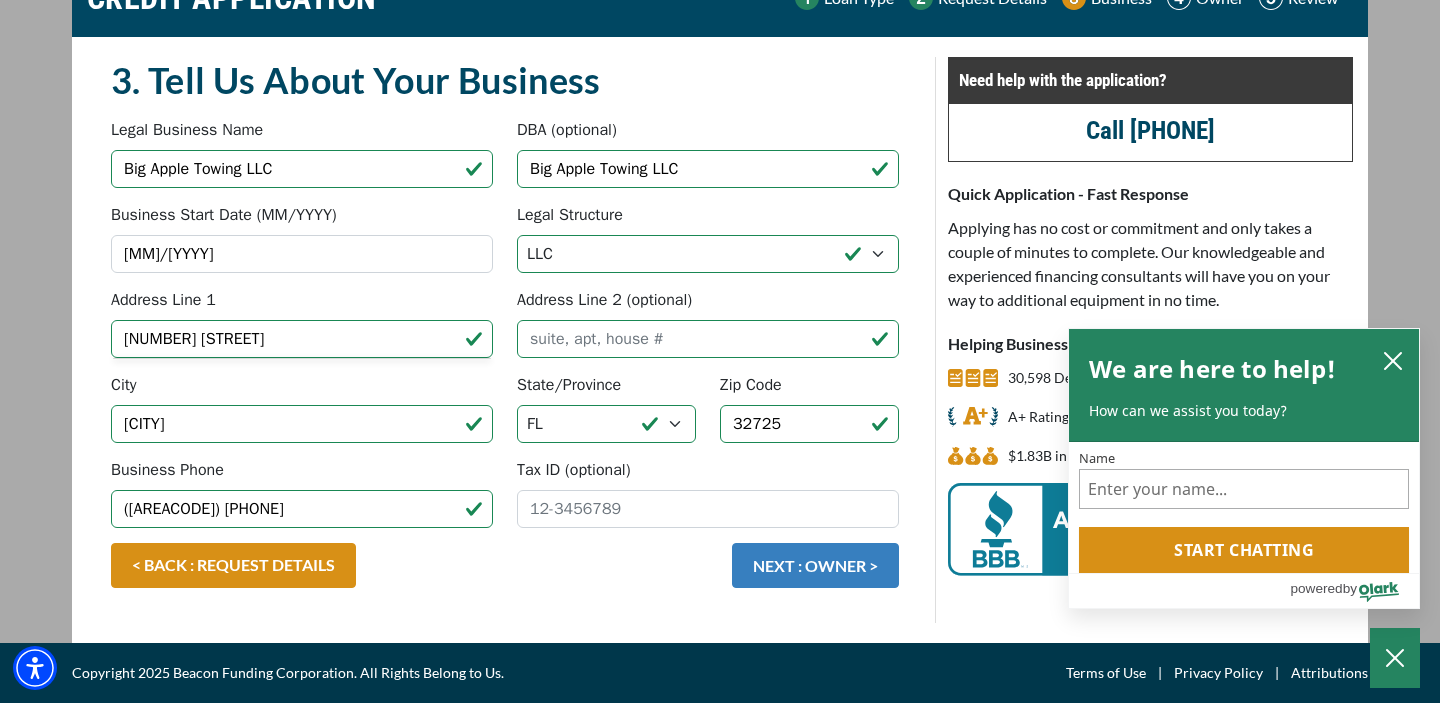 click on "NEXT : OWNER >" at bounding box center [815, 565] 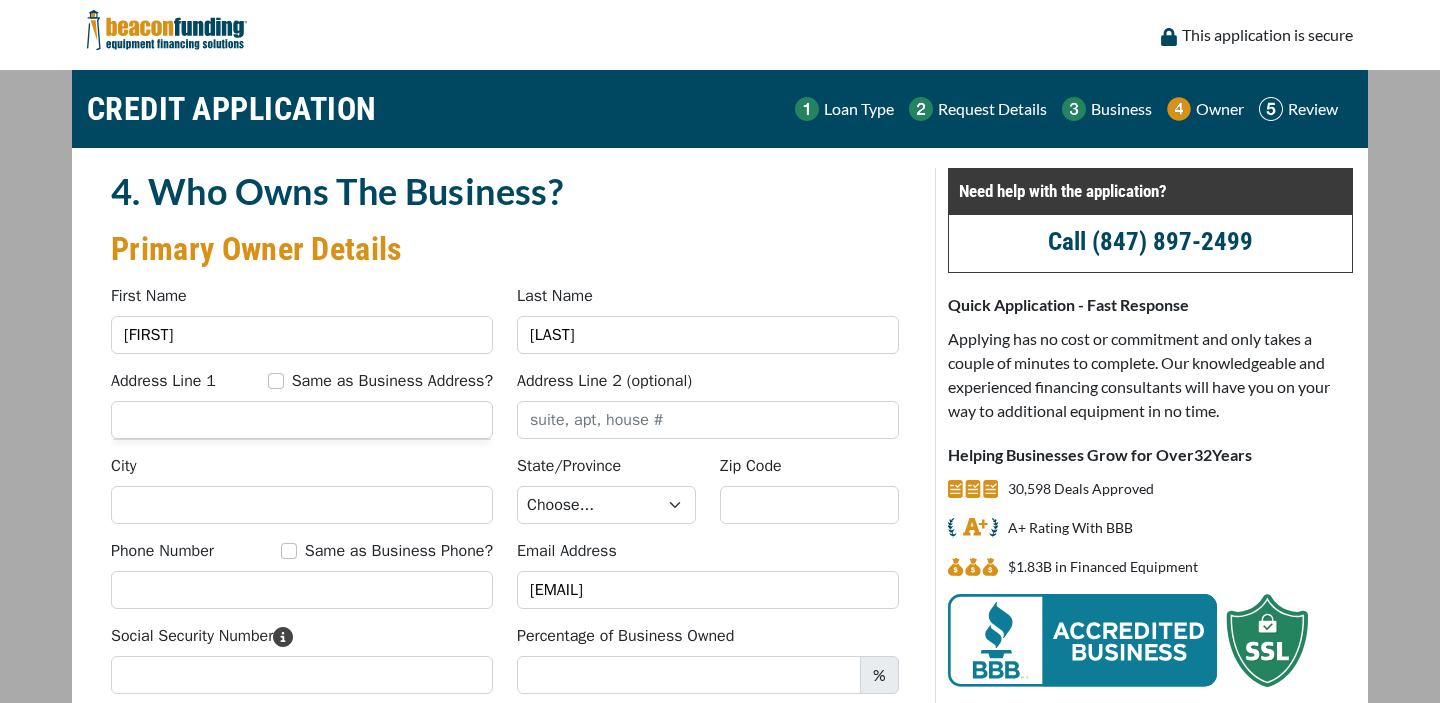 scroll, scrollTop: 0, scrollLeft: 0, axis: both 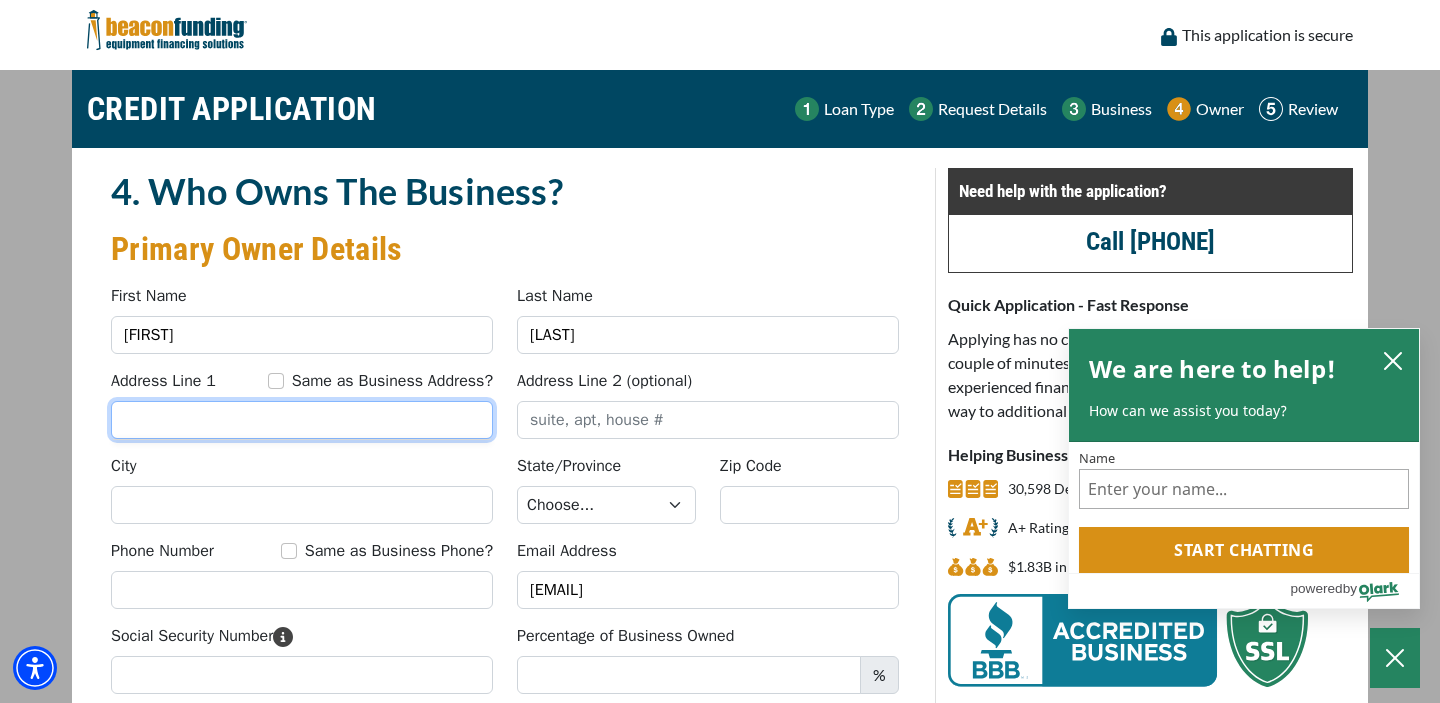 click on "Address Line 1" at bounding box center [302, 420] 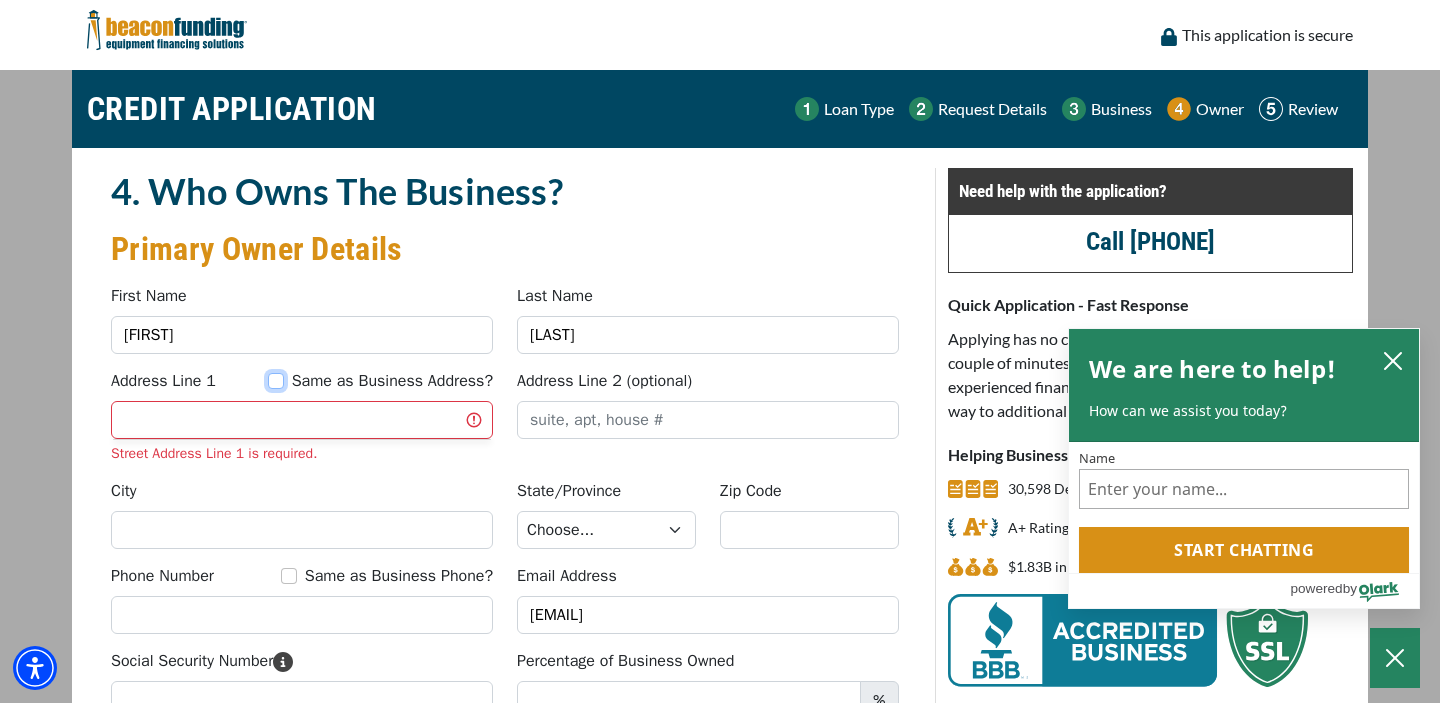 click on "Same as Business Address?" at bounding box center [276, 381] 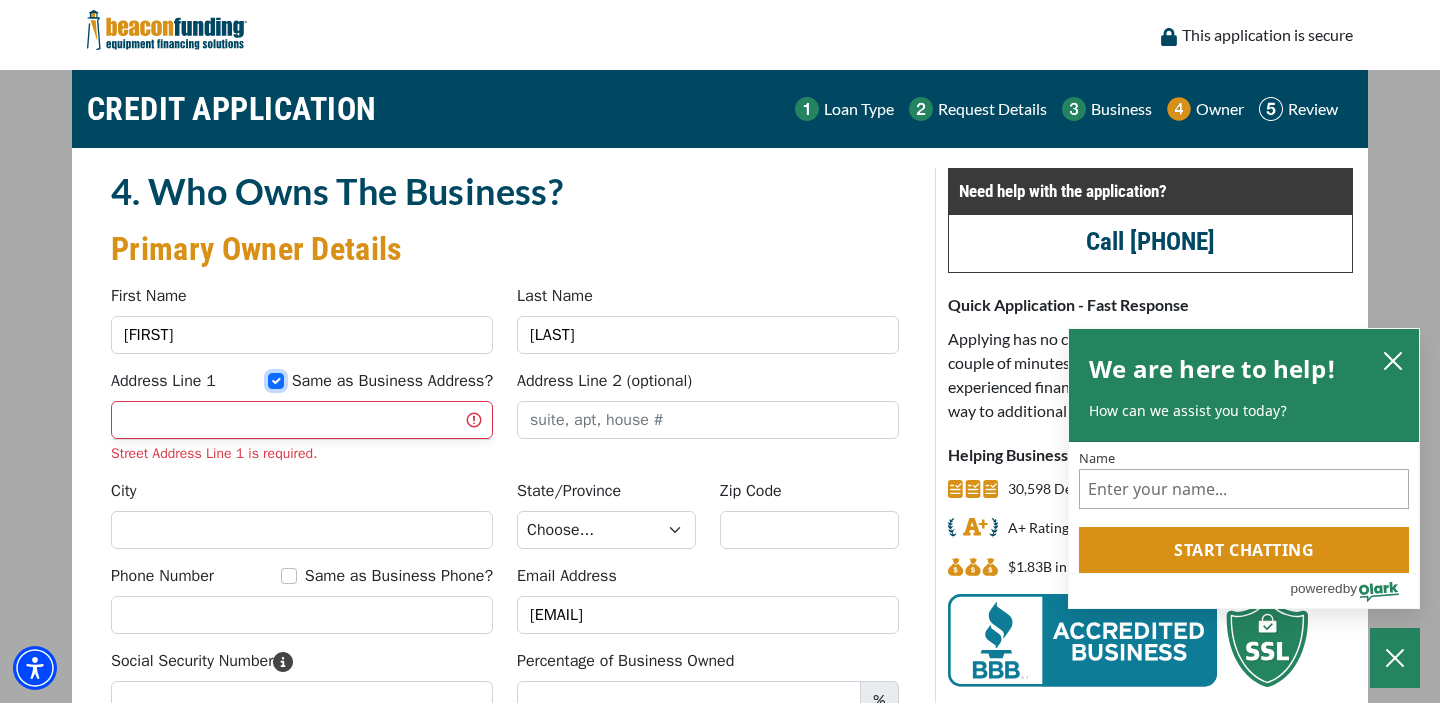 type on "515 Gaspar Avenue" 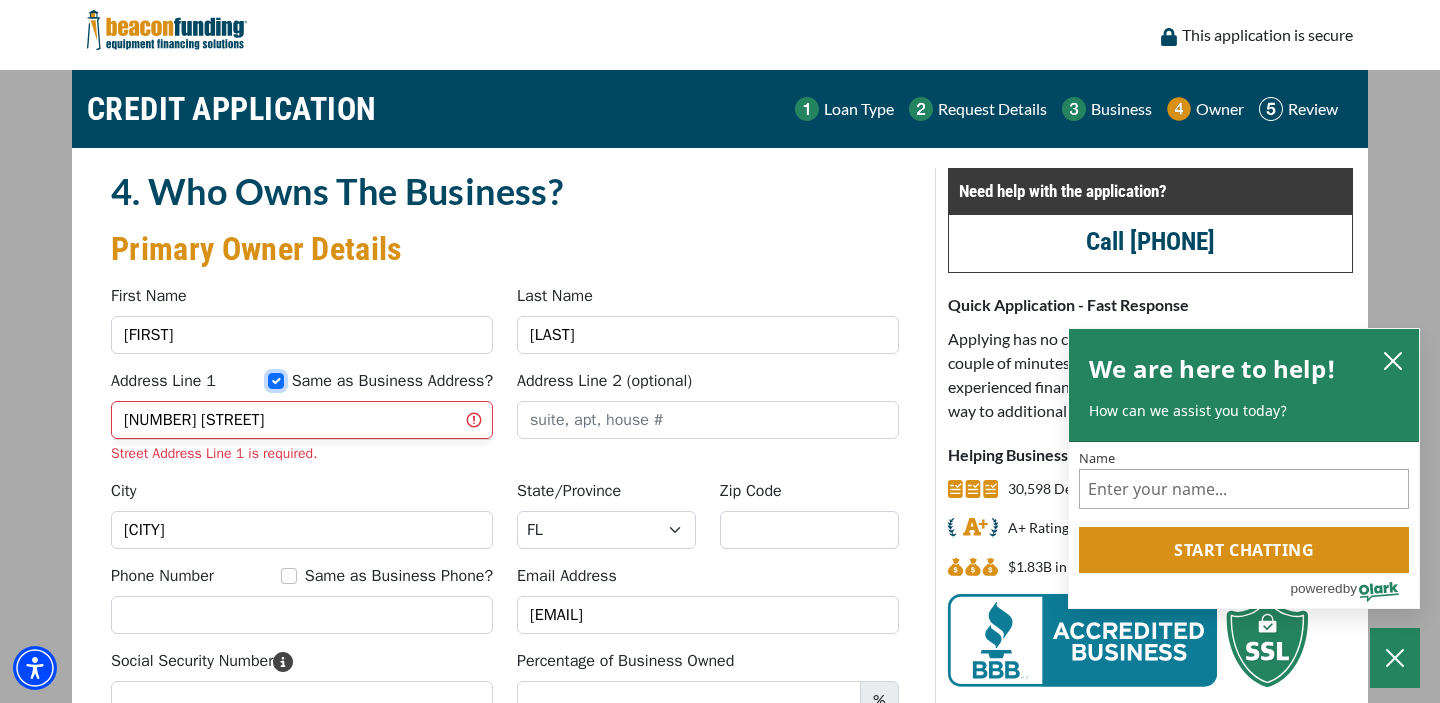 type on "32725" 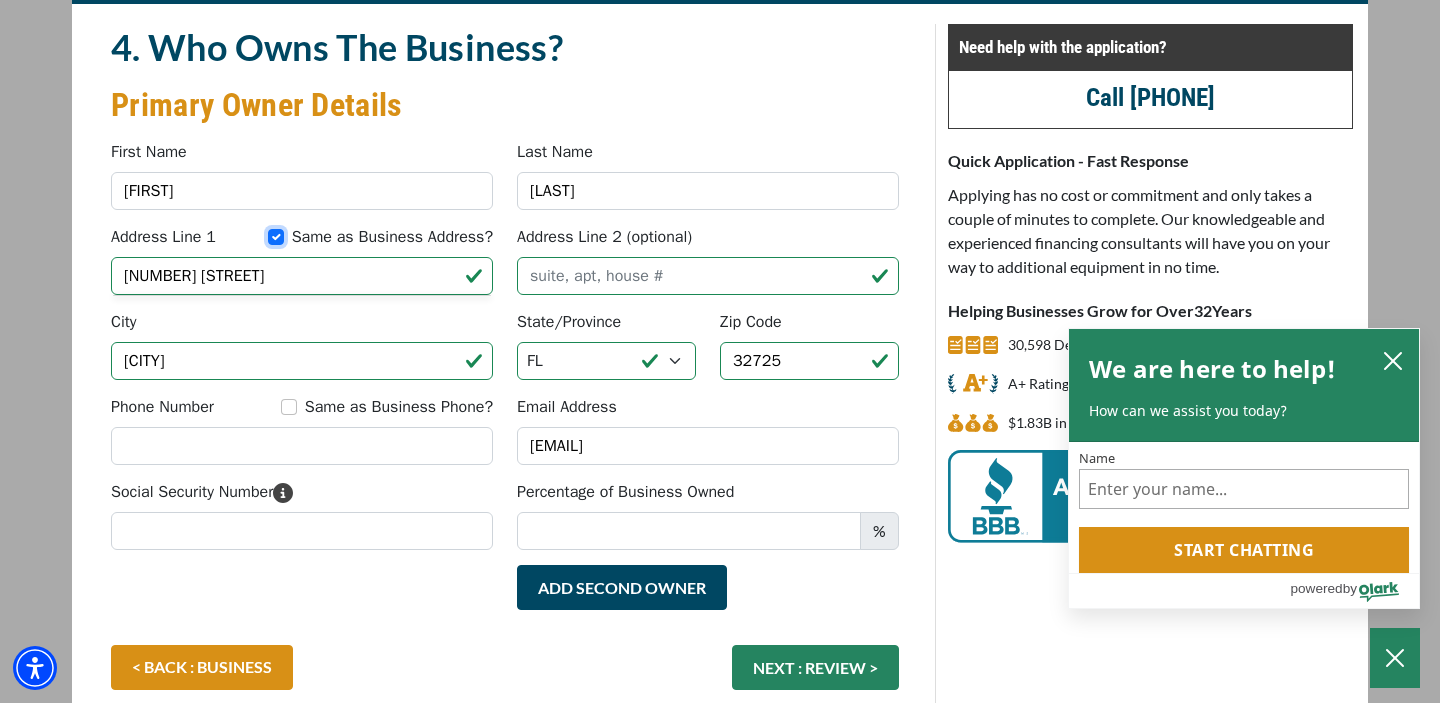 scroll, scrollTop: 146, scrollLeft: 0, axis: vertical 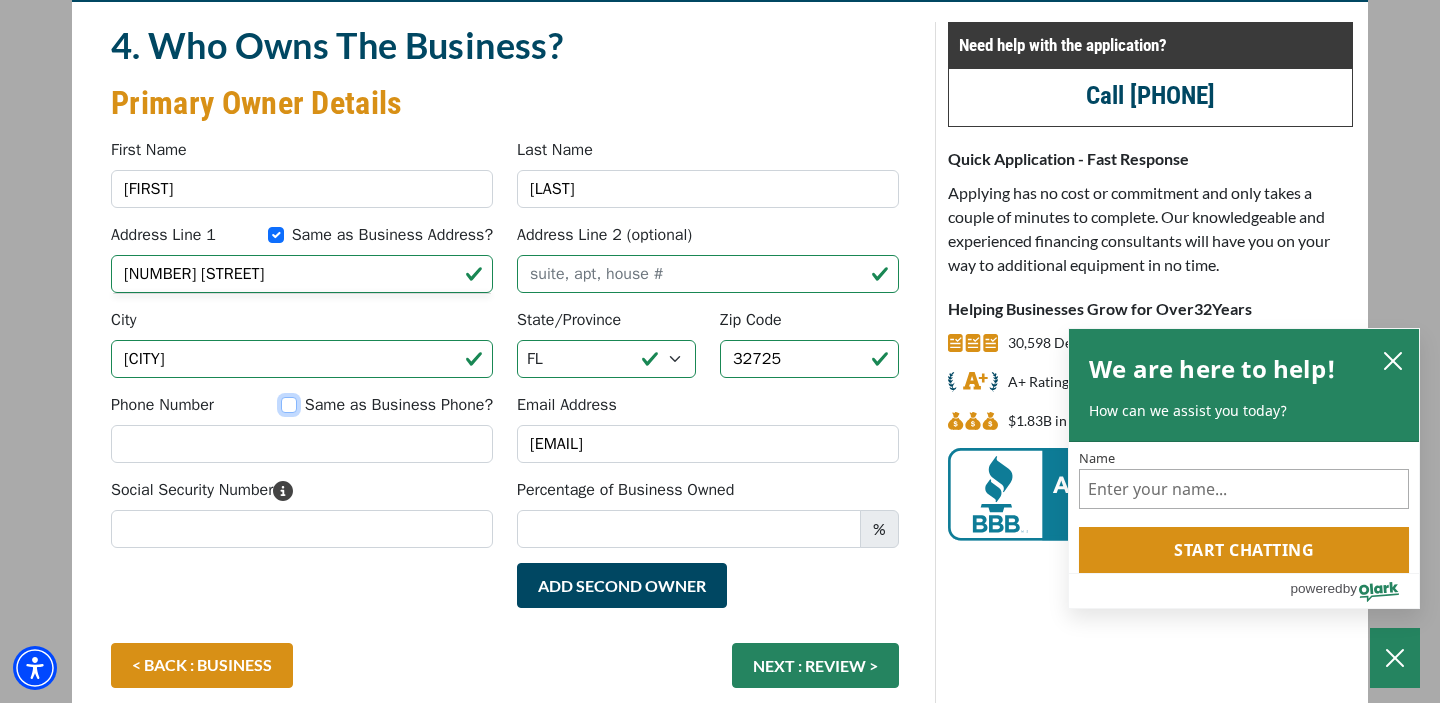 click on "Same as Business Phone?" at bounding box center (289, 405) 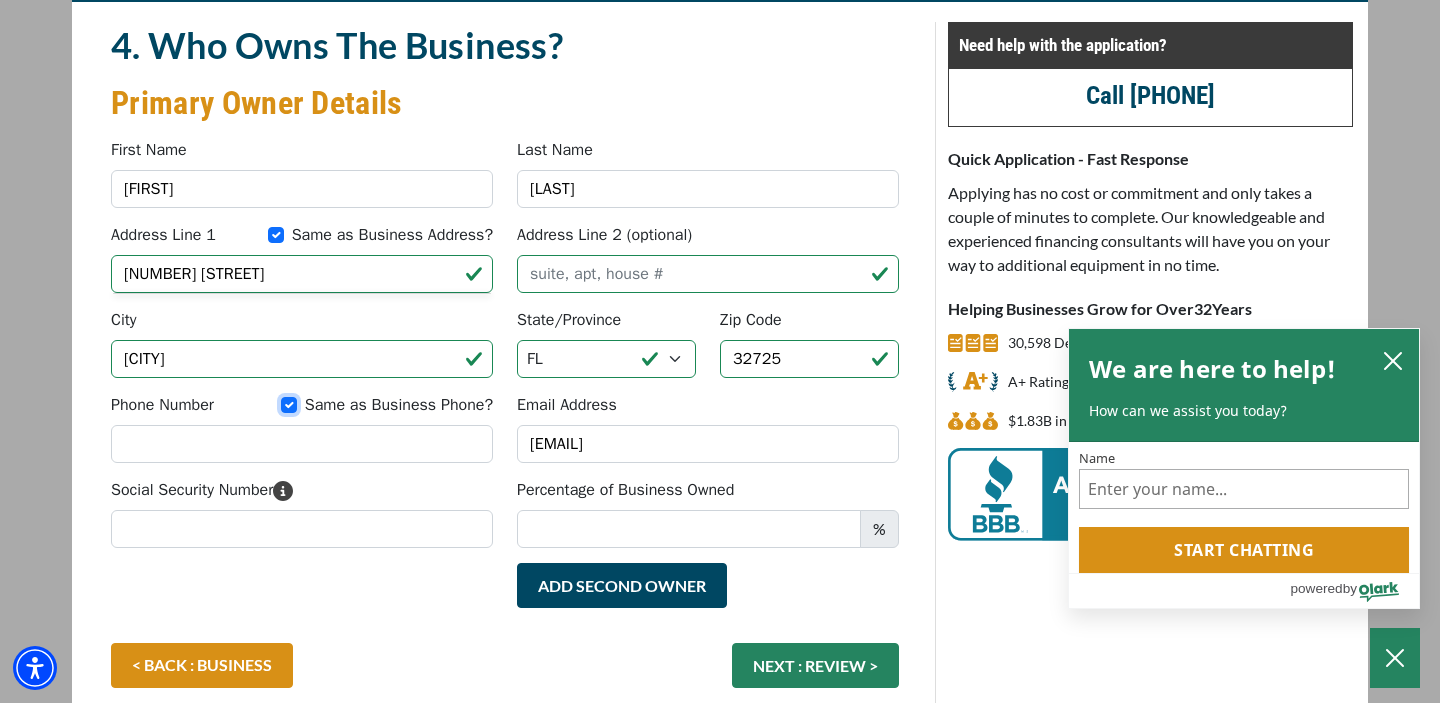type on "(407) 494-5383" 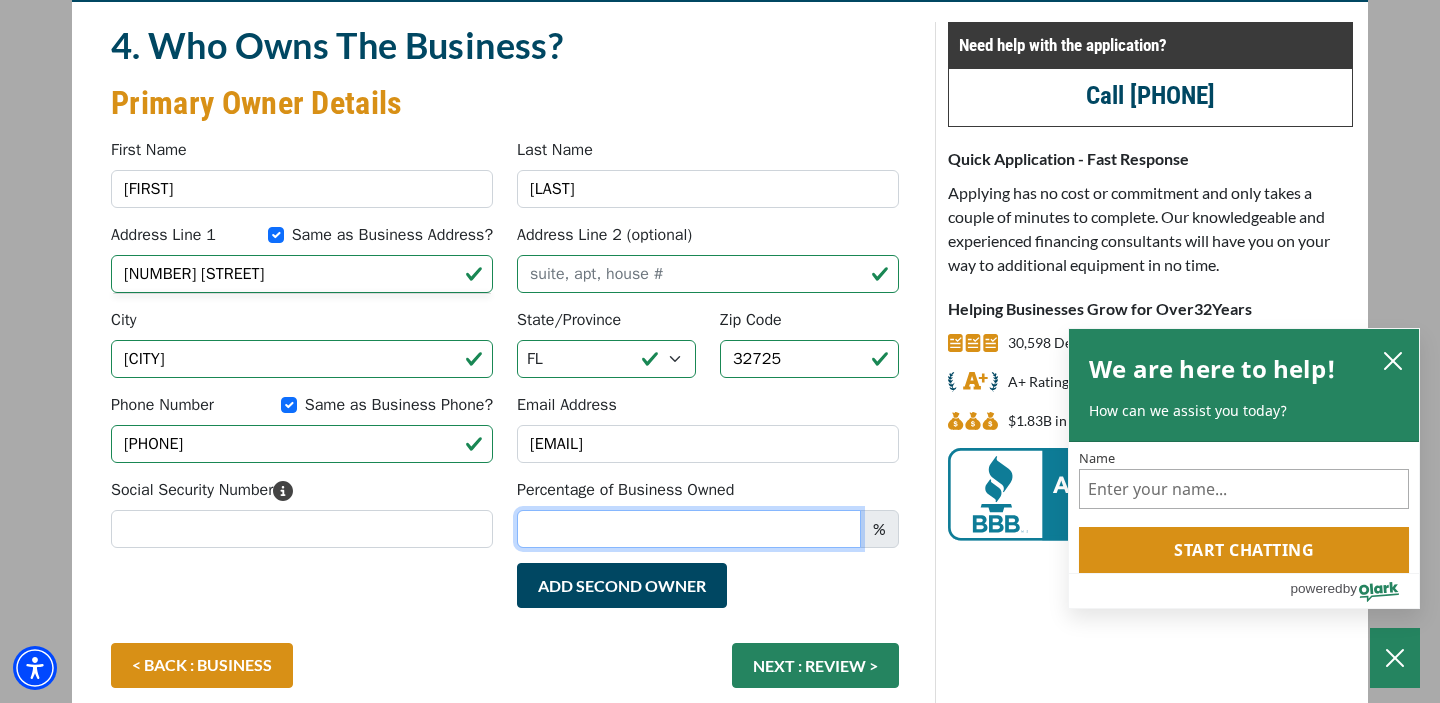 click on "Percentage of Business Owned" at bounding box center [689, 529] 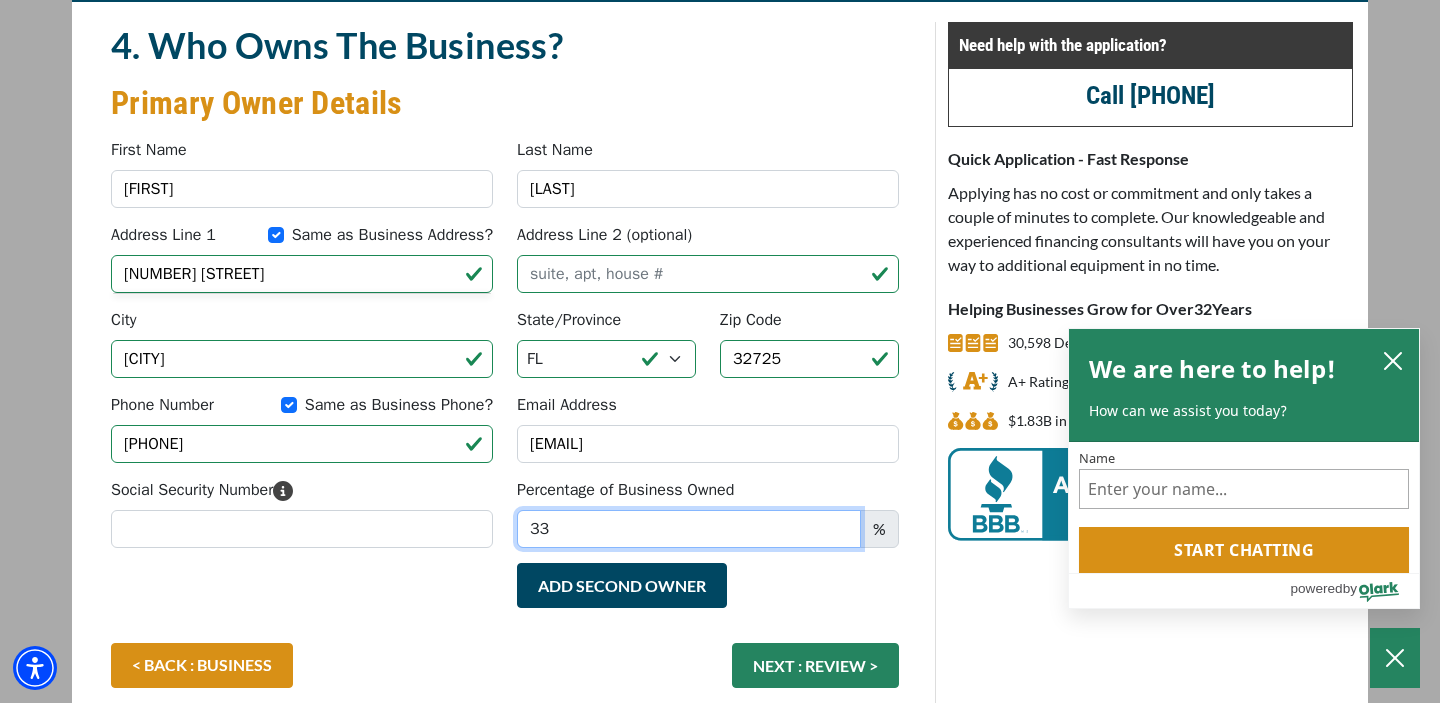 type on "3" 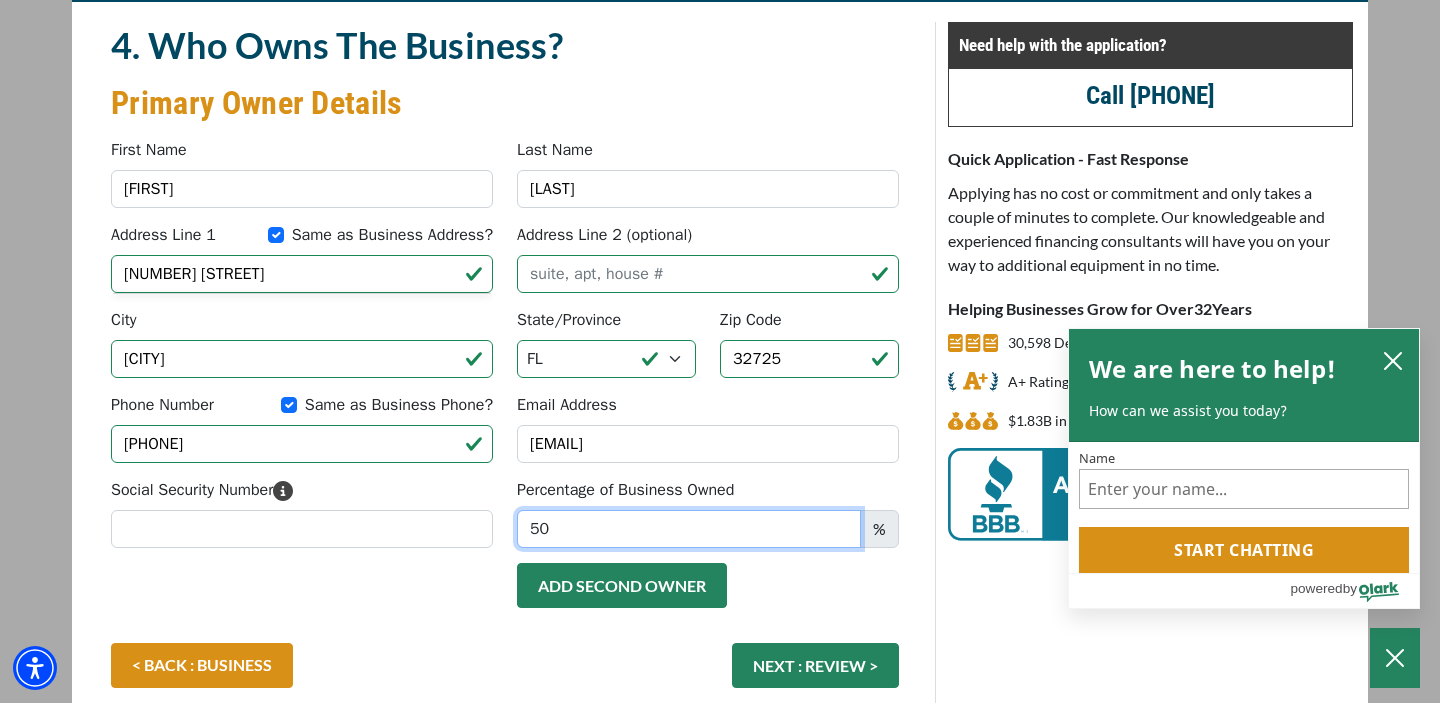type on "50" 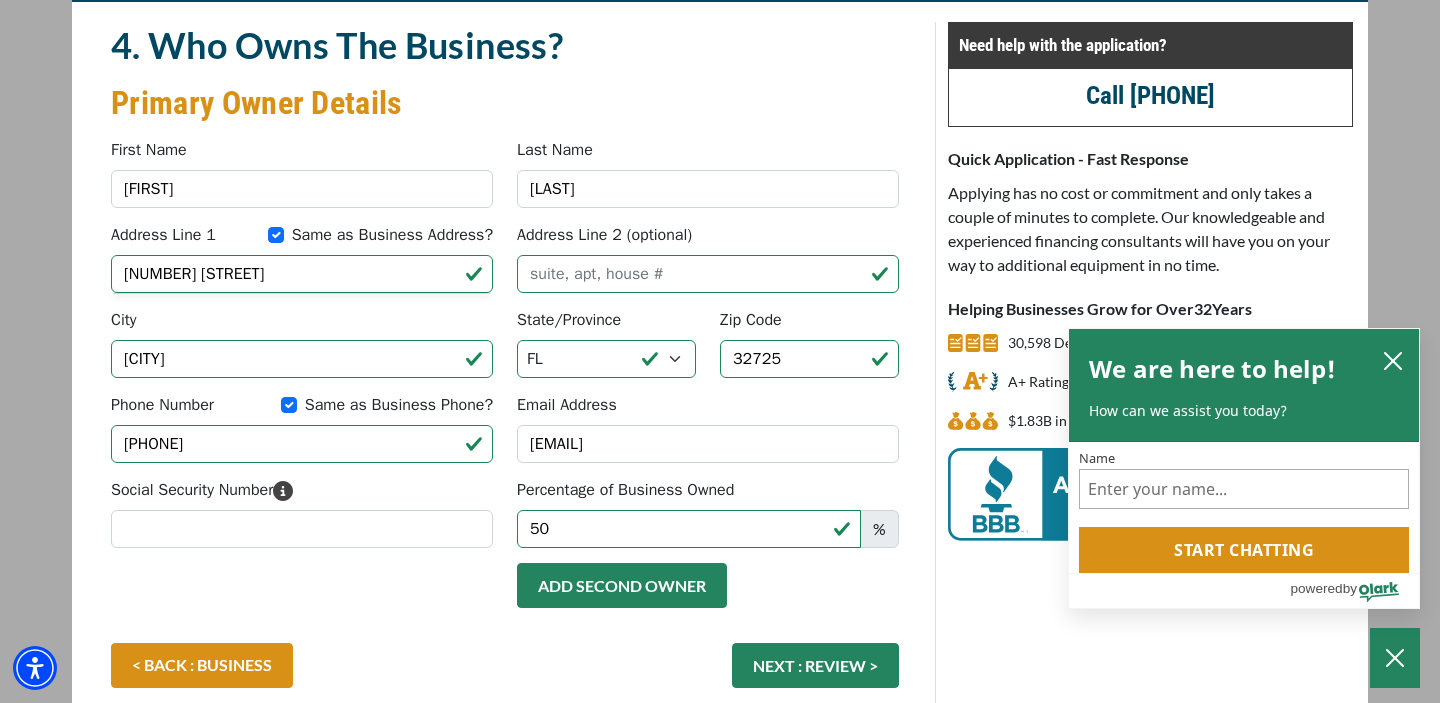 click on "Add Second Owner" at bounding box center (622, 585) 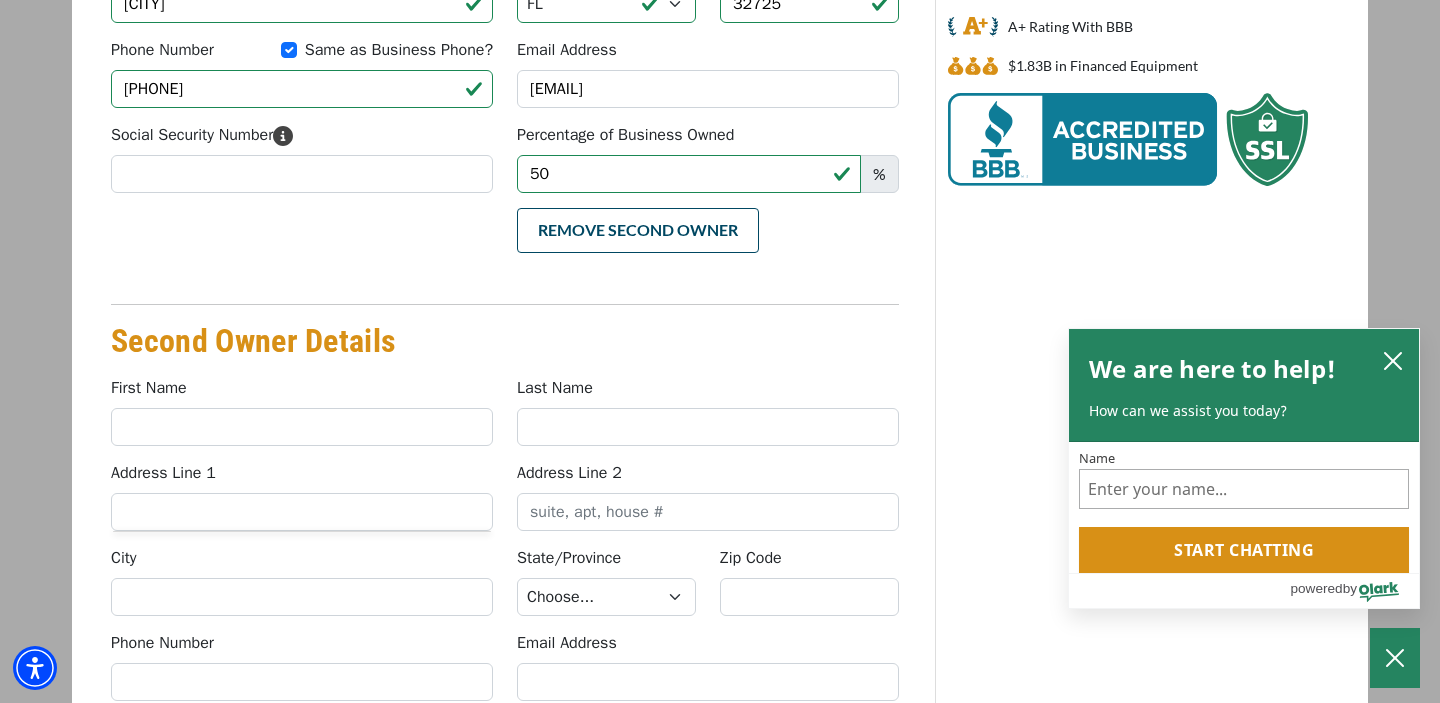 scroll, scrollTop: 514, scrollLeft: 0, axis: vertical 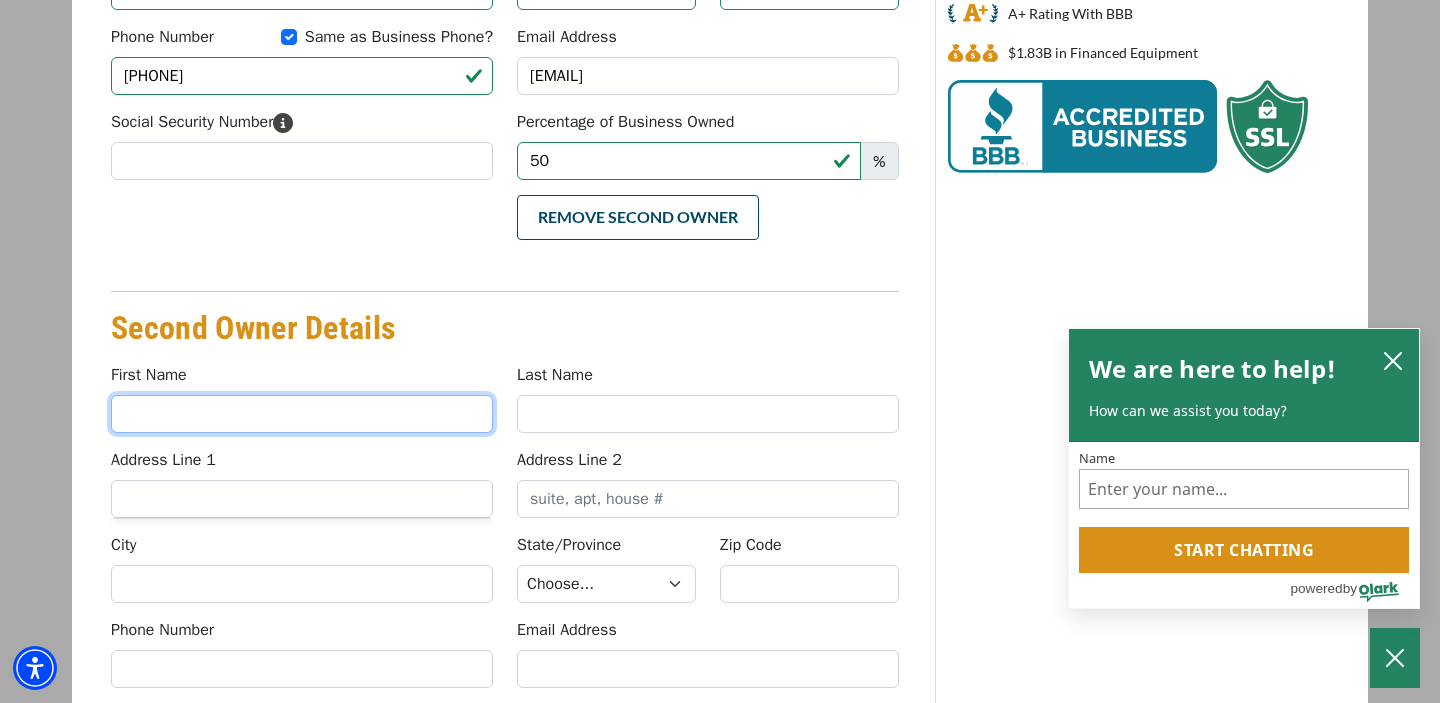 click on "First Name" at bounding box center [302, 414] 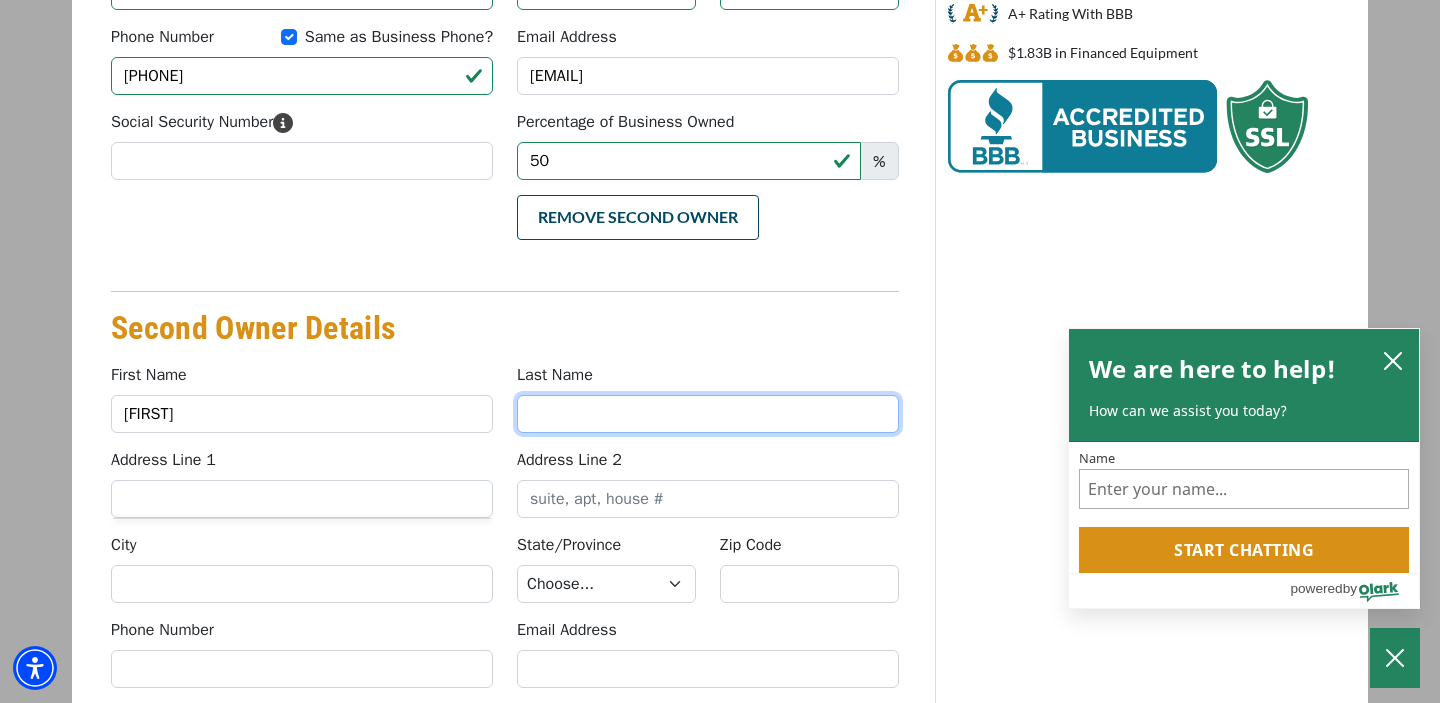 type on "suncar" 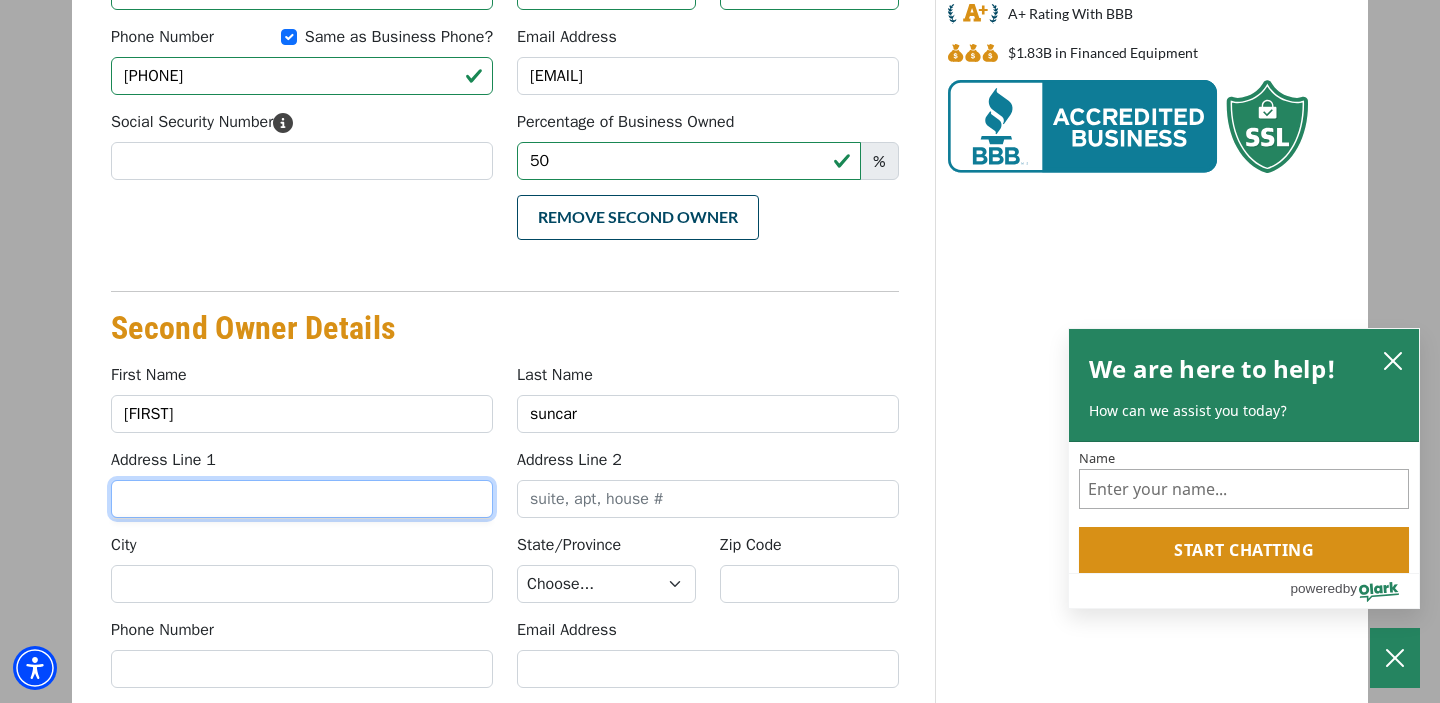 type on "113 Westminster Pl" 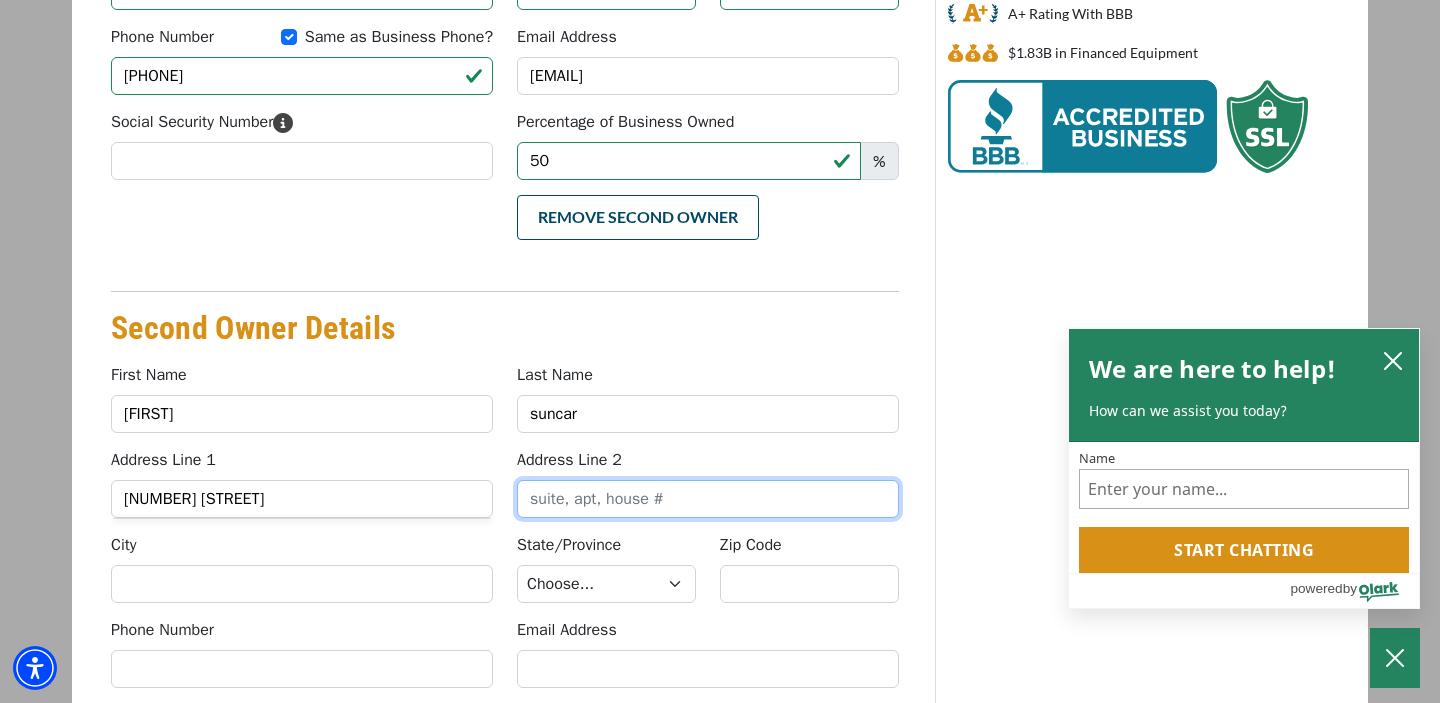 type on "Garfield, NJ 07026" 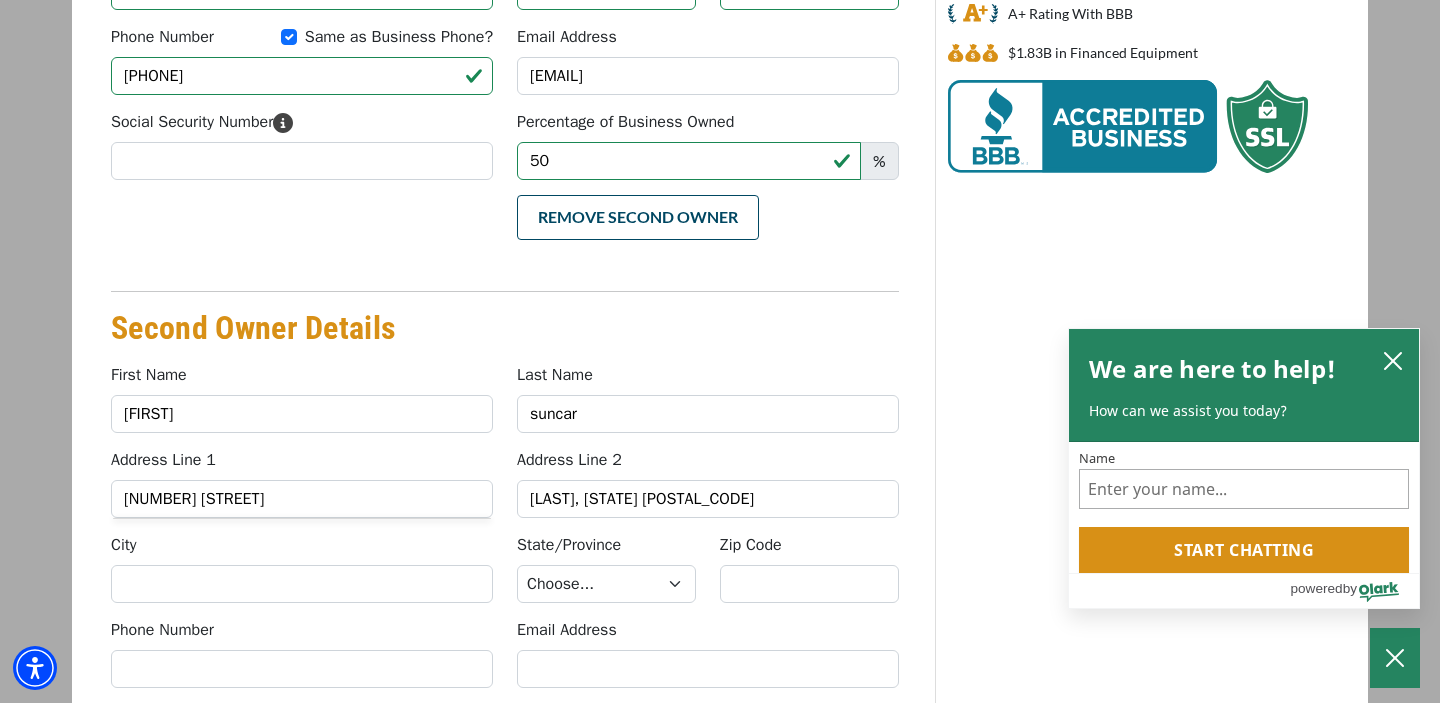 type on "Garfield" 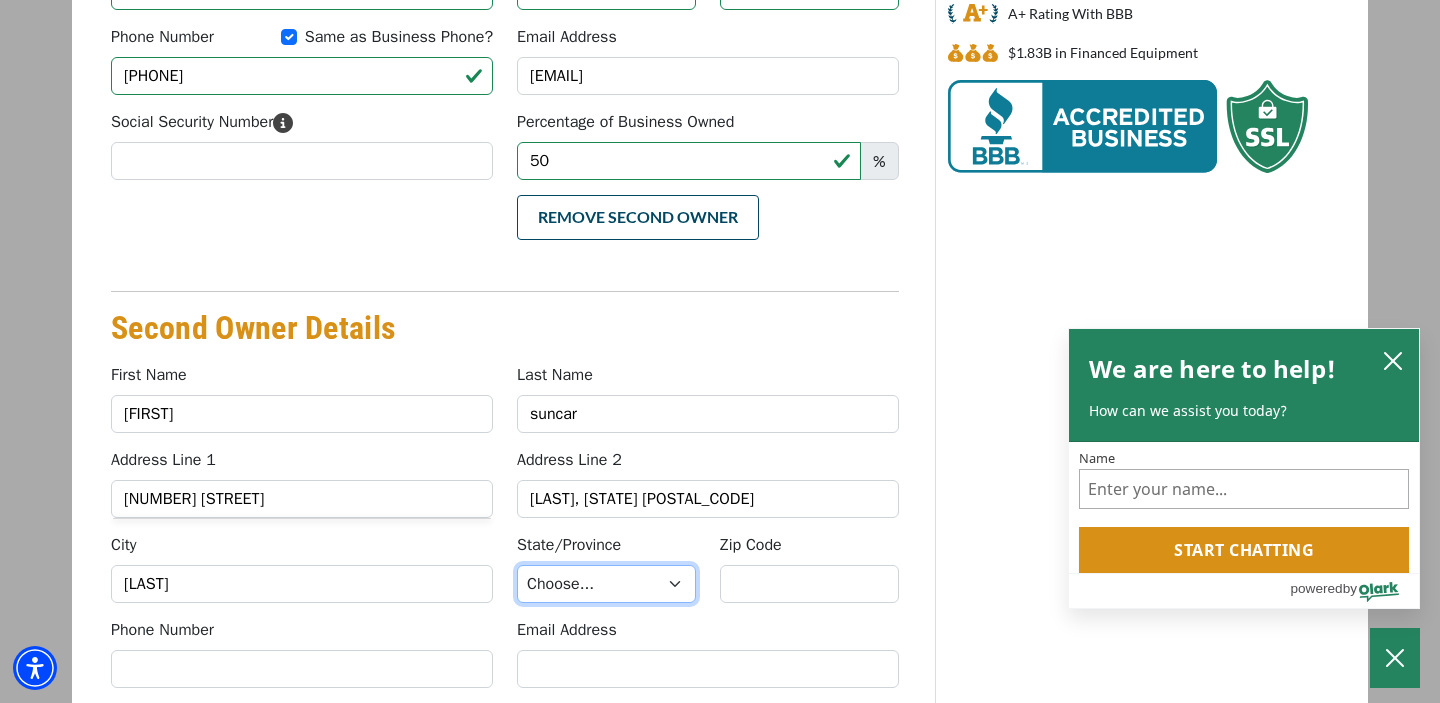 select on "32" 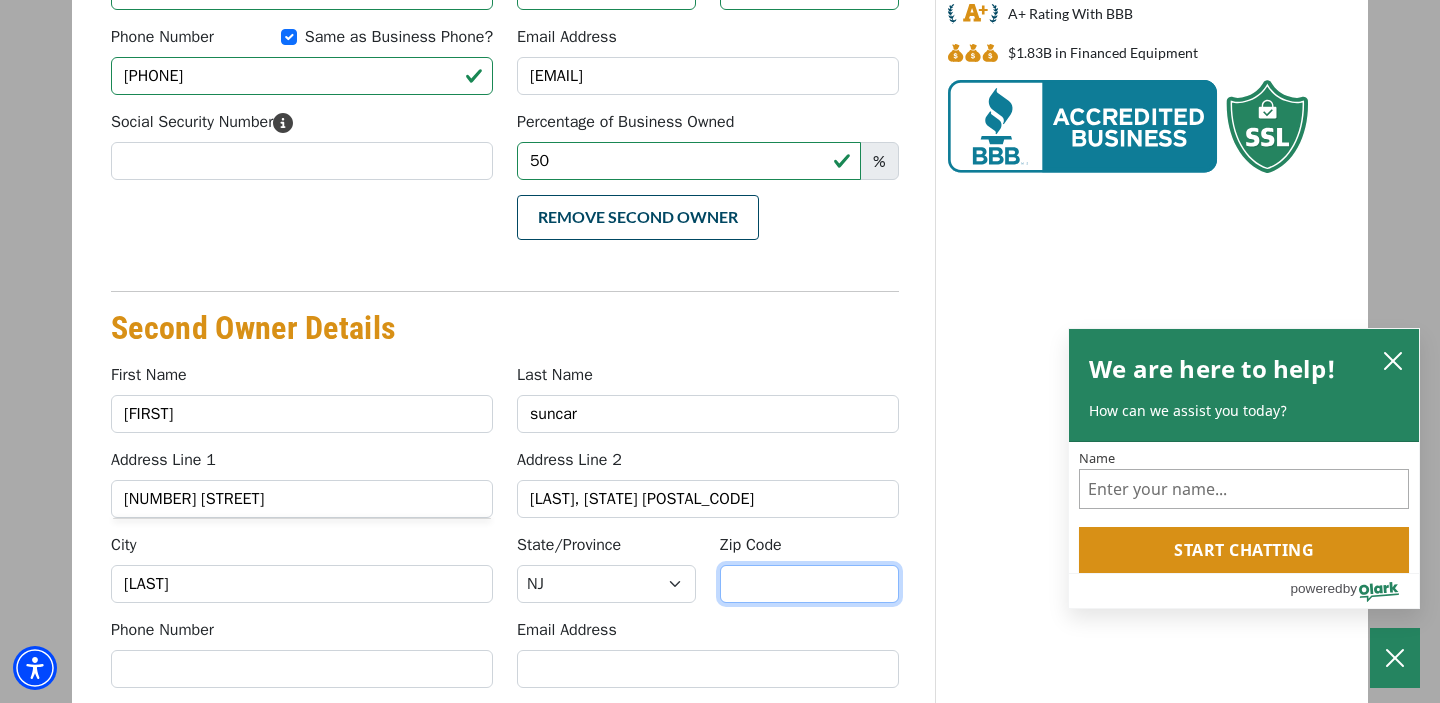 type on "07026" 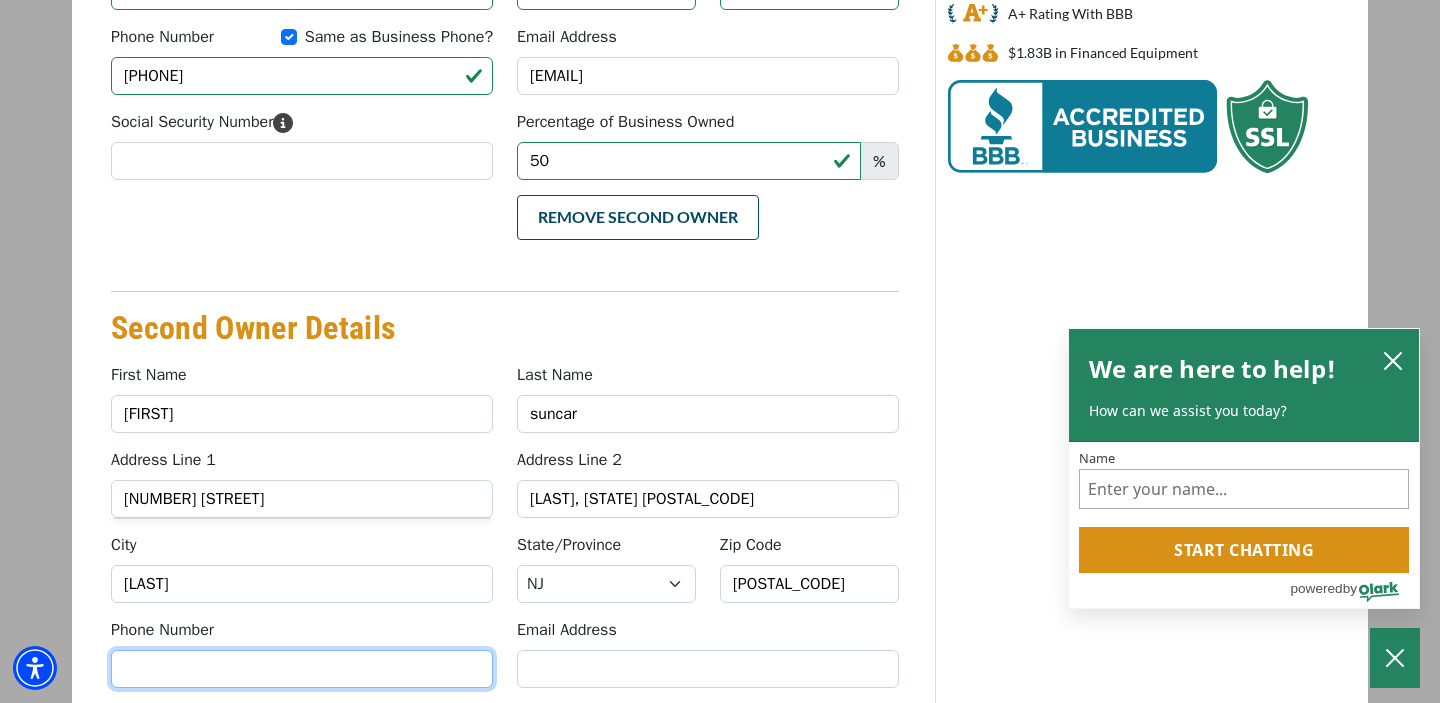 type on "2679023046" 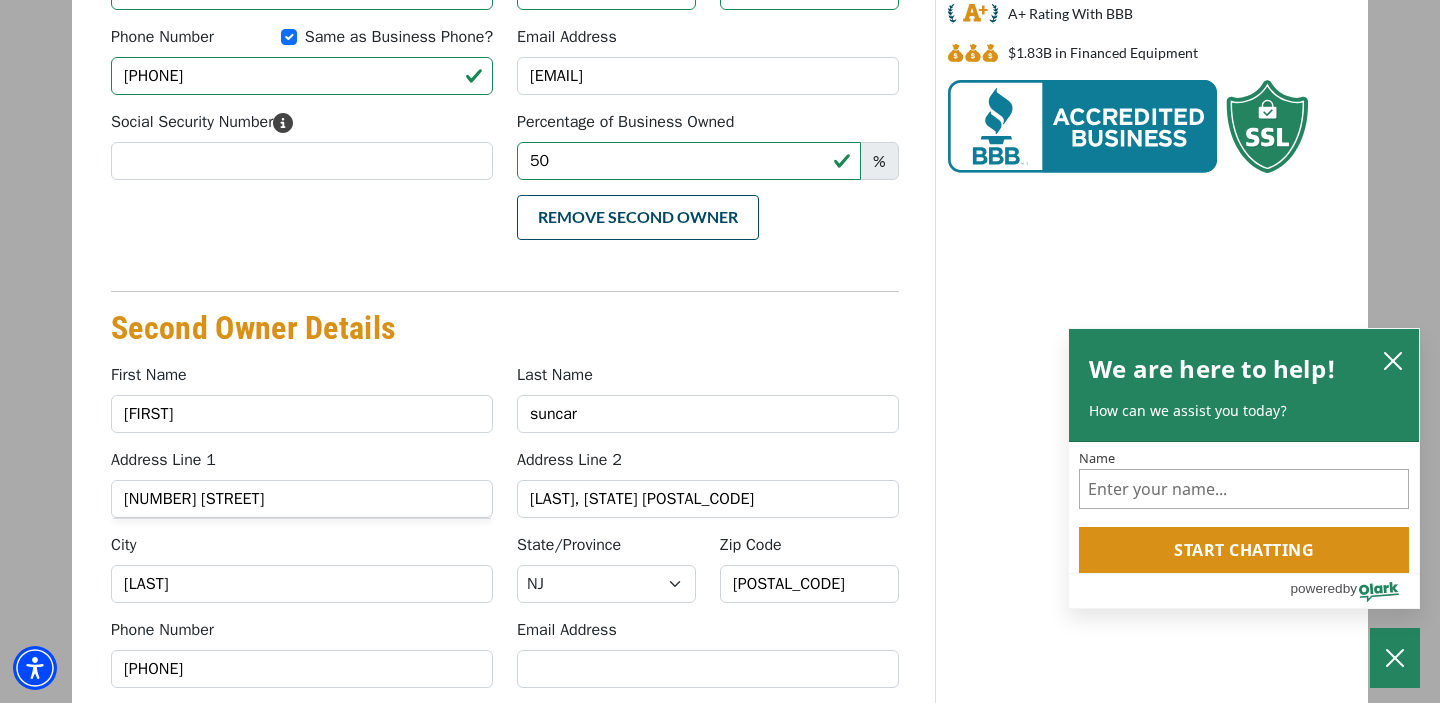 type on "travissuncar@gmail.com" 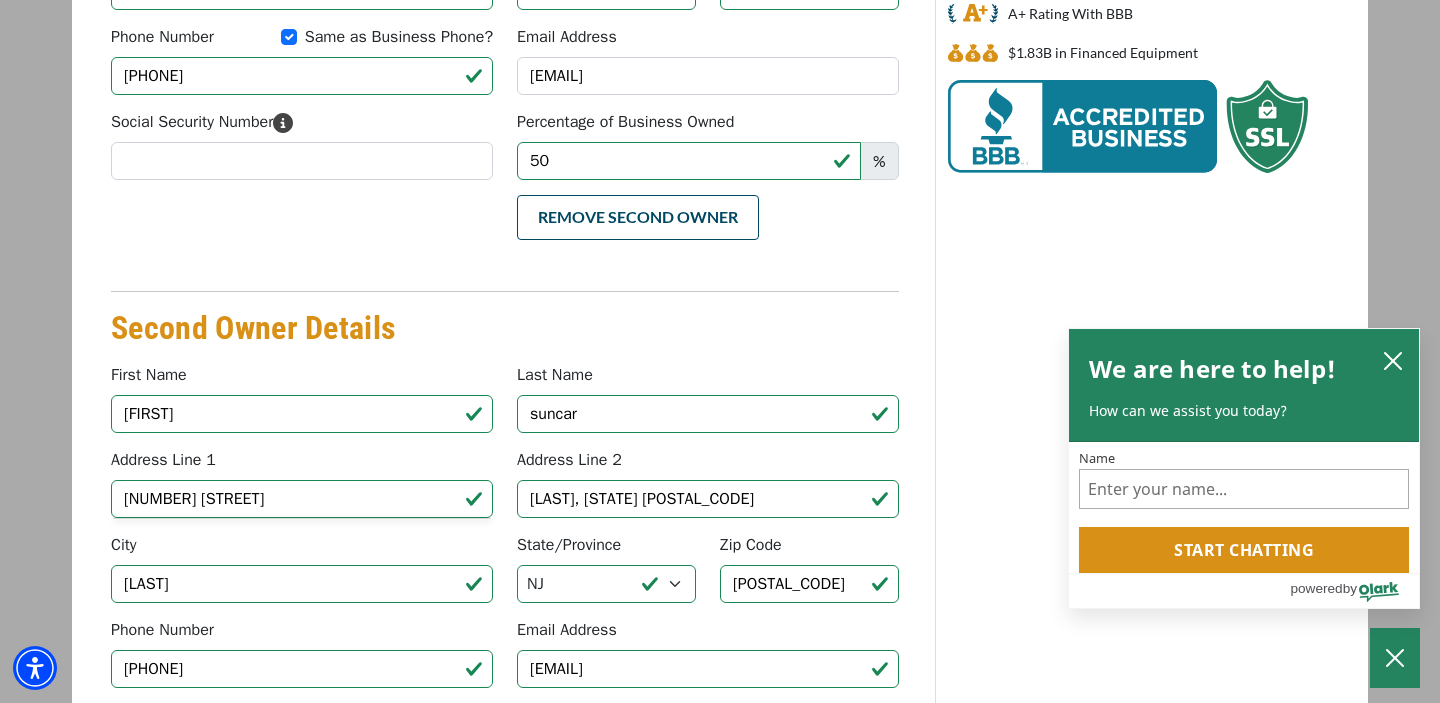 type on "(267) 902-3046" 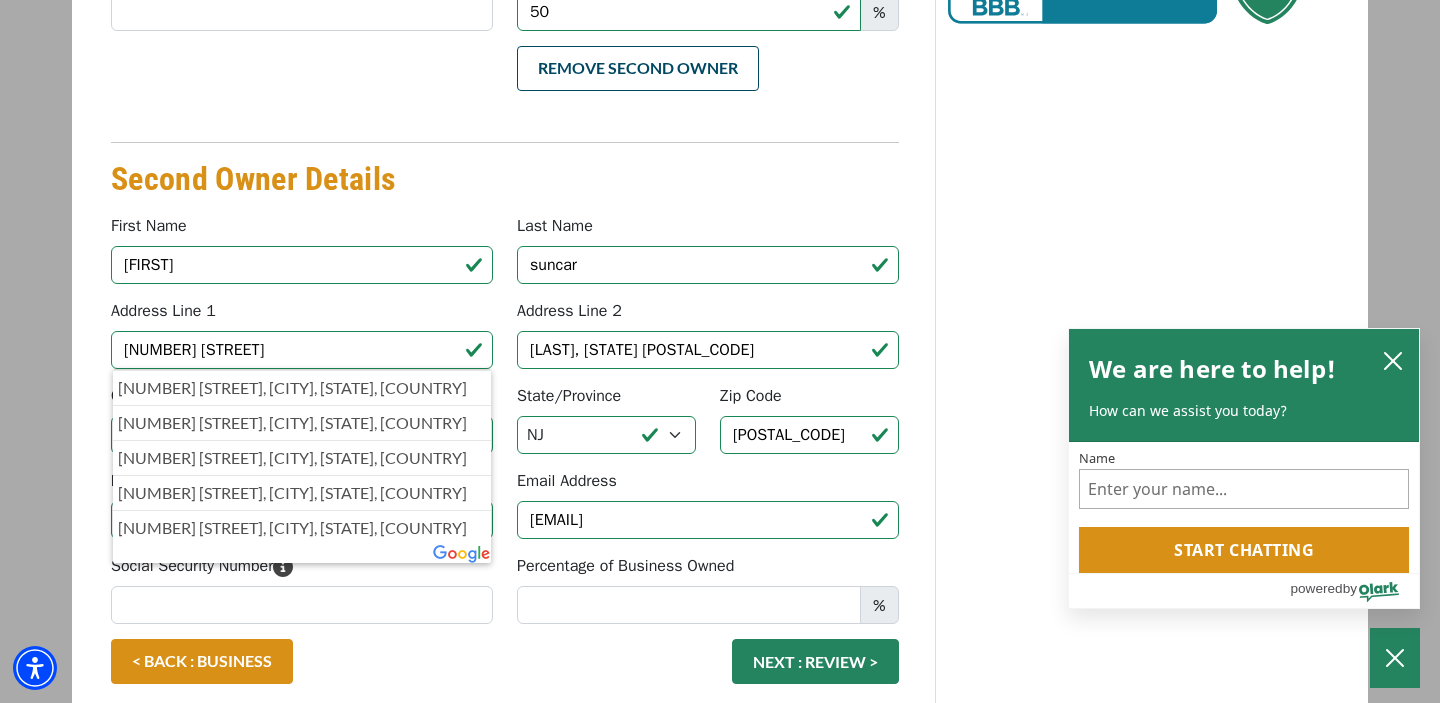 scroll, scrollTop: 672, scrollLeft: 0, axis: vertical 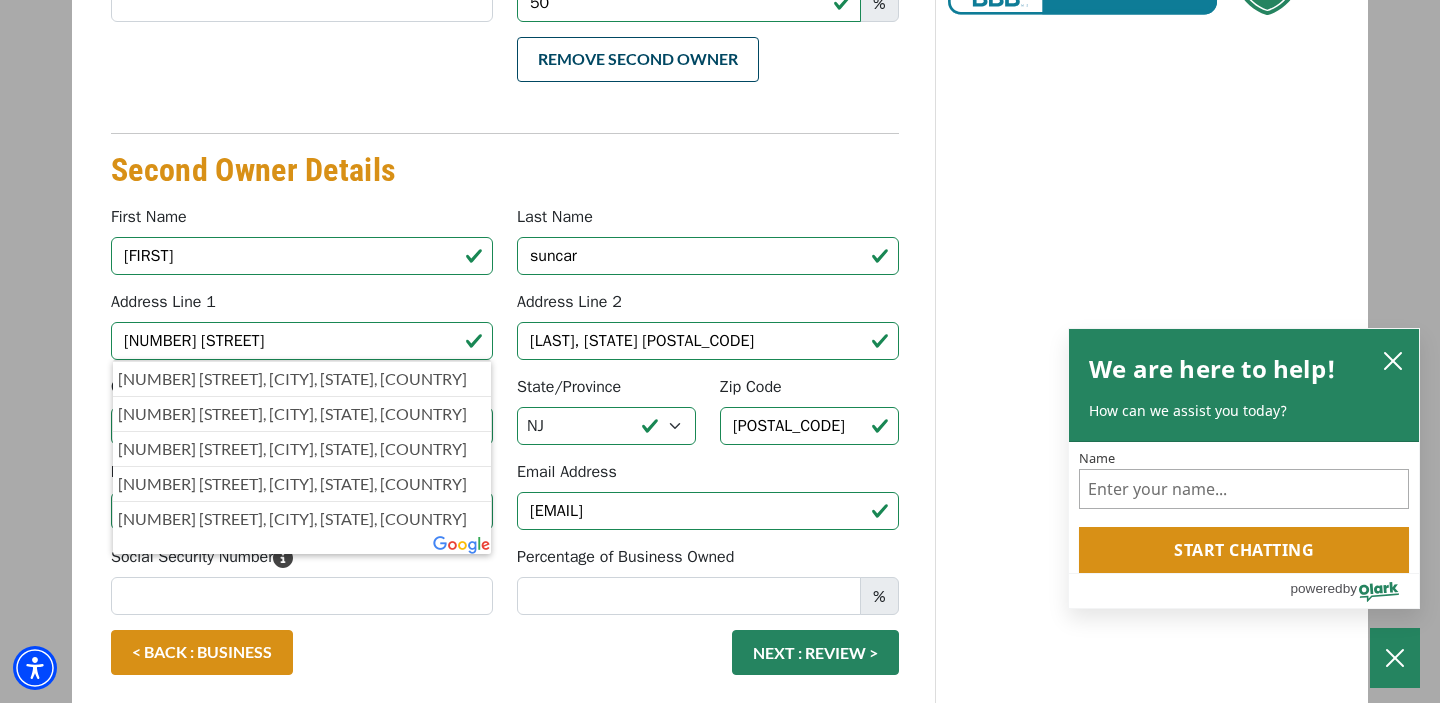 click on "< BACK : BUSINESS
NEXT : REVIEW >" at bounding box center (505, 662) 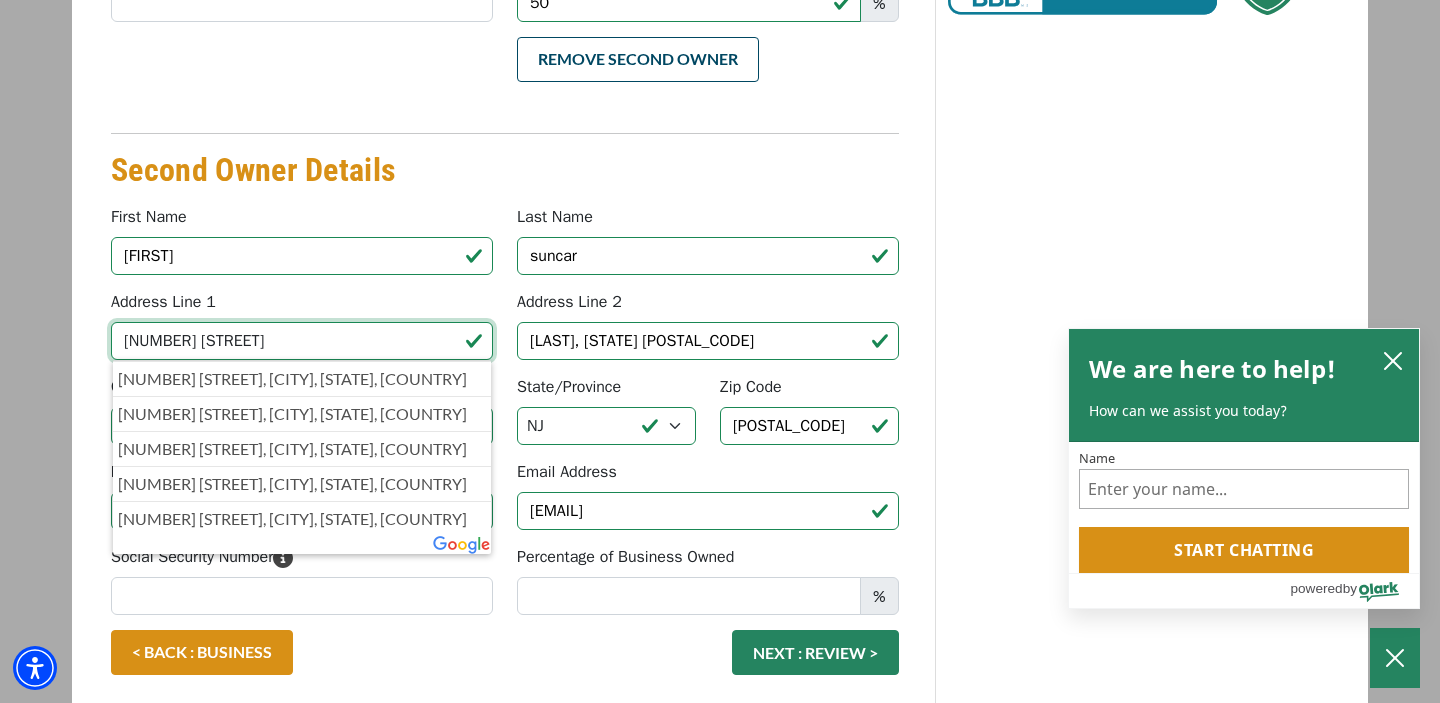 click on "113 Westminster Pl" at bounding box center [302, 341] 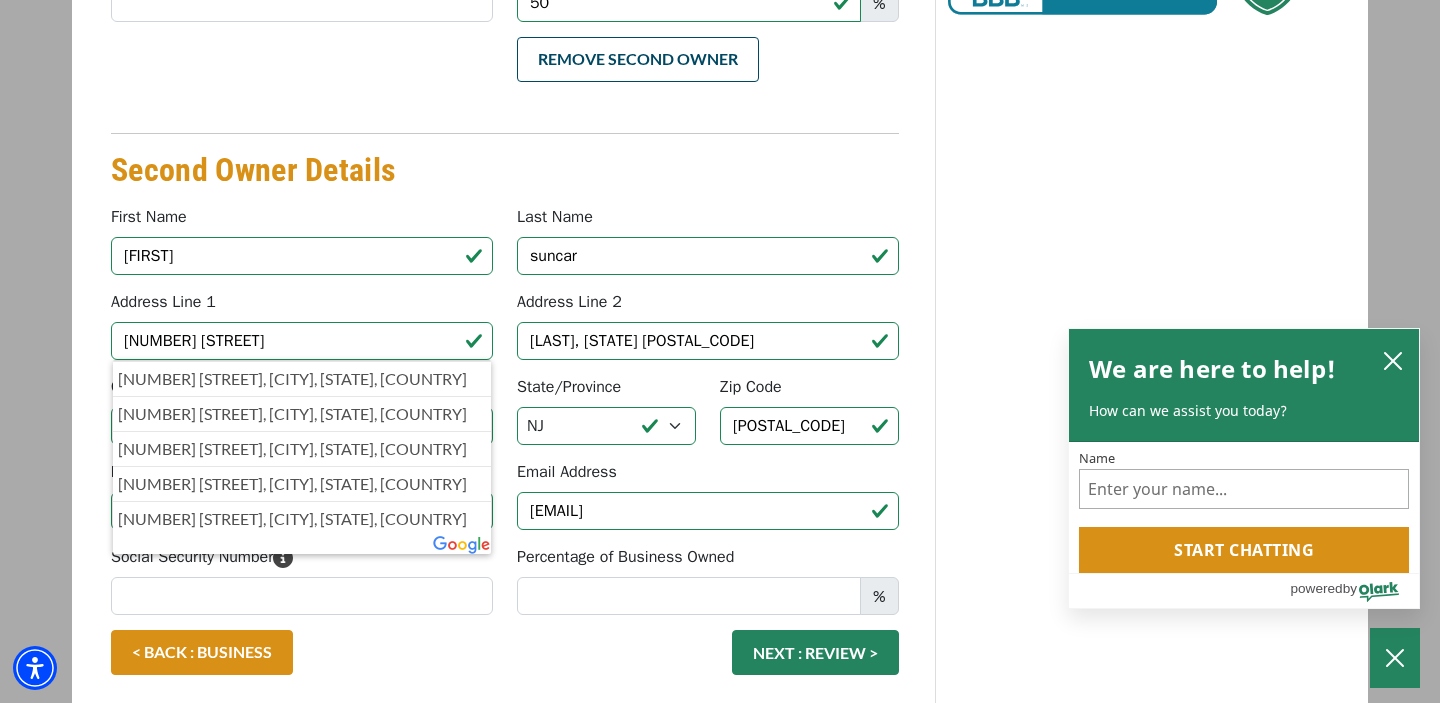 click on "Second Owner Details" at bounding box center (505, 170) 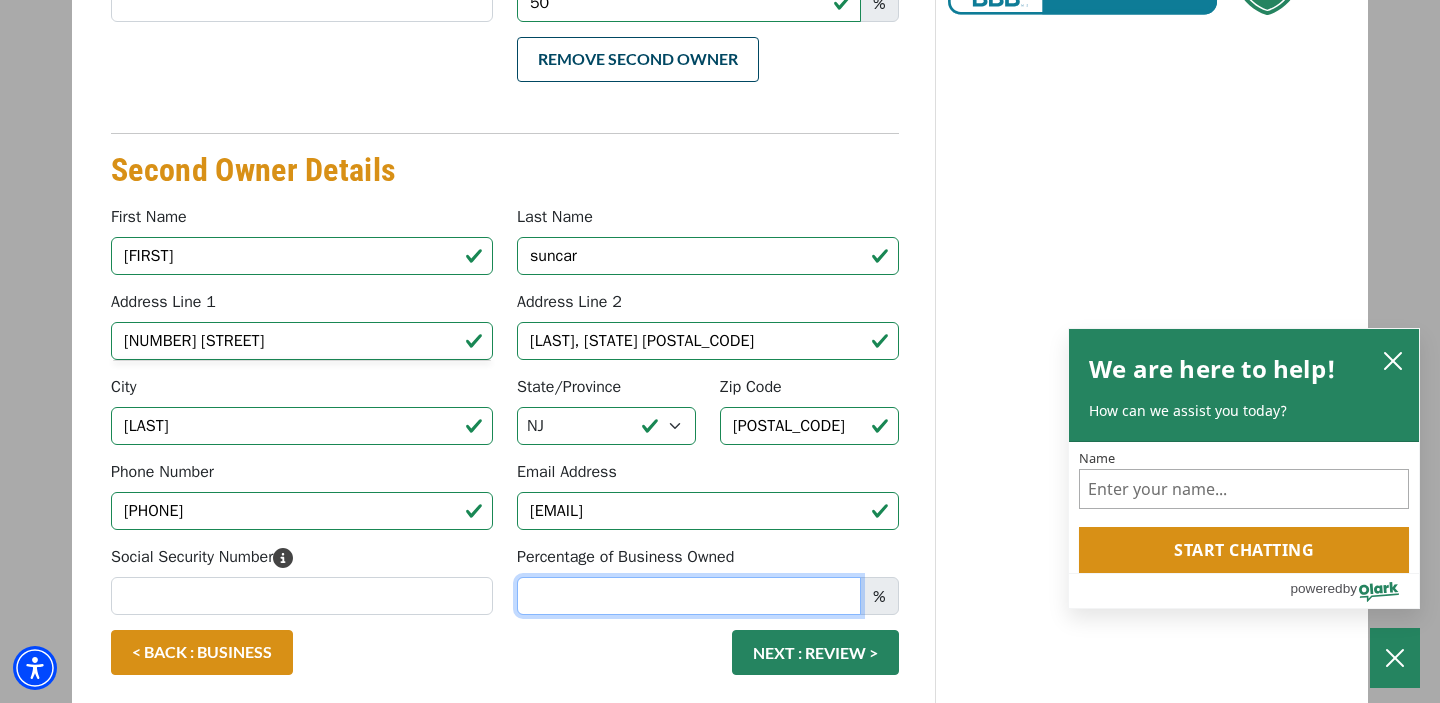 click on "Percentage of Business Owned" at bounding box center [689, 596] 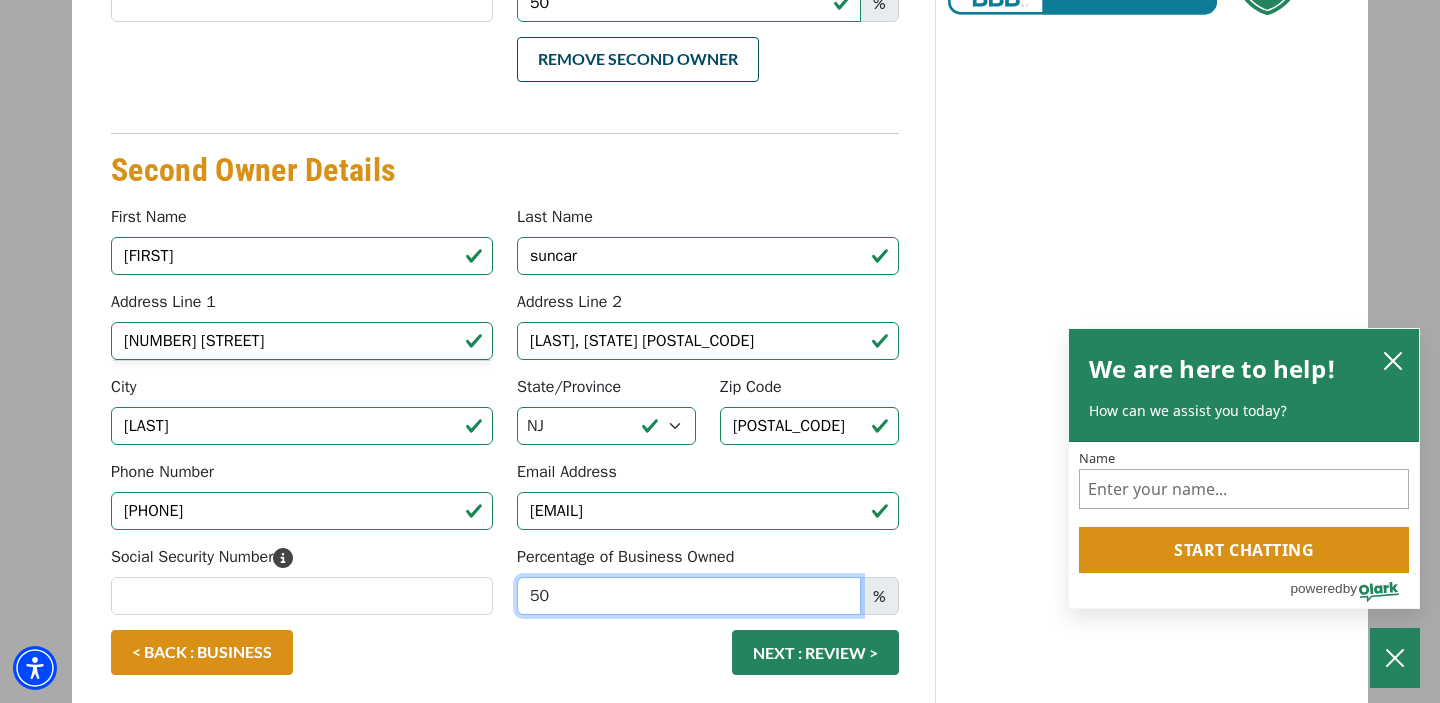 type on "50" 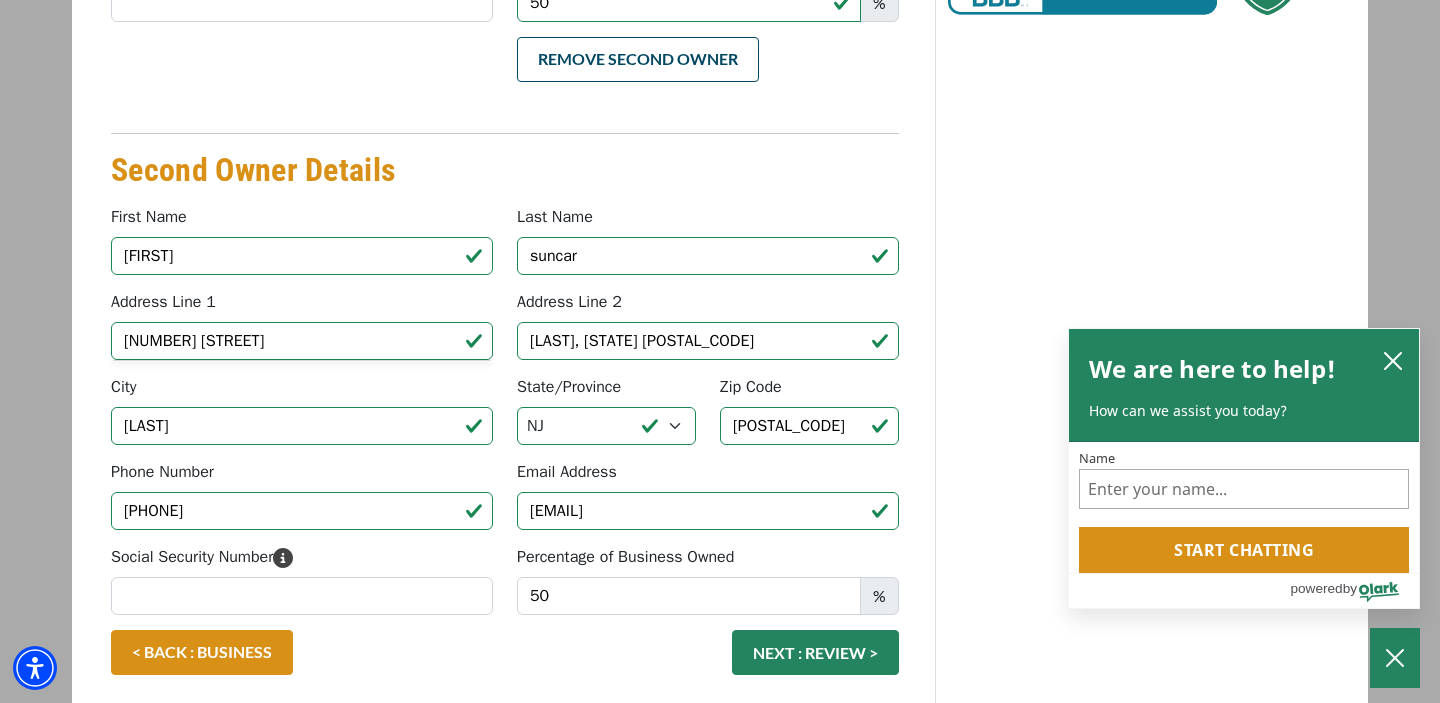 click on "< BACK : BUSINESS
NEXT : REVIEW >" at bounding box center [505, 662] 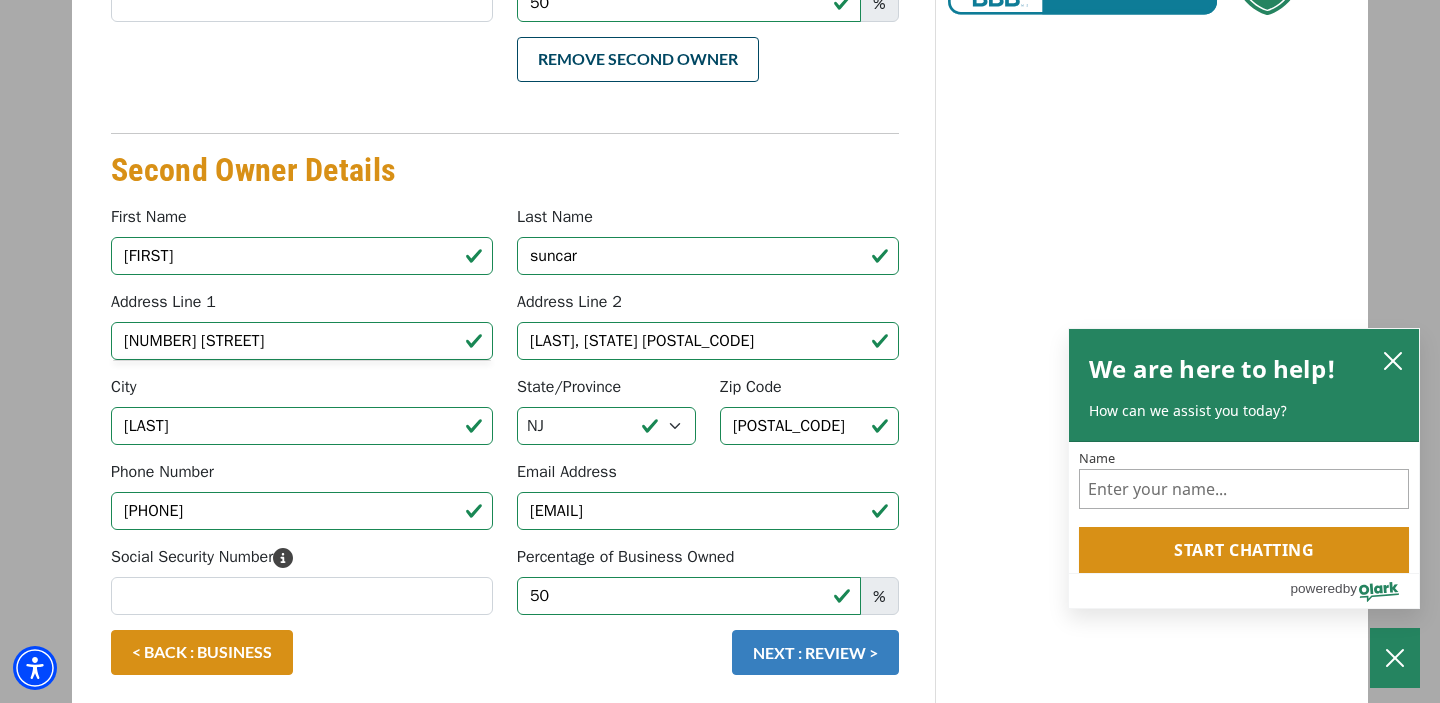 click on "NEXT : REVIEW >" at bounding box center (815, 652) 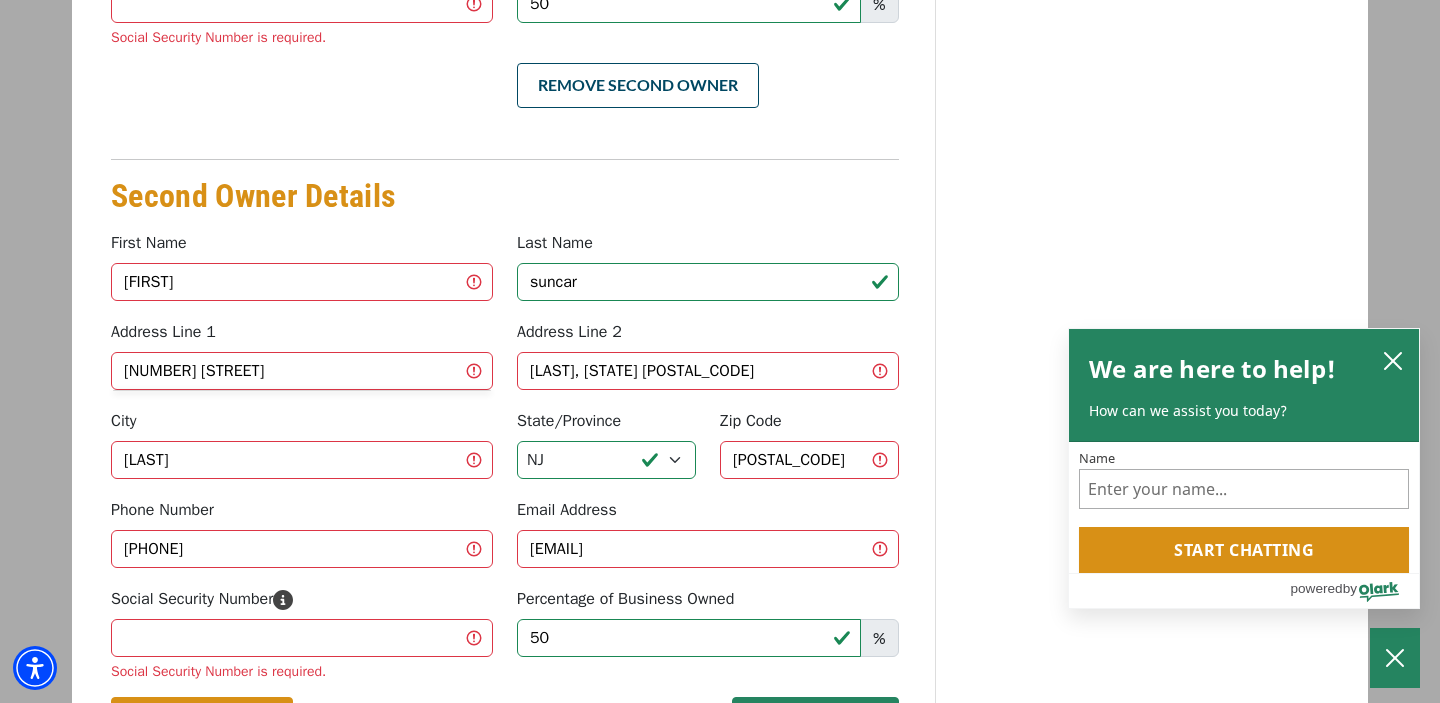 scroll, scrollTop: 779, scrollLeft: 0, axis: vertical 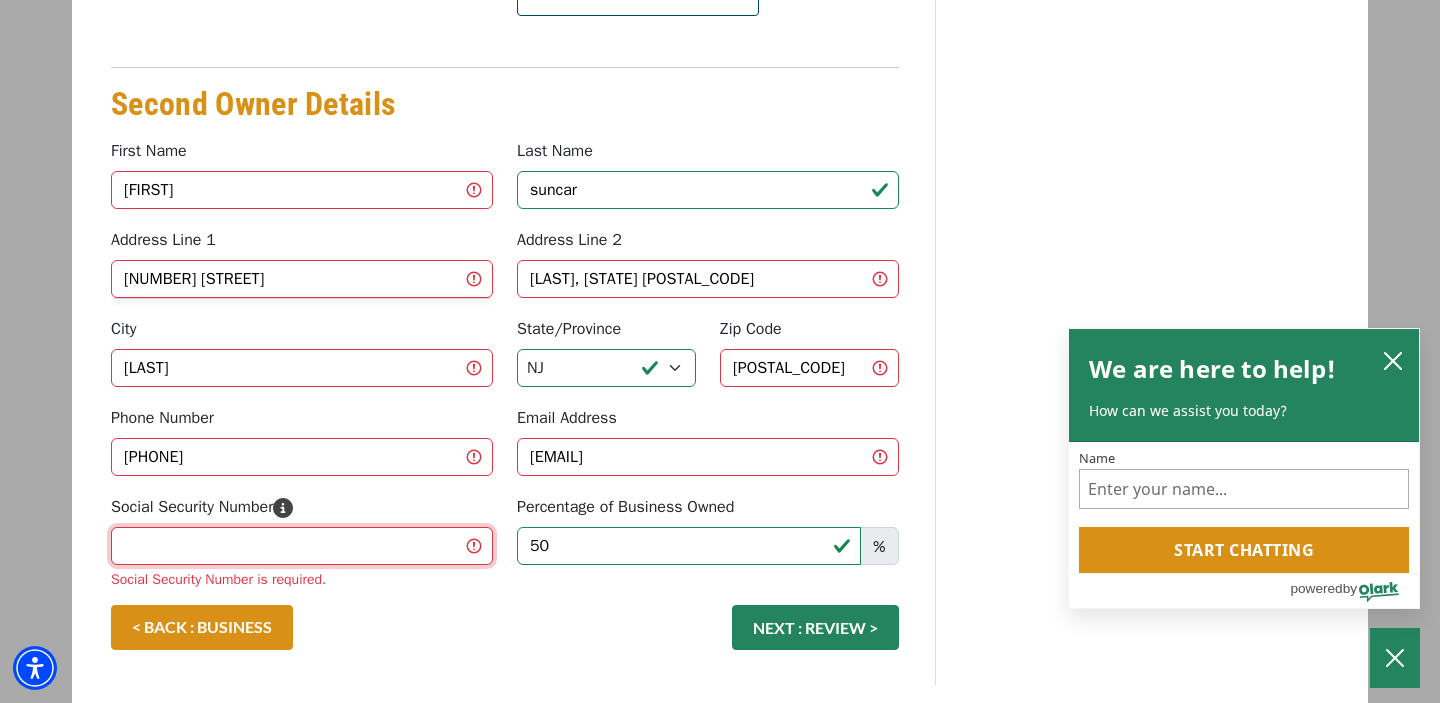 click on "Social Security Number" at bounding box center [302, 546] 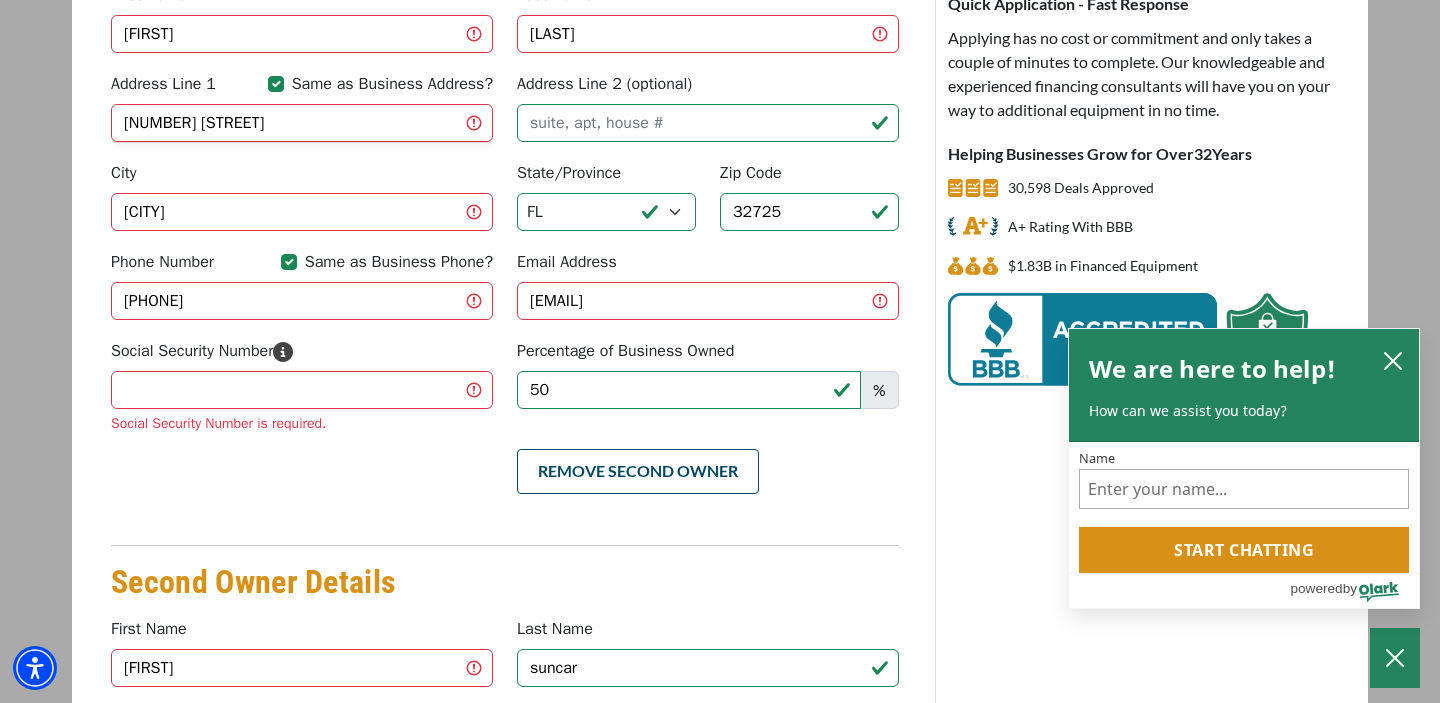 scroll, scrollTop: 406, scrollLeft: 0, axis: vertical 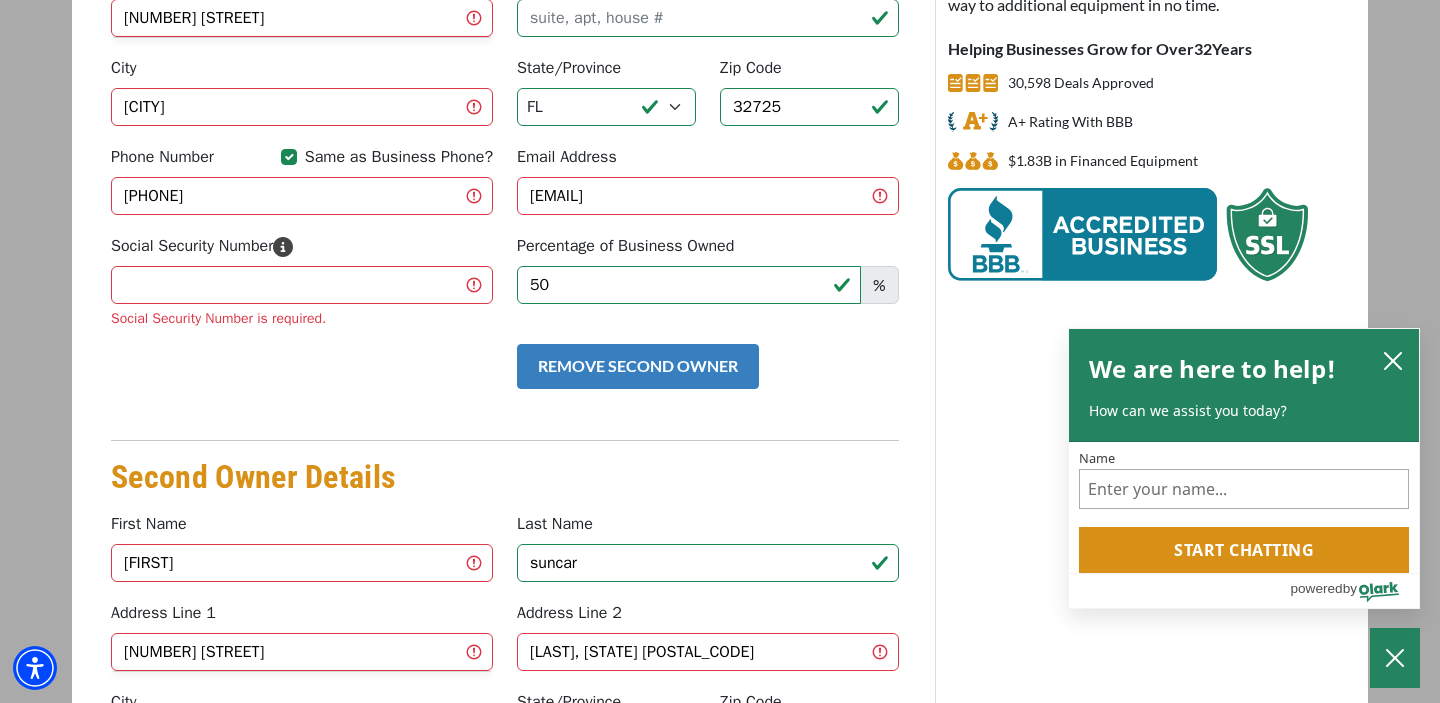 type on "148-13-1085" 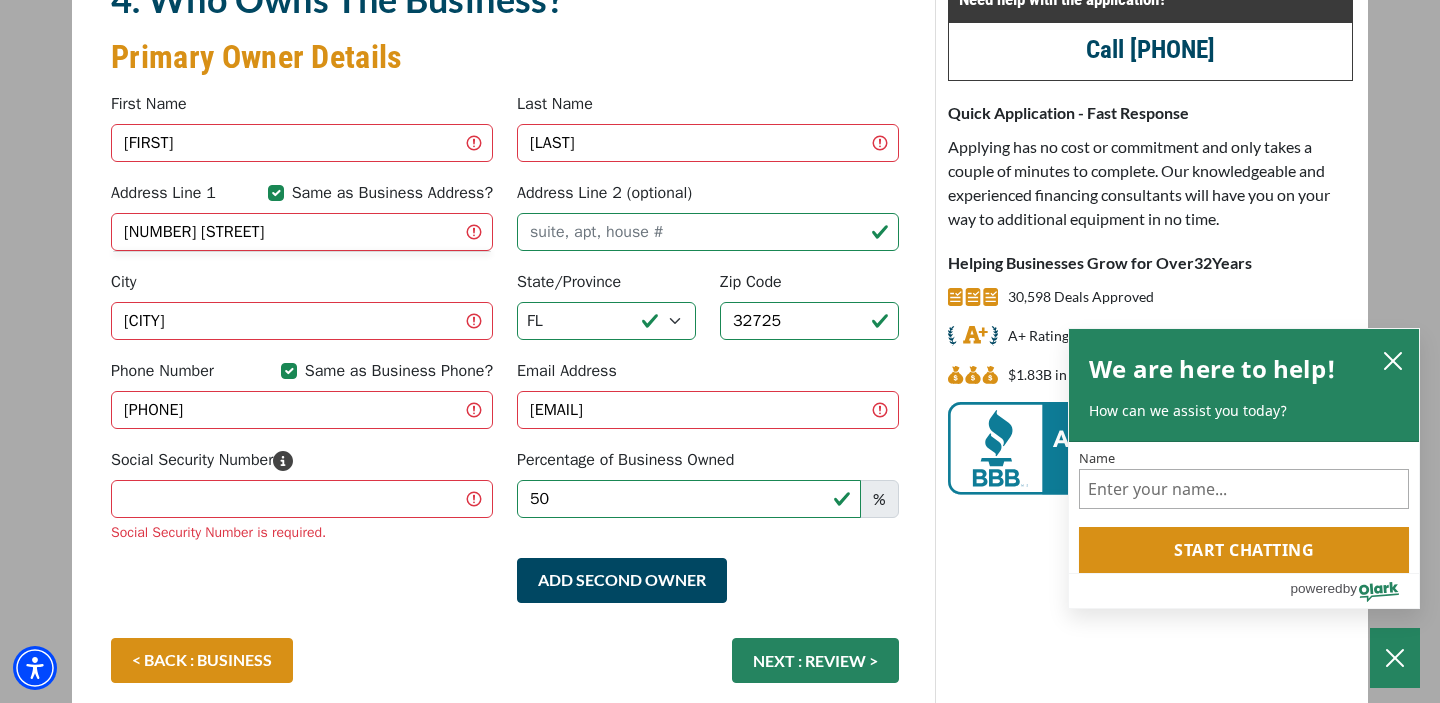 scroll, scrollTop: 174, scrollLeft: 0, axis: vertical 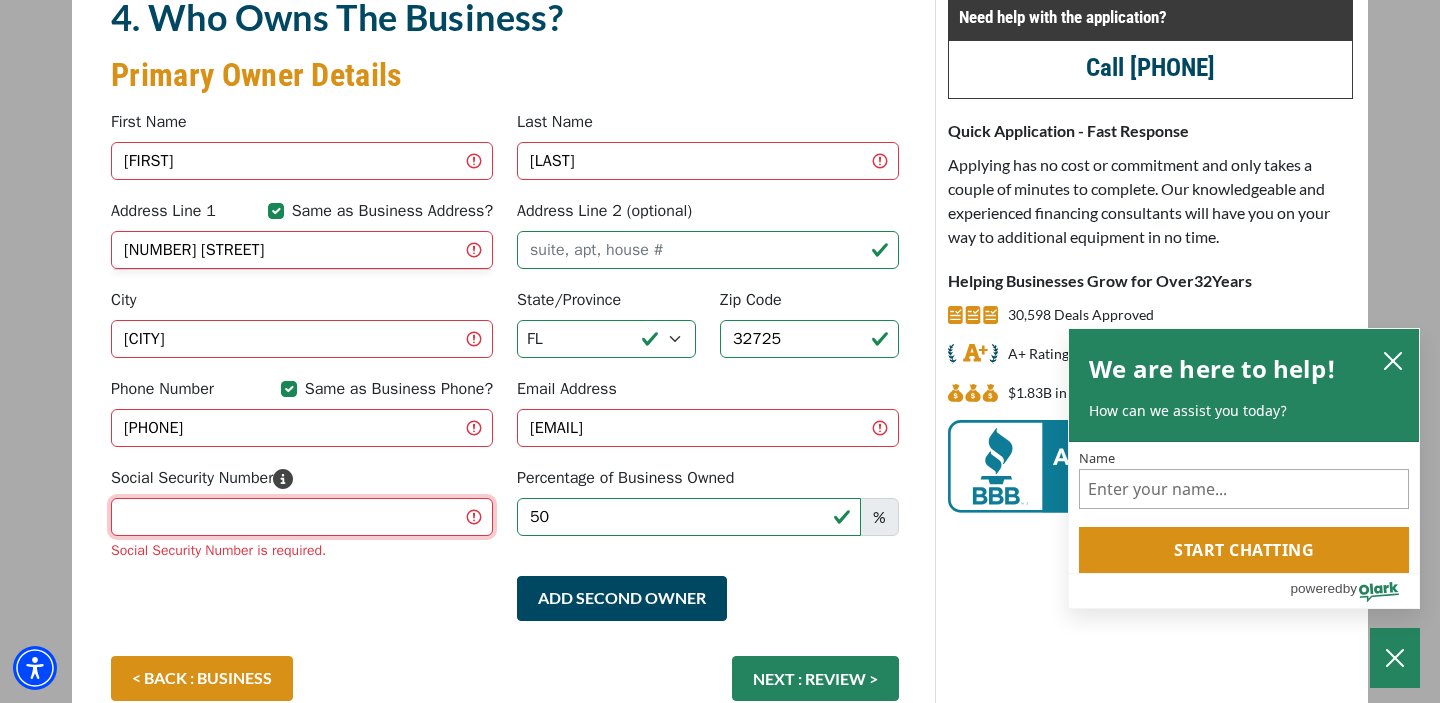 click on "Social Security Number" at bounding box center [302, 517] 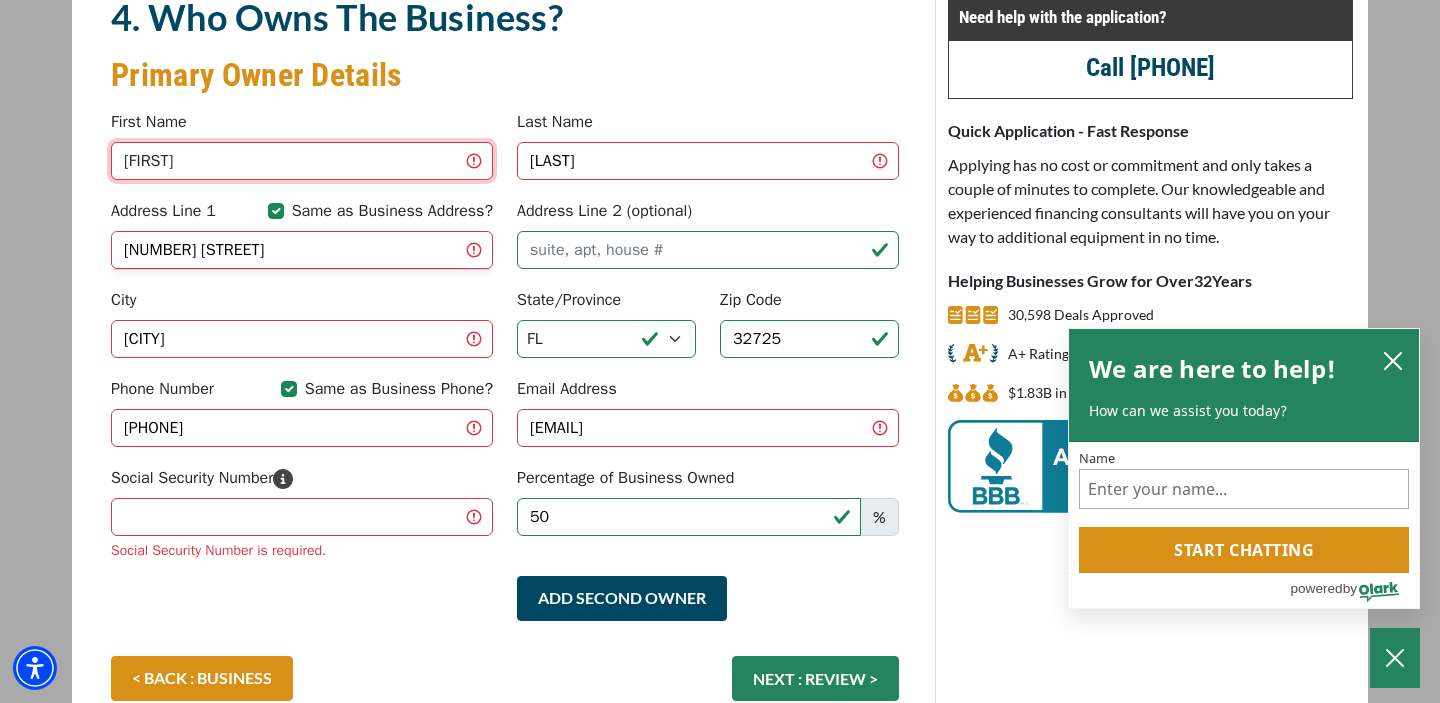 drag, startPoint x: 268, startPoint y: 160, endPoint x: 114, endPoint y: 136, distance: 155.85892 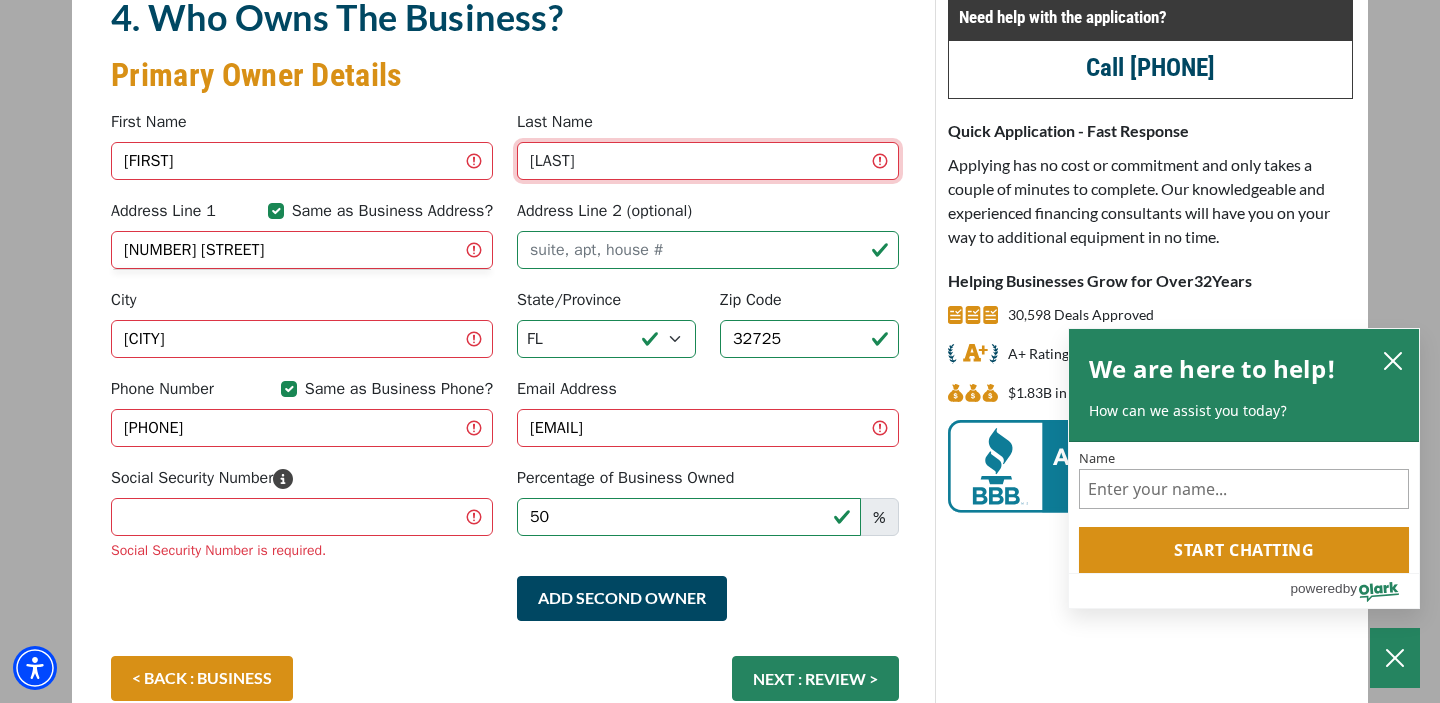 type on "suncar" 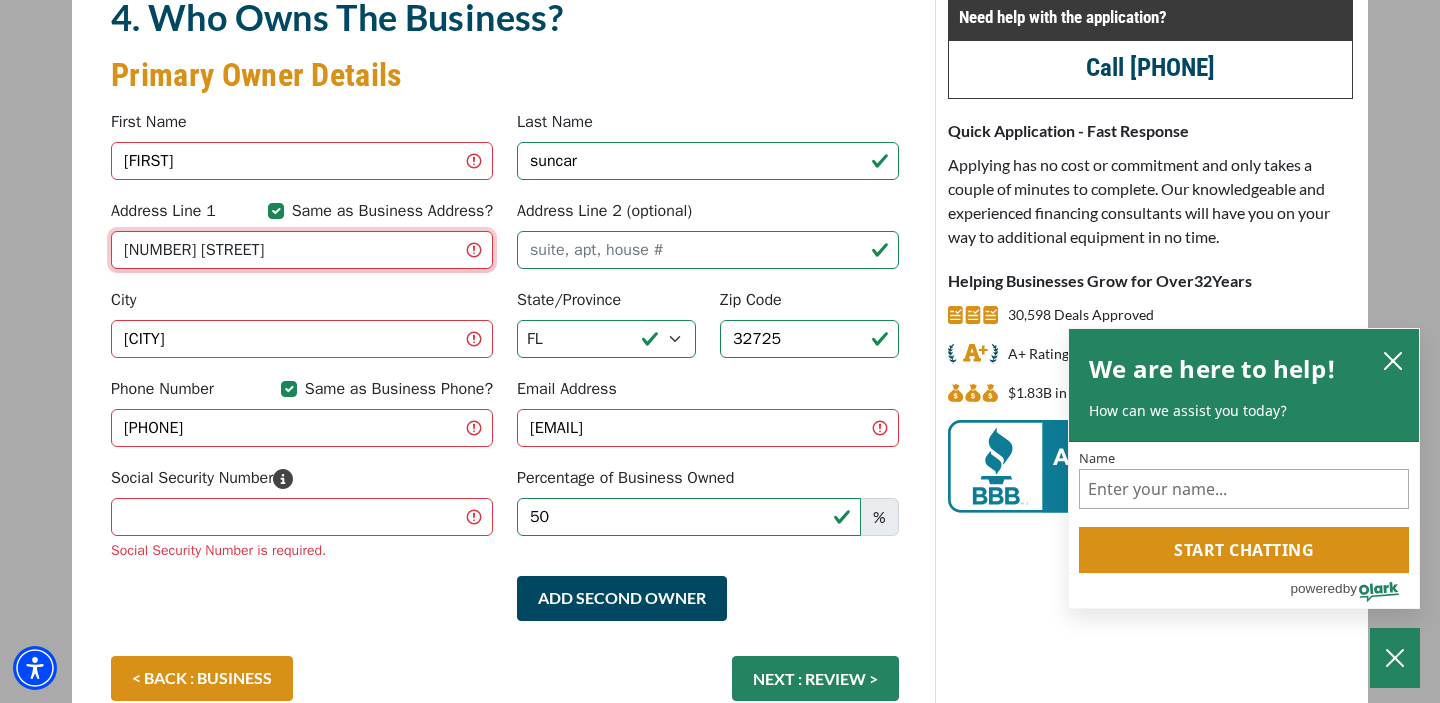 type on "113 Westminster Pl" 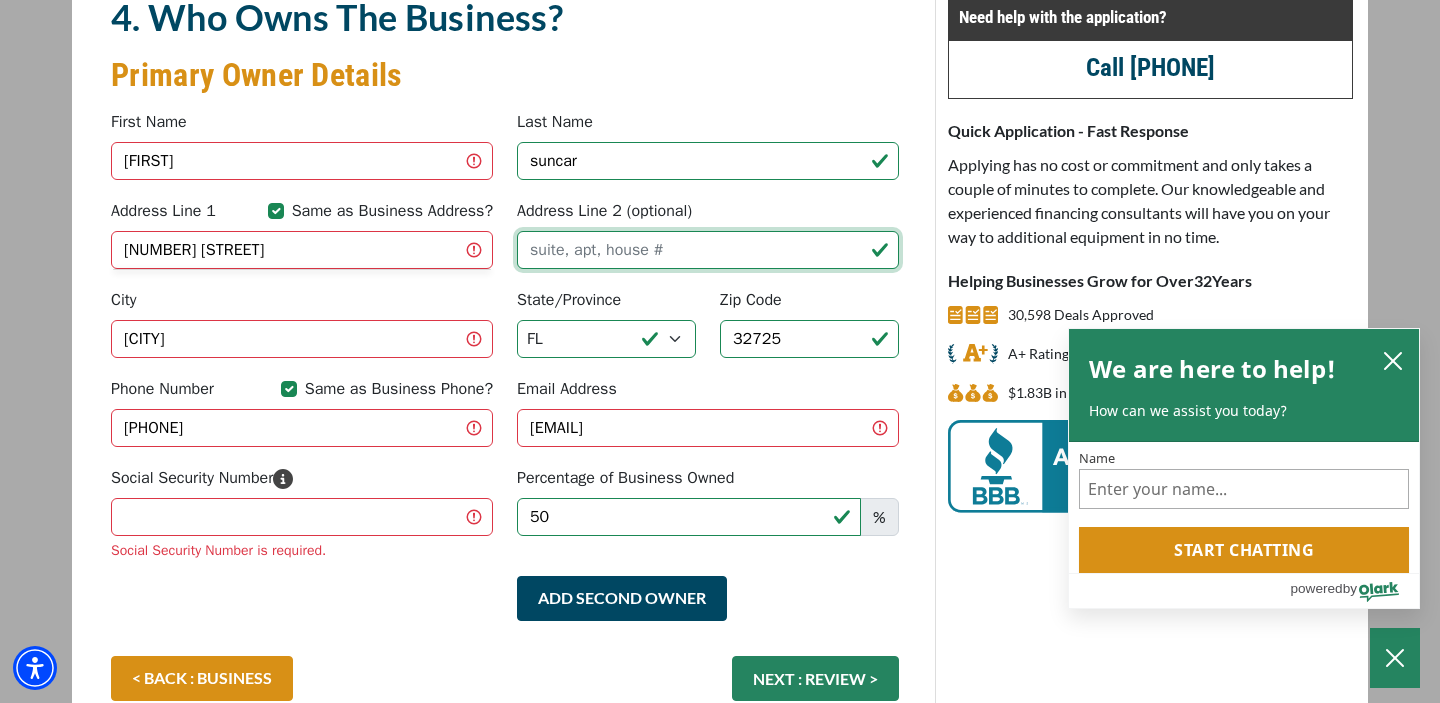 type on "Garfield, NJ 07026" 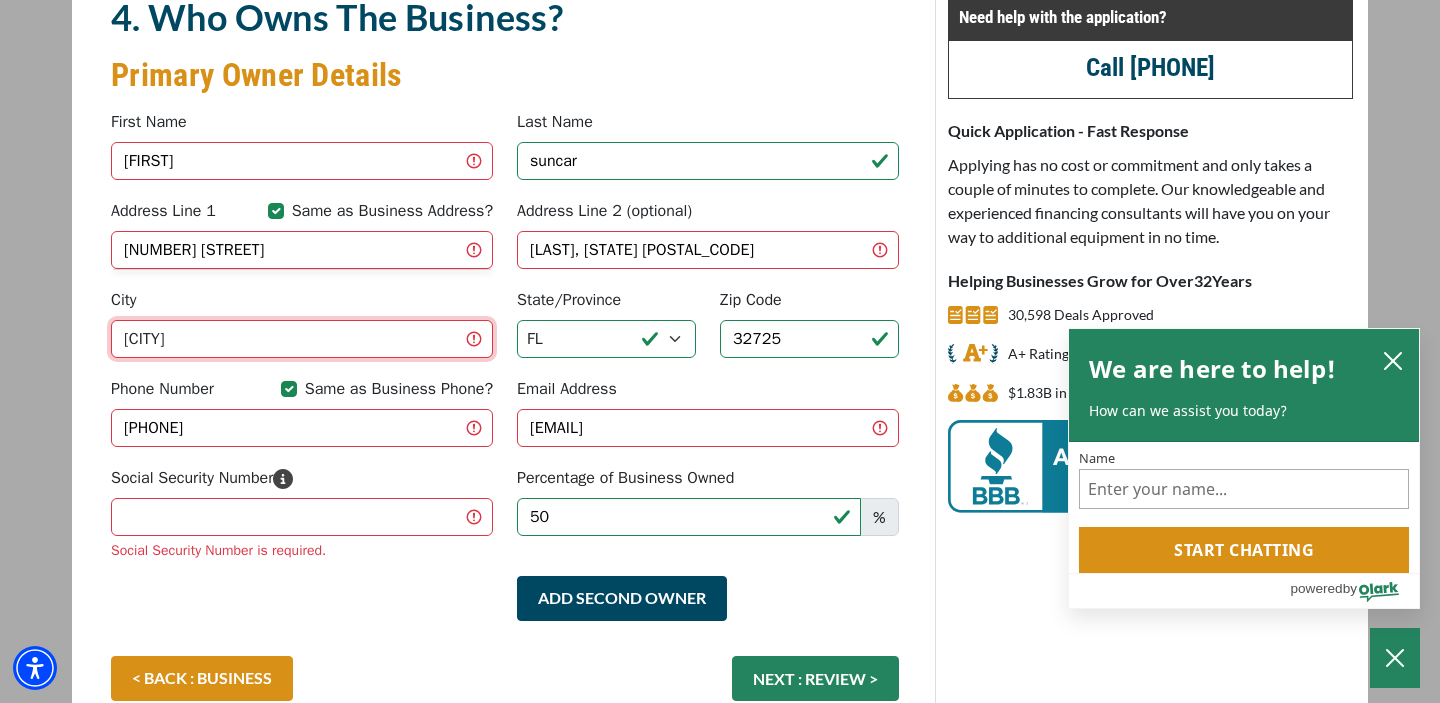 type on "Garfield" 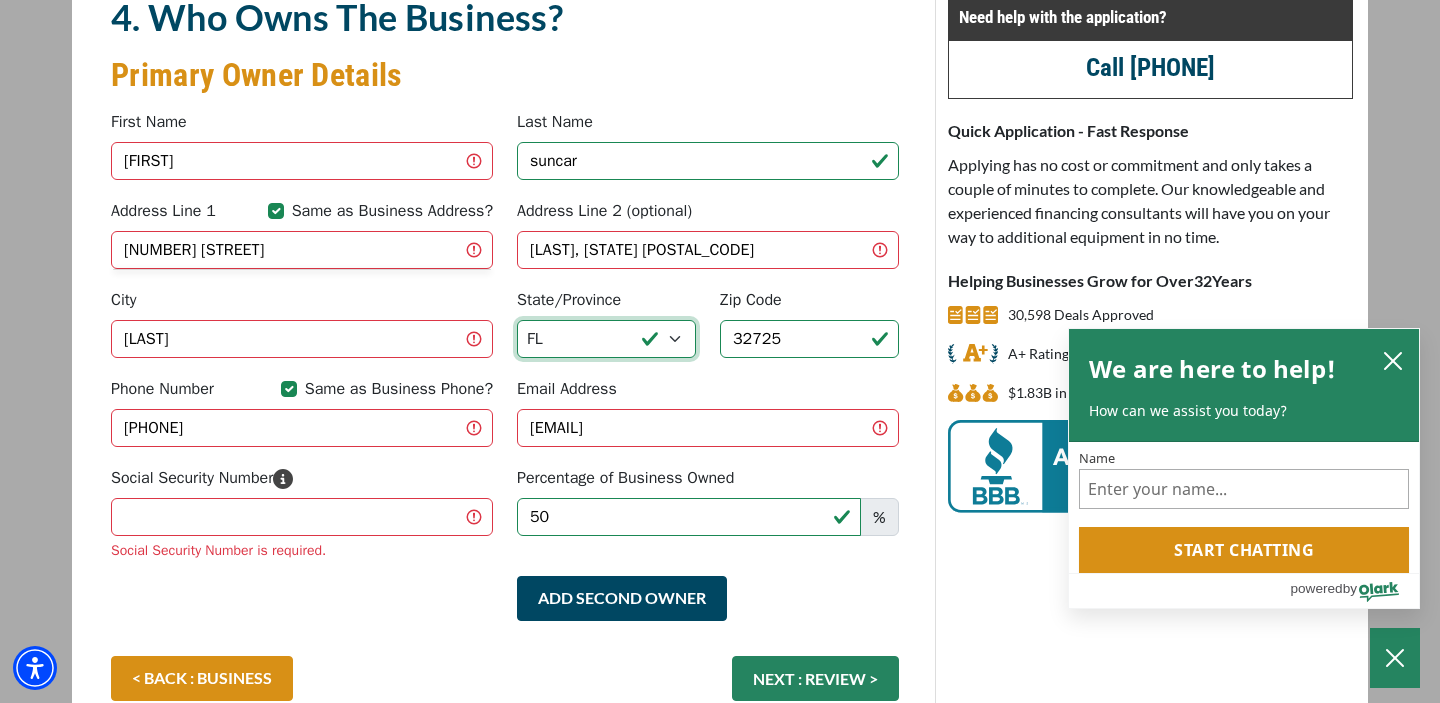 select on "32" 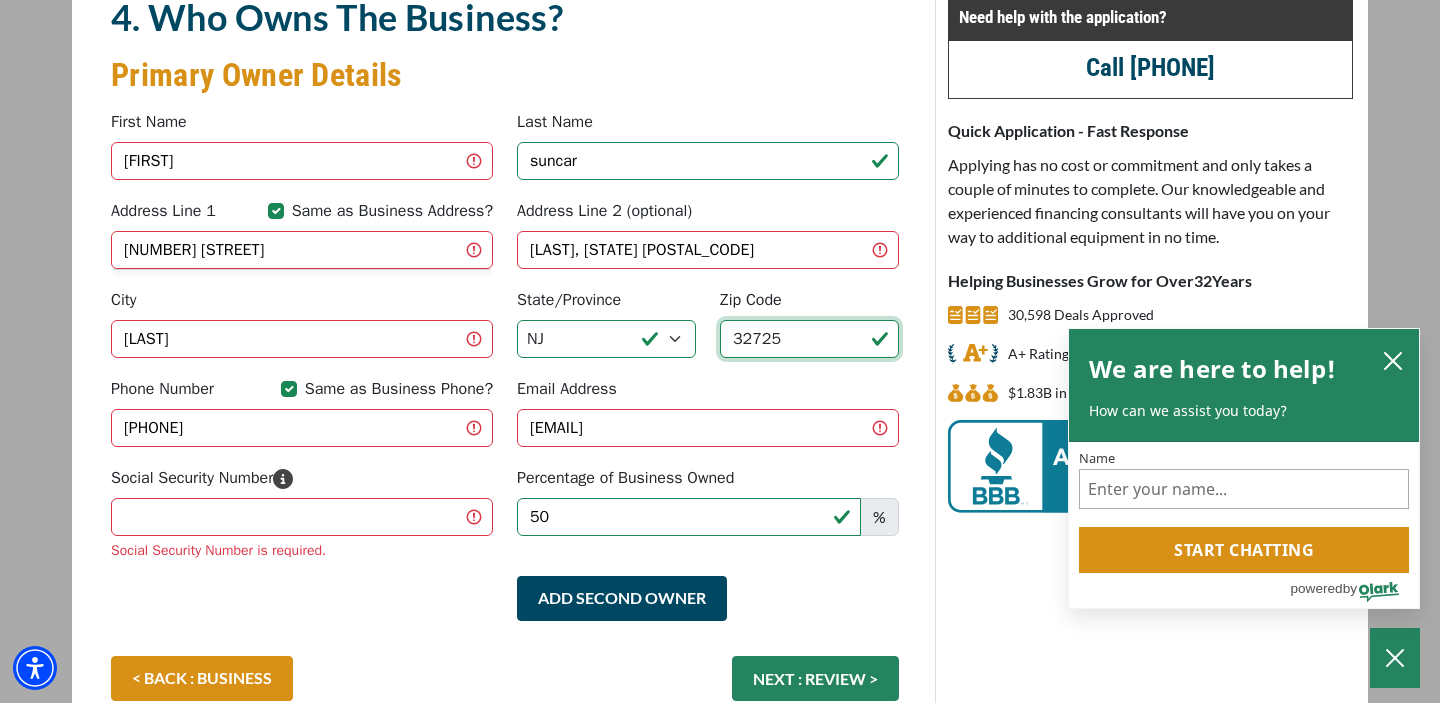 type on "07026" 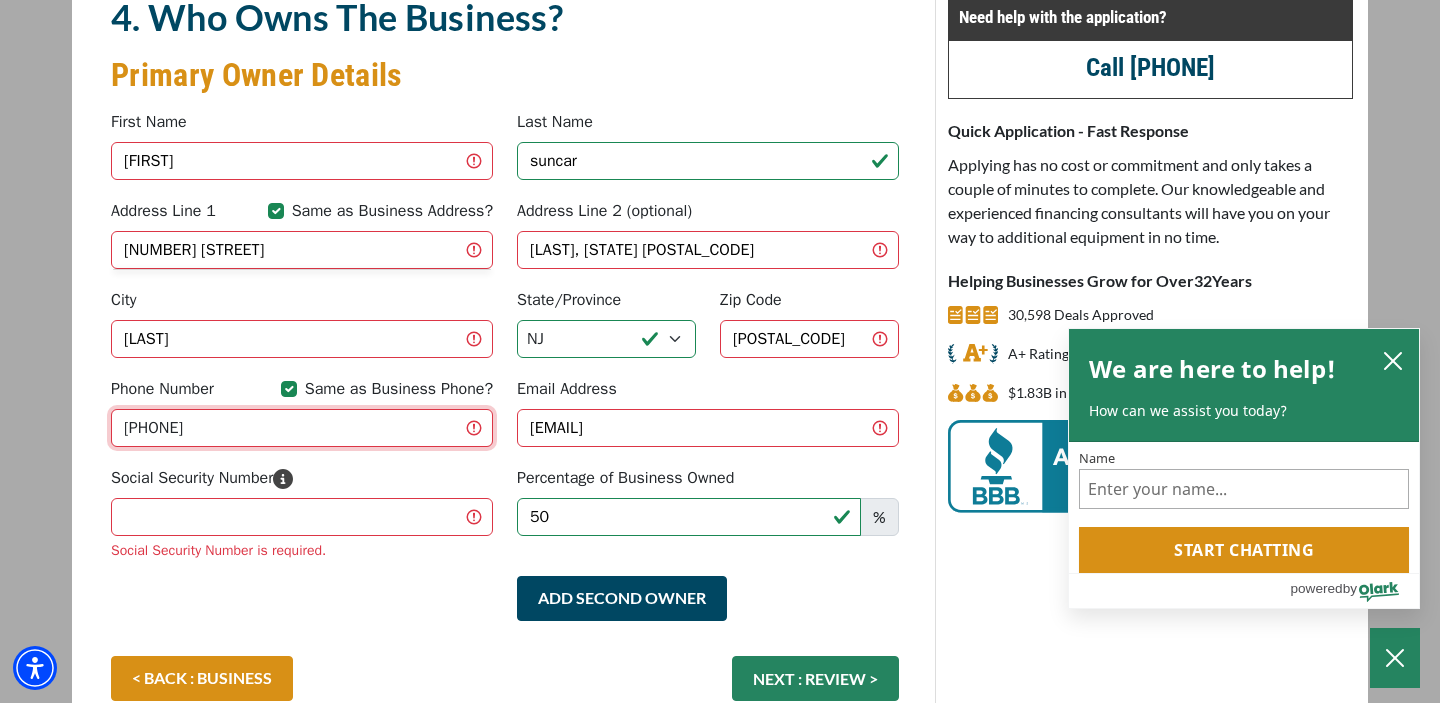 type on "2679023046" 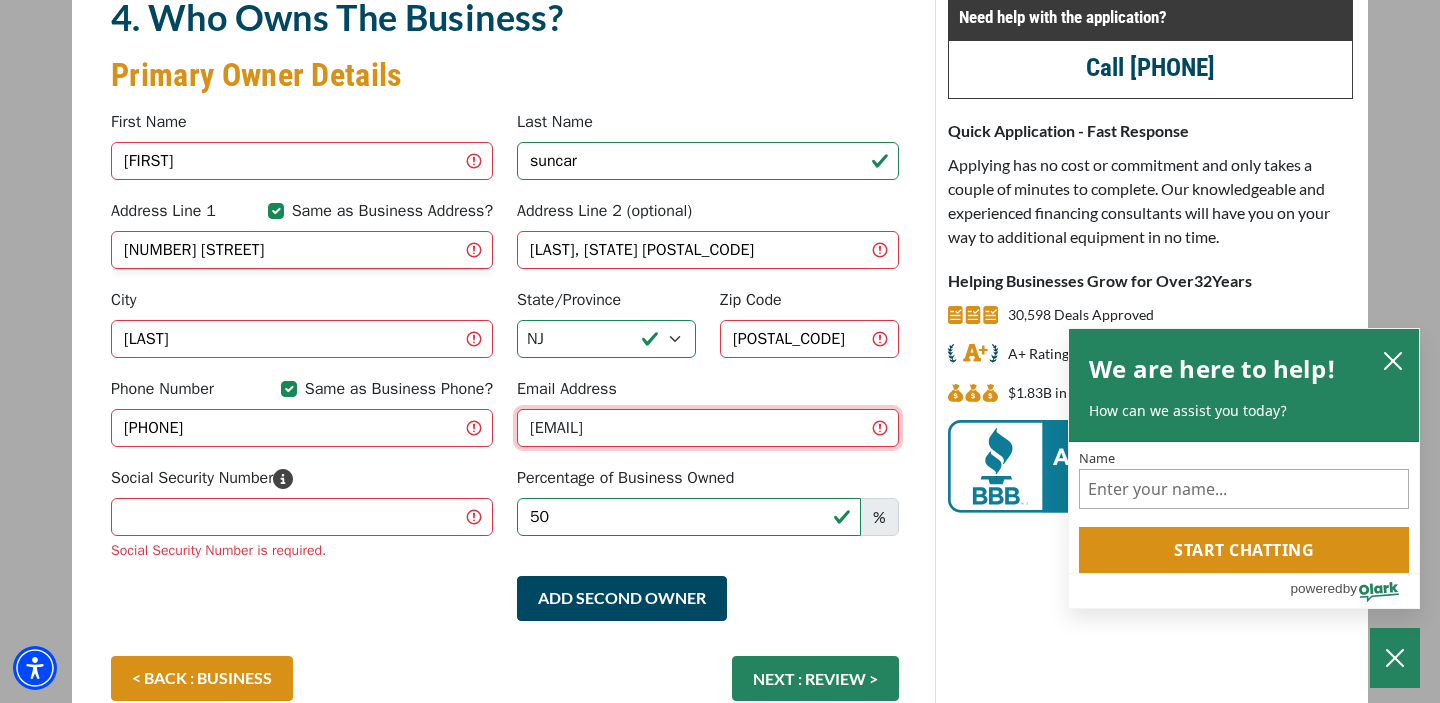 type on "travissuncar@gmail.com" 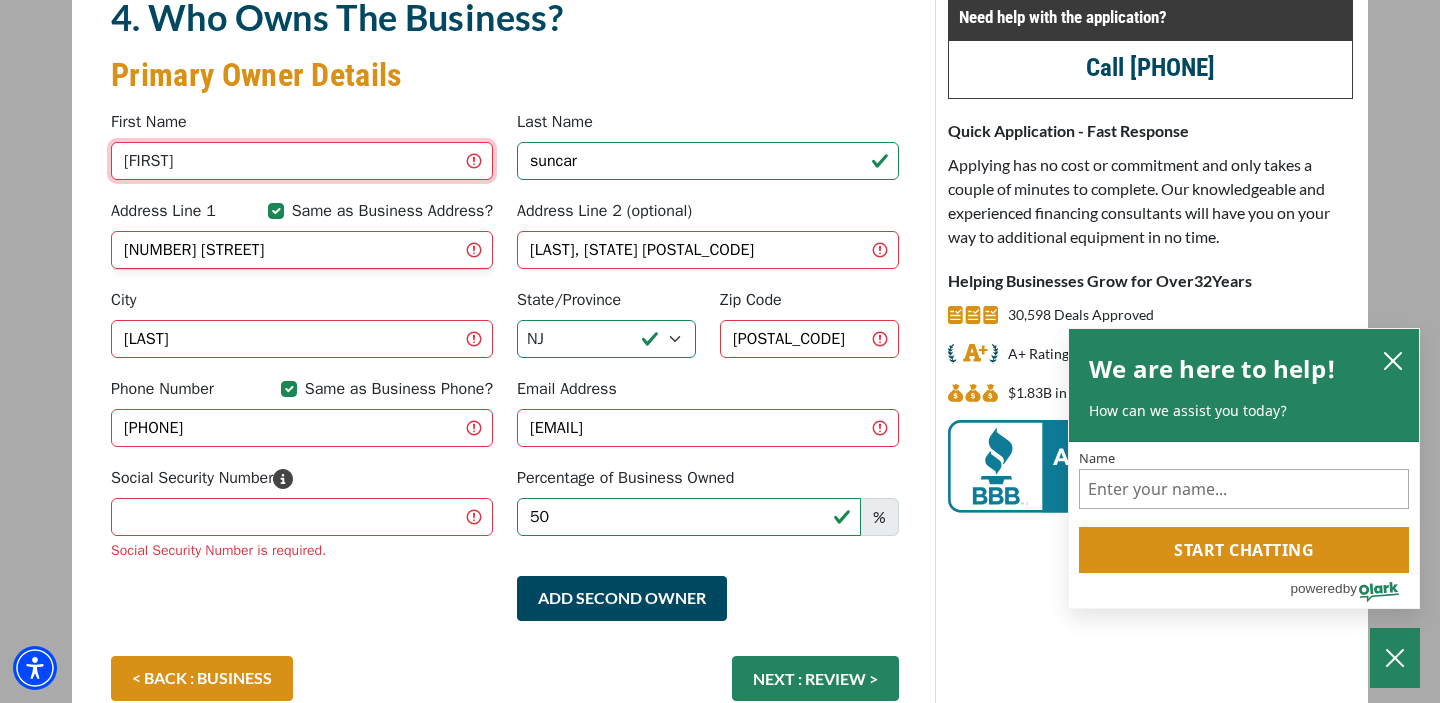 type on "(267) 902-3046" 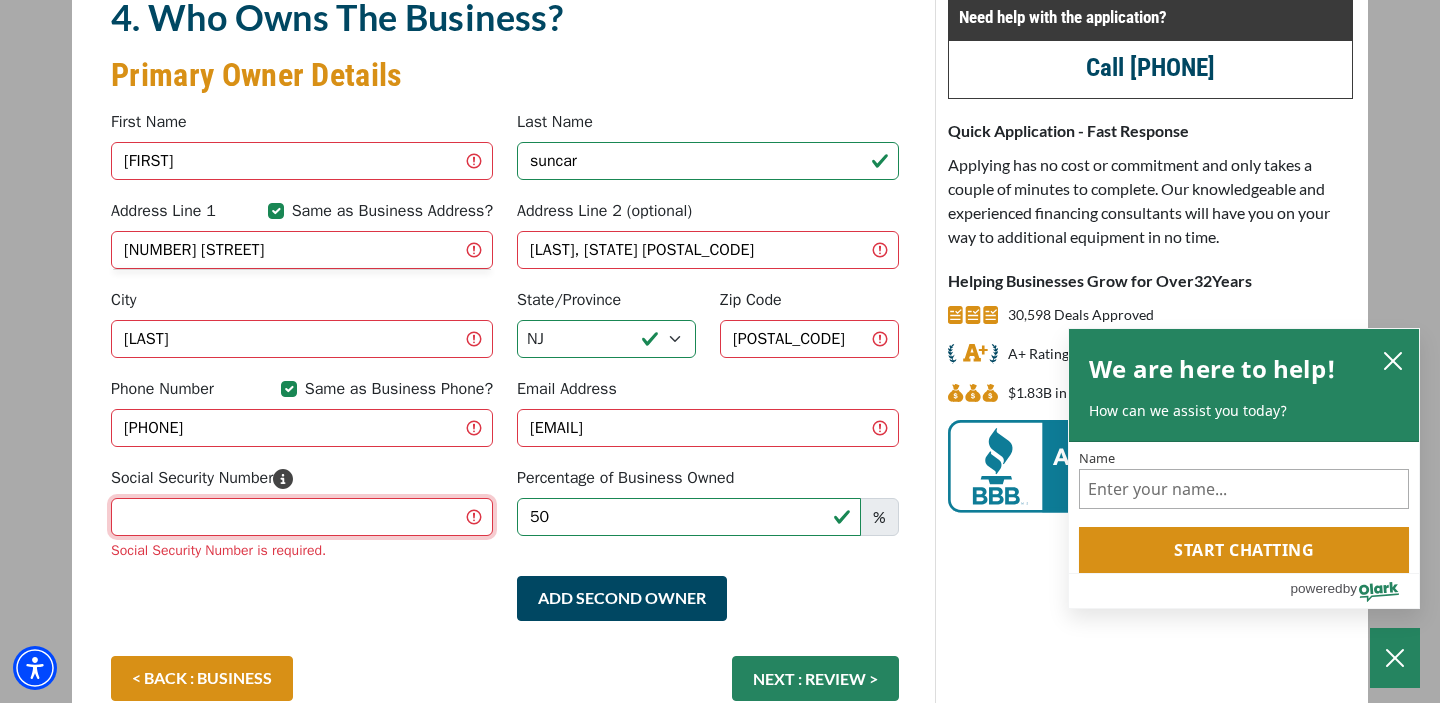 click on "Social Security Number" at bounding box center (302, 517) 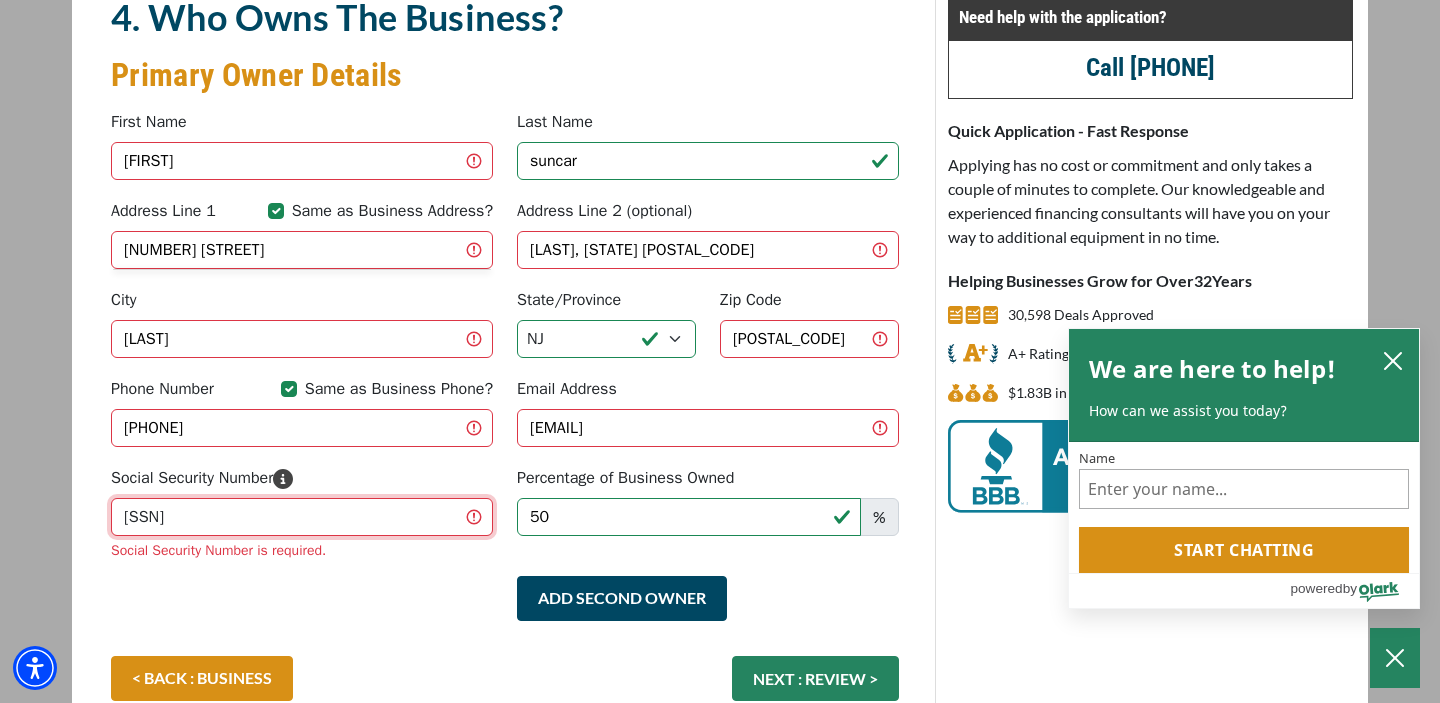 type on "148-13-1086" 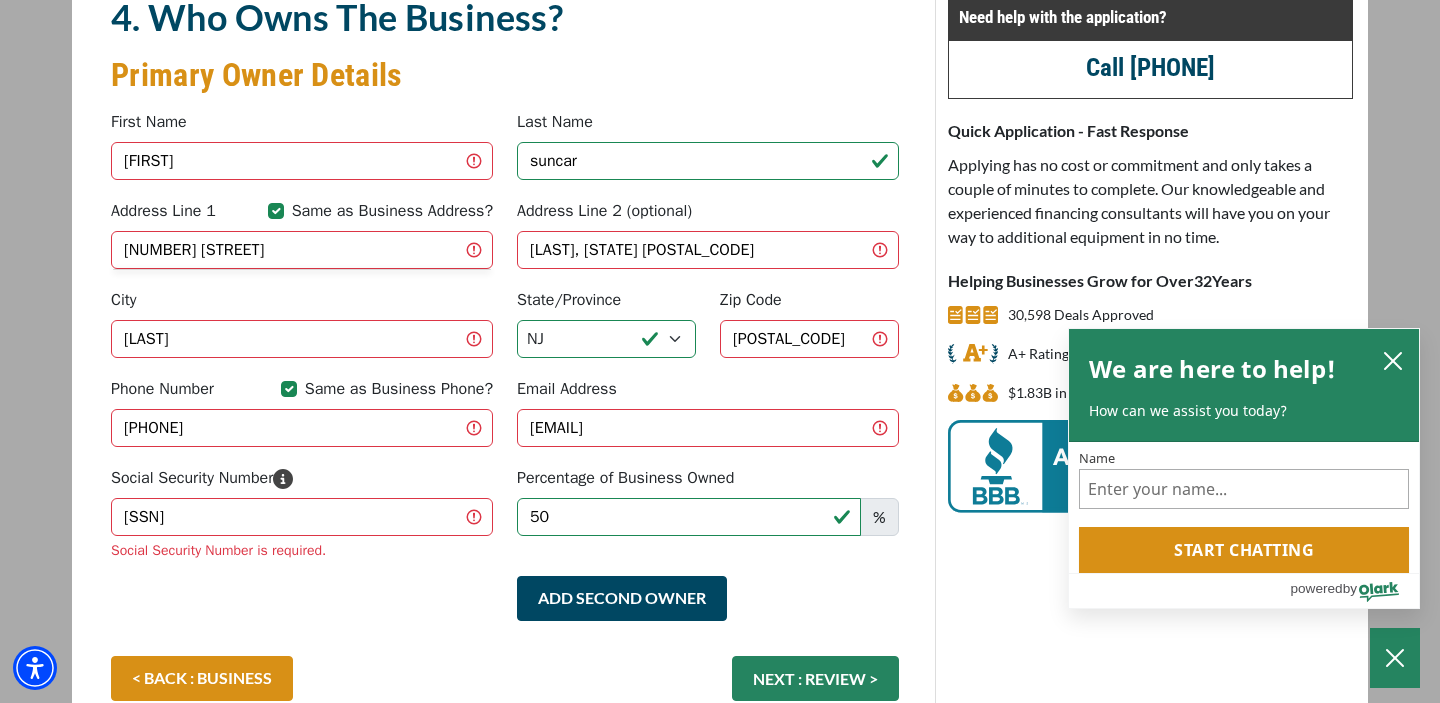 click on "4. Who Owns The Business?
Primary Owner Details
Something went wrong, please try again.
First Name
Travis
Last Name
suncar
Address Line 1
Same as Business Address?
113 Westminster Pl" at bounding box center [505, 365] 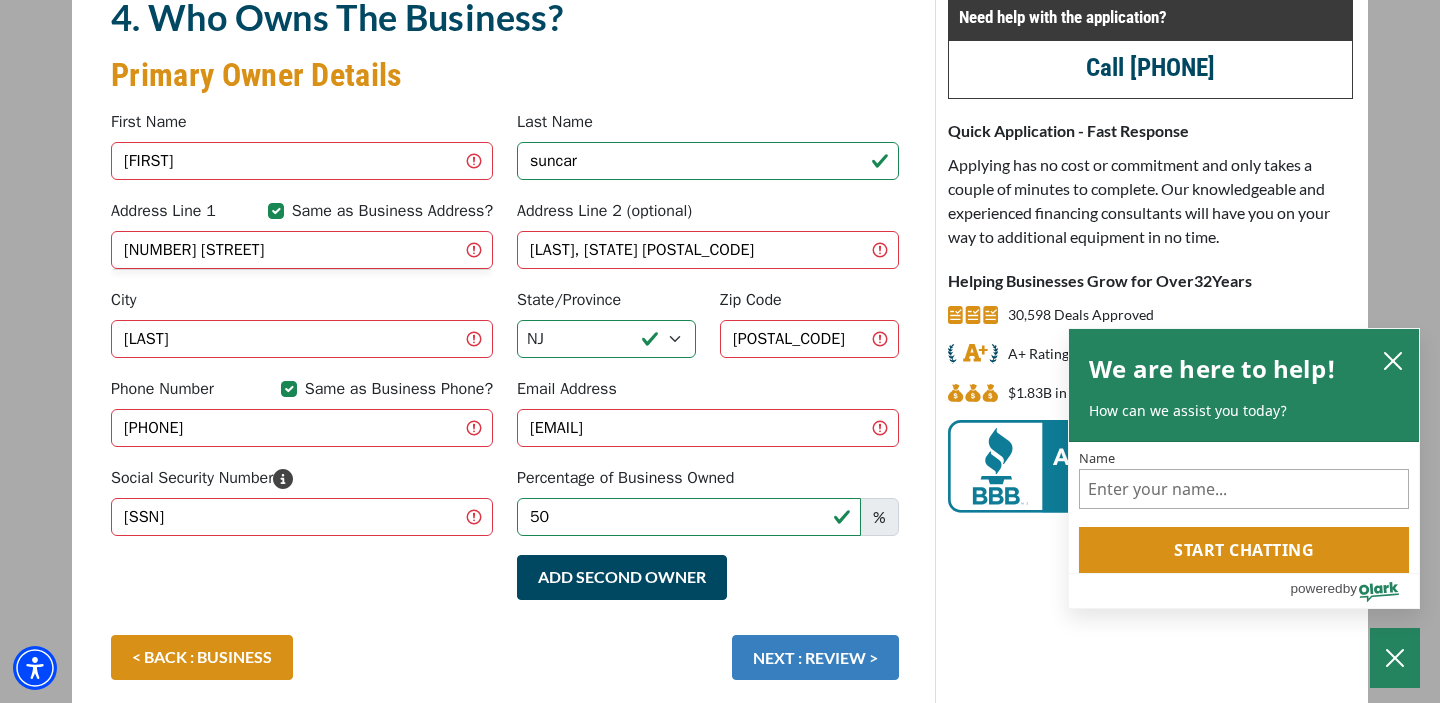 click on "NEXT : REVIEW >" at bounding box center [815, 657] 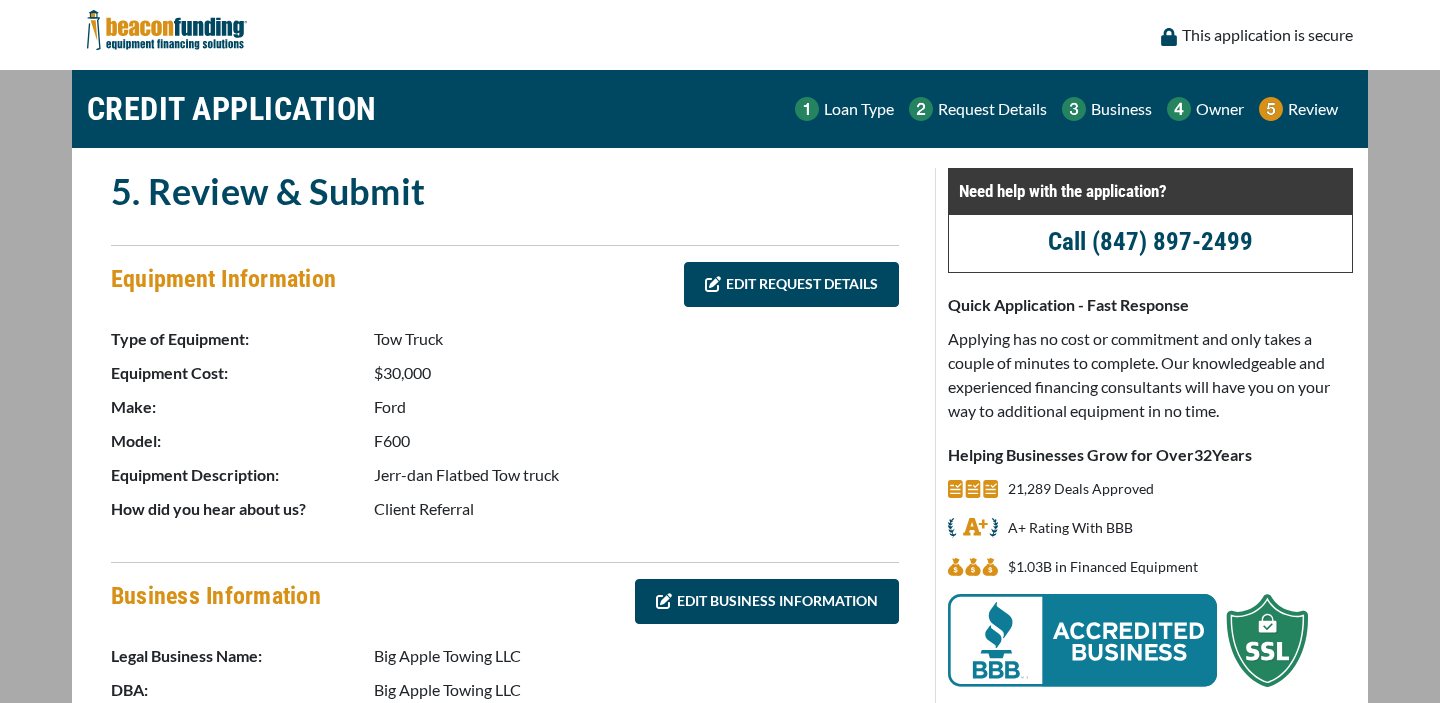 scroll, scrollTop: 0, scrollLeft: 0, axis: both 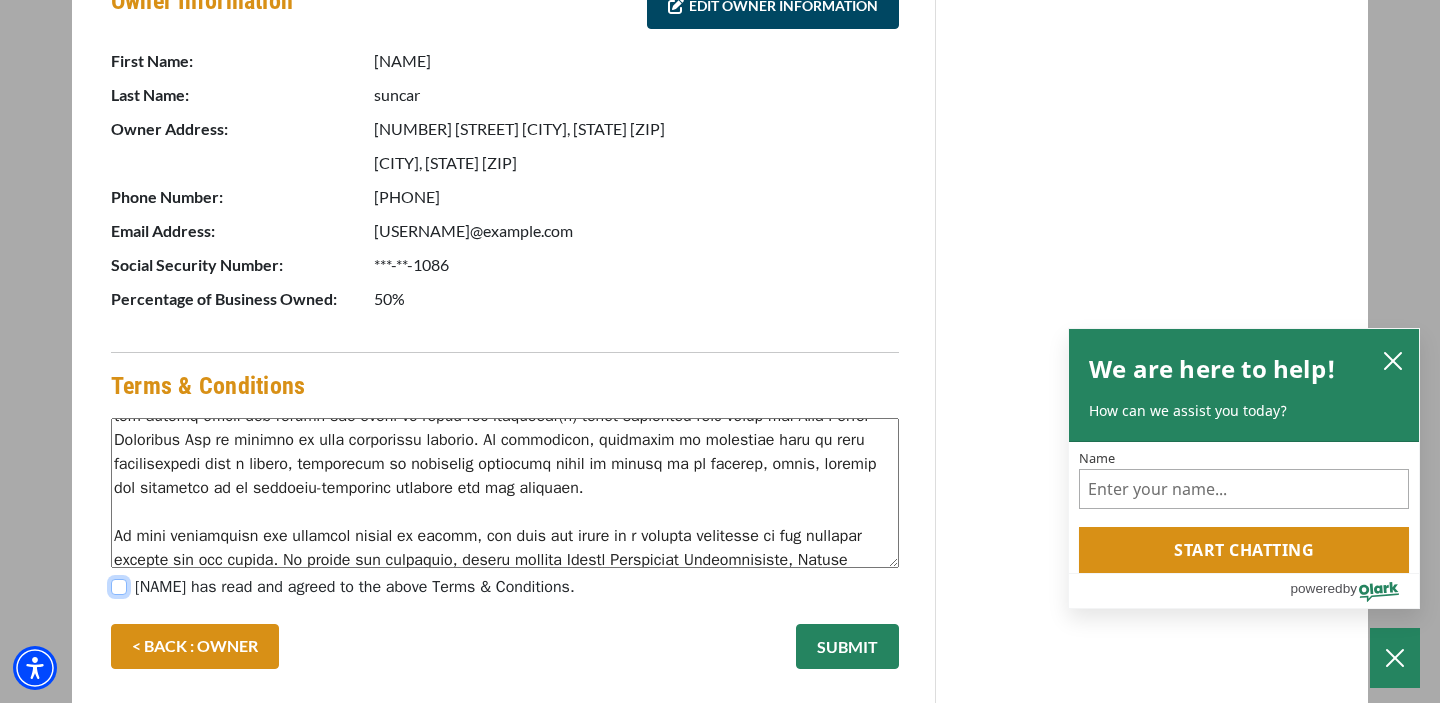 click on "[NAME] has read and agreed to the above Terms & Conditions." at bounding box center (119, 587) 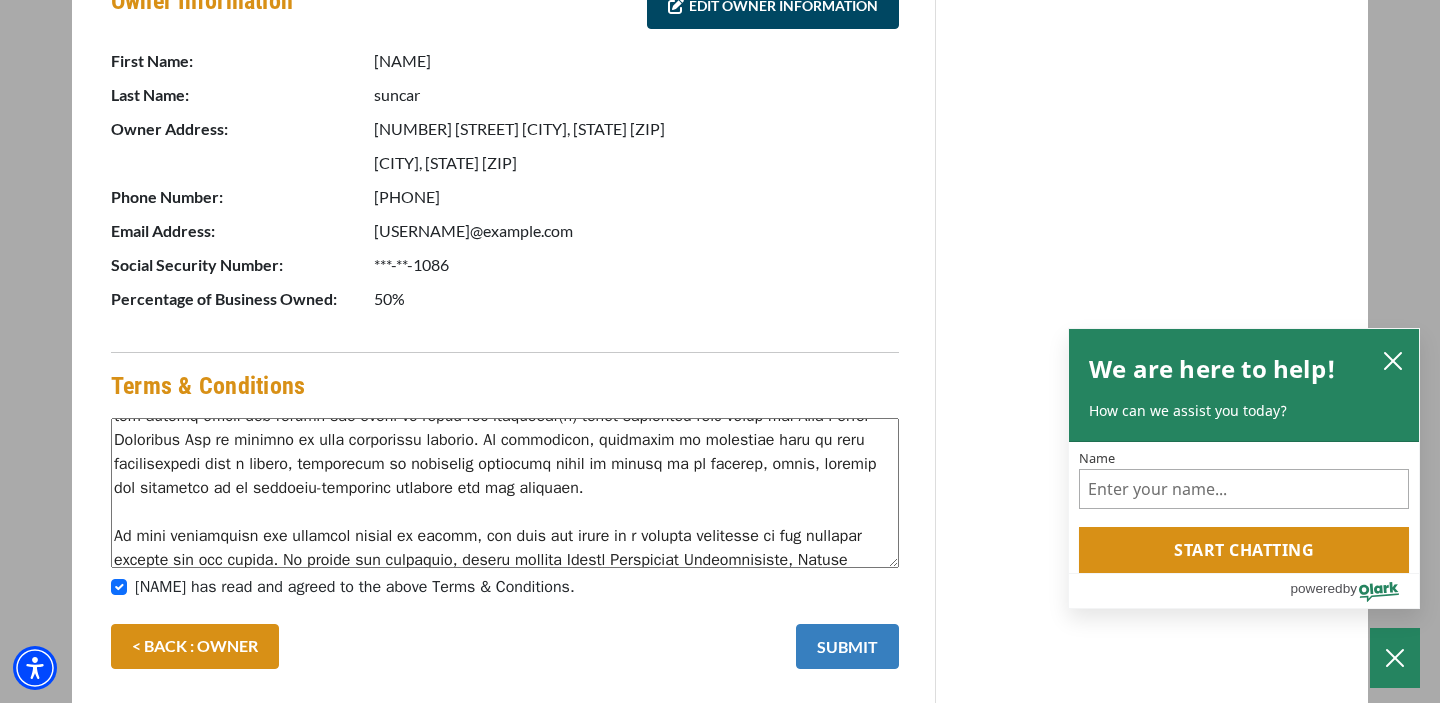 click on "SUBMIT" at bounding box center (847, 646) 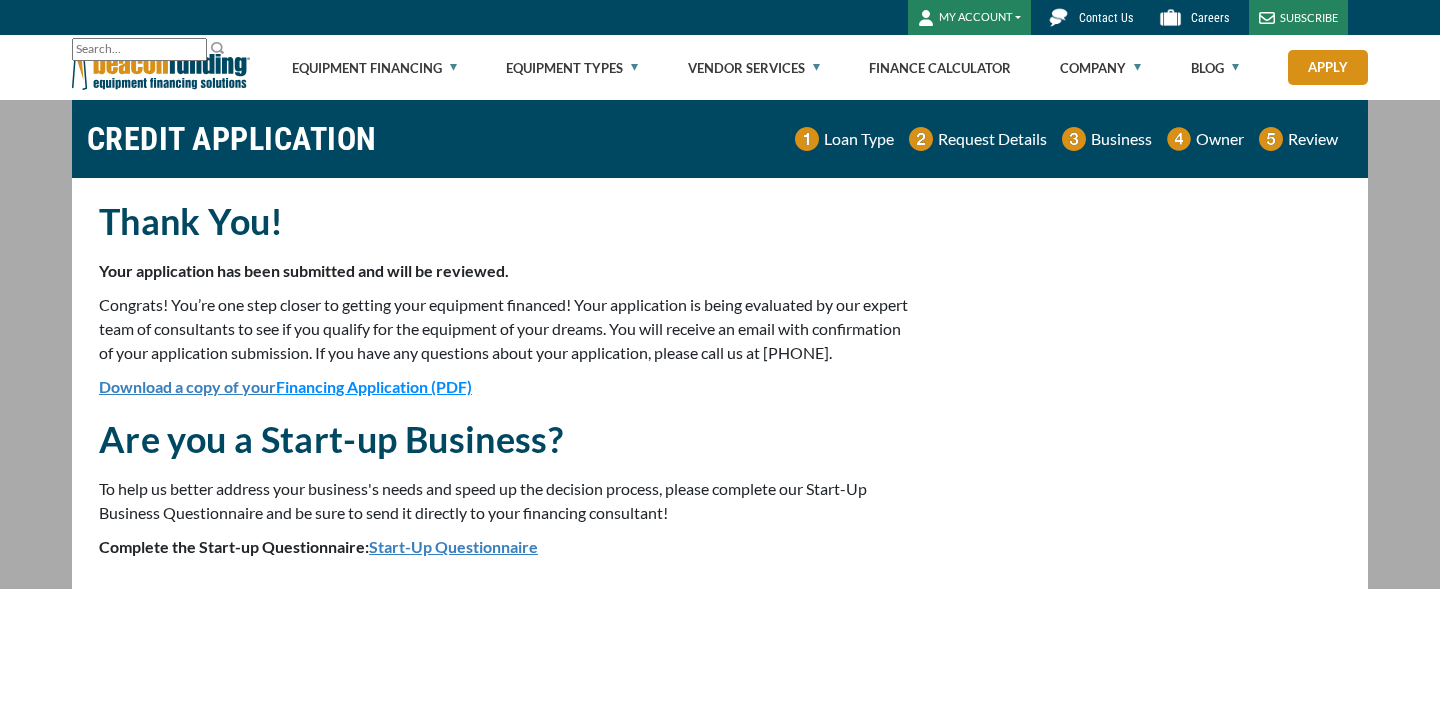 scroll, scrollTop: 0, scrollLeft: 0, axis: both 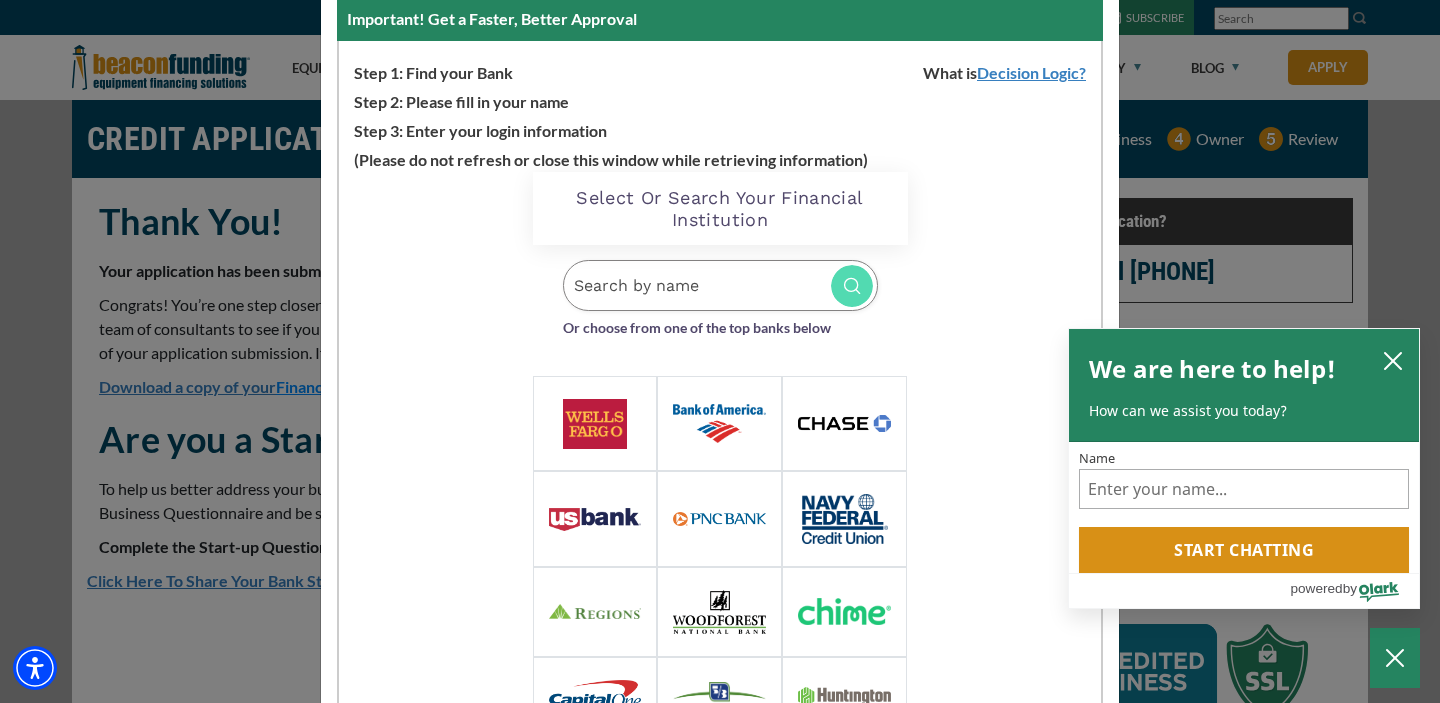 click at bounding box center [719, 423] 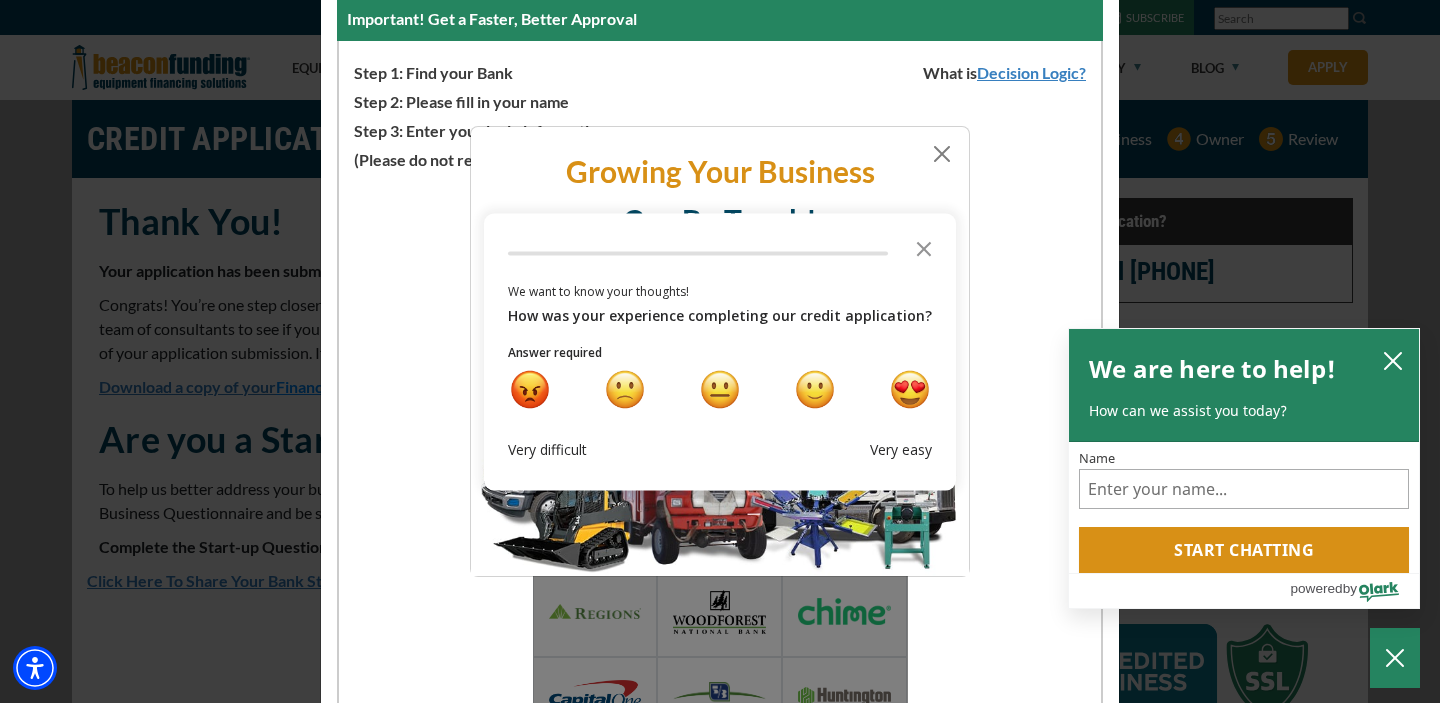 scroll, scrollTop: 0, scrollLeft: 0, axis: both 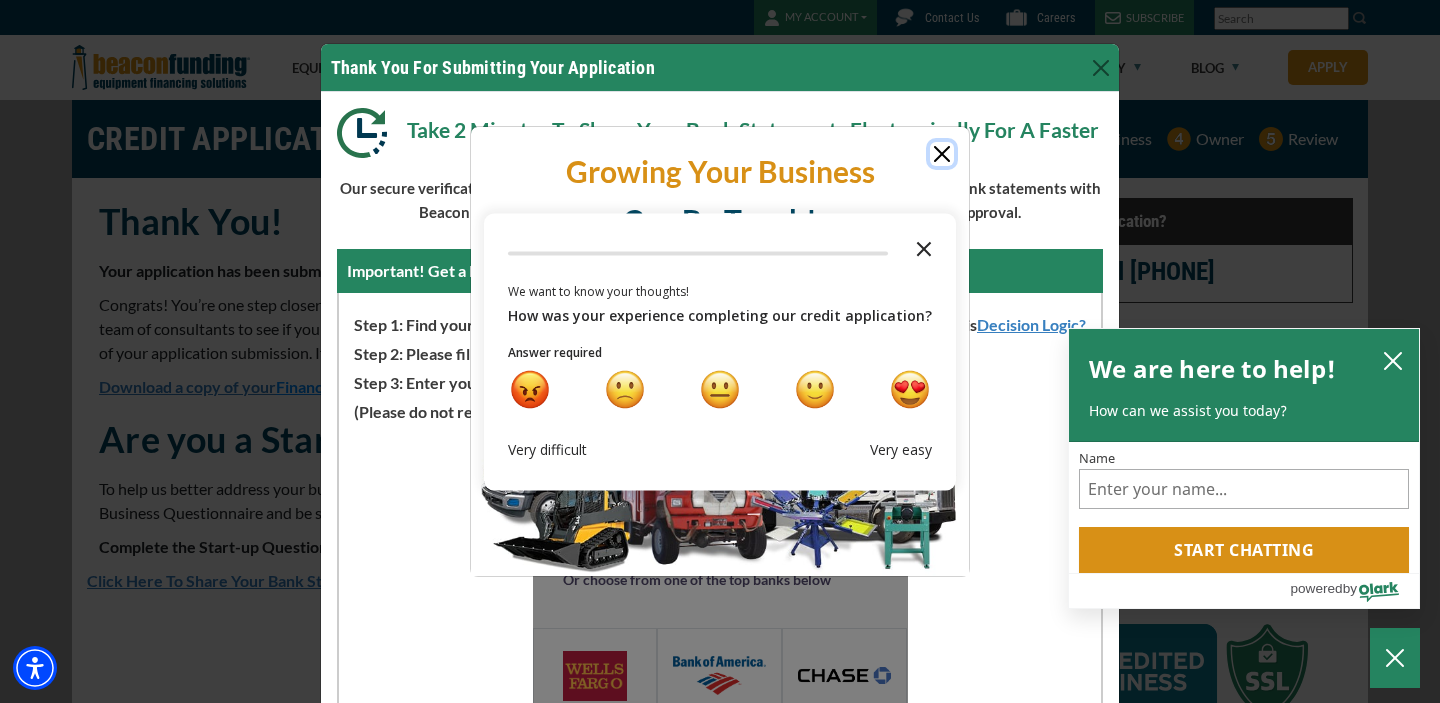 click 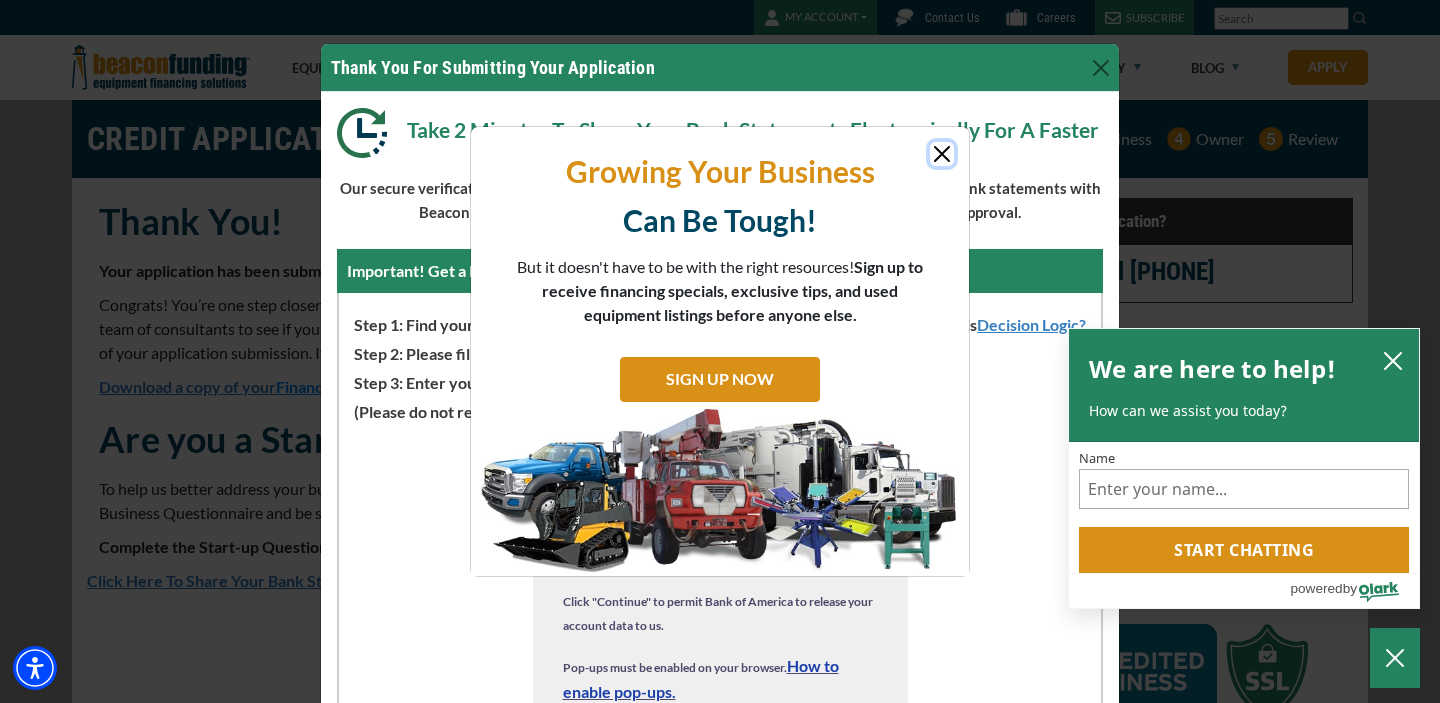 click at bounding box center (942, 154) 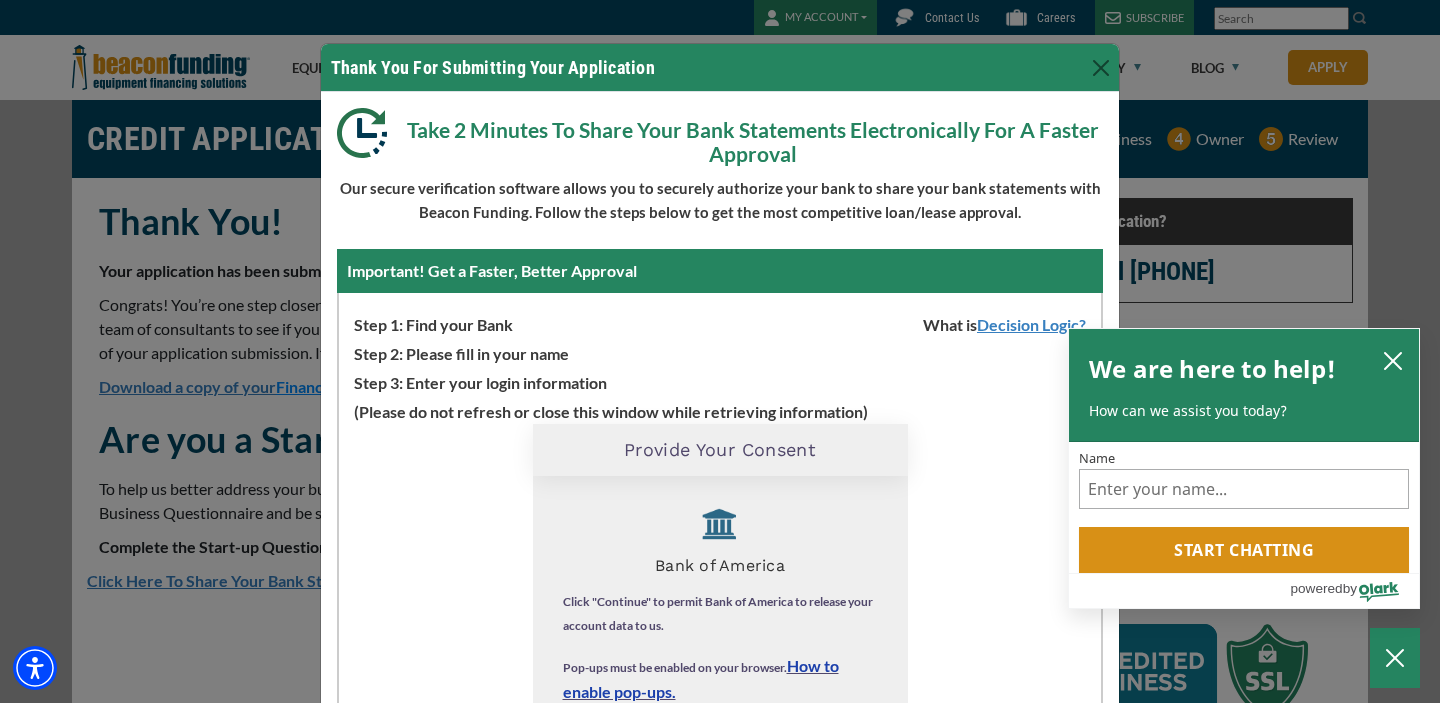 scroll, scrollTop: 22, scrollLeft: 0, axis: vertical 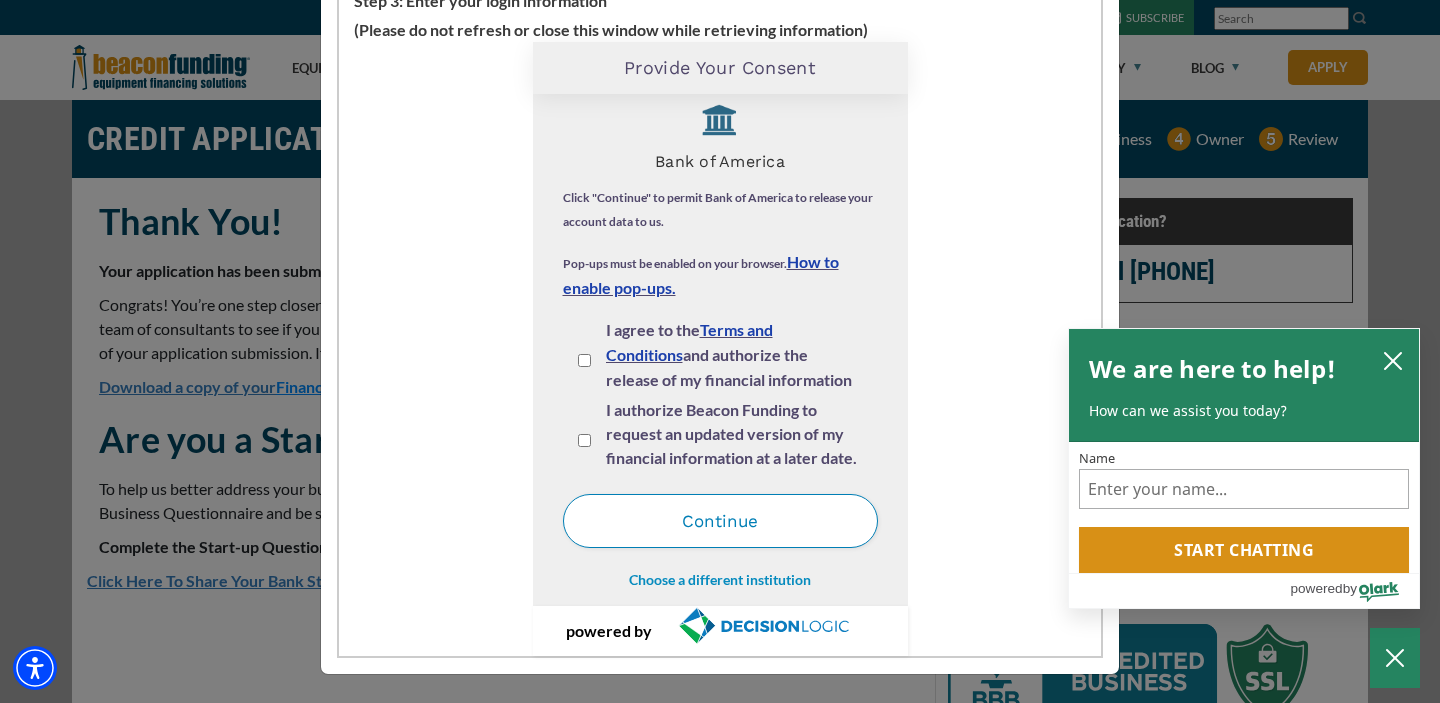 click on "I agree to the  Terms and Conditions  and authorize the release of my financial information to DecisionLogic and Beacon Funding." at bounding box center [584, 360] 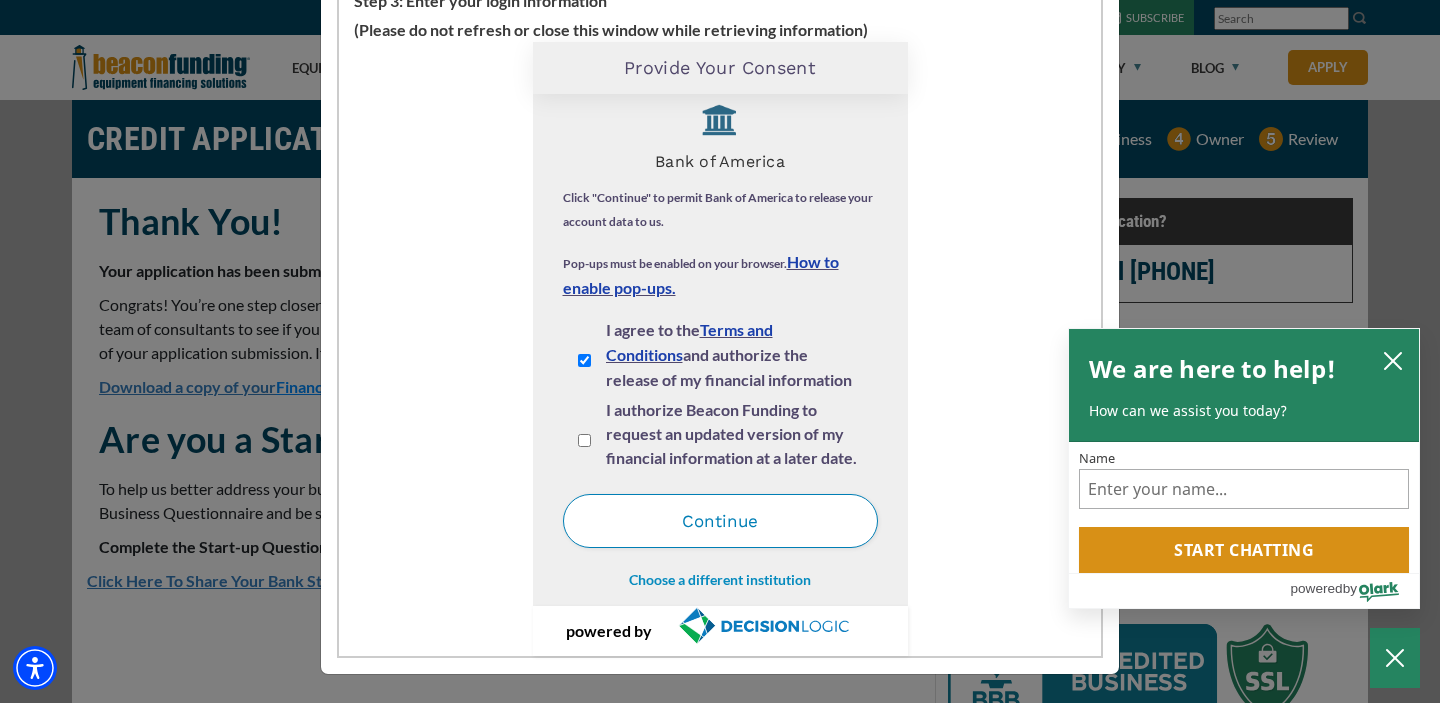 click on "I authorize Beacon Funding to request an updated version of my financial information at a later date." at bounding box center [584, 440] 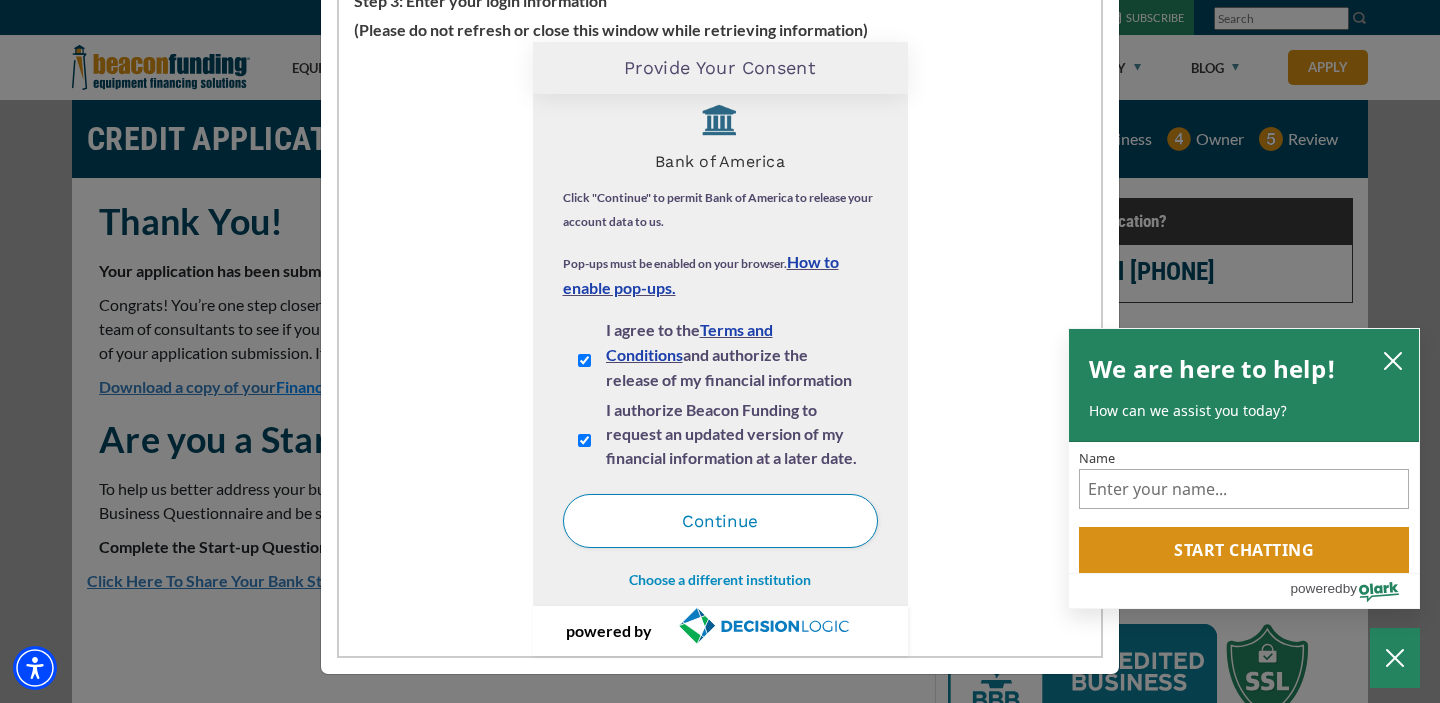 click on "Continue" at bounding box center (720, 521) 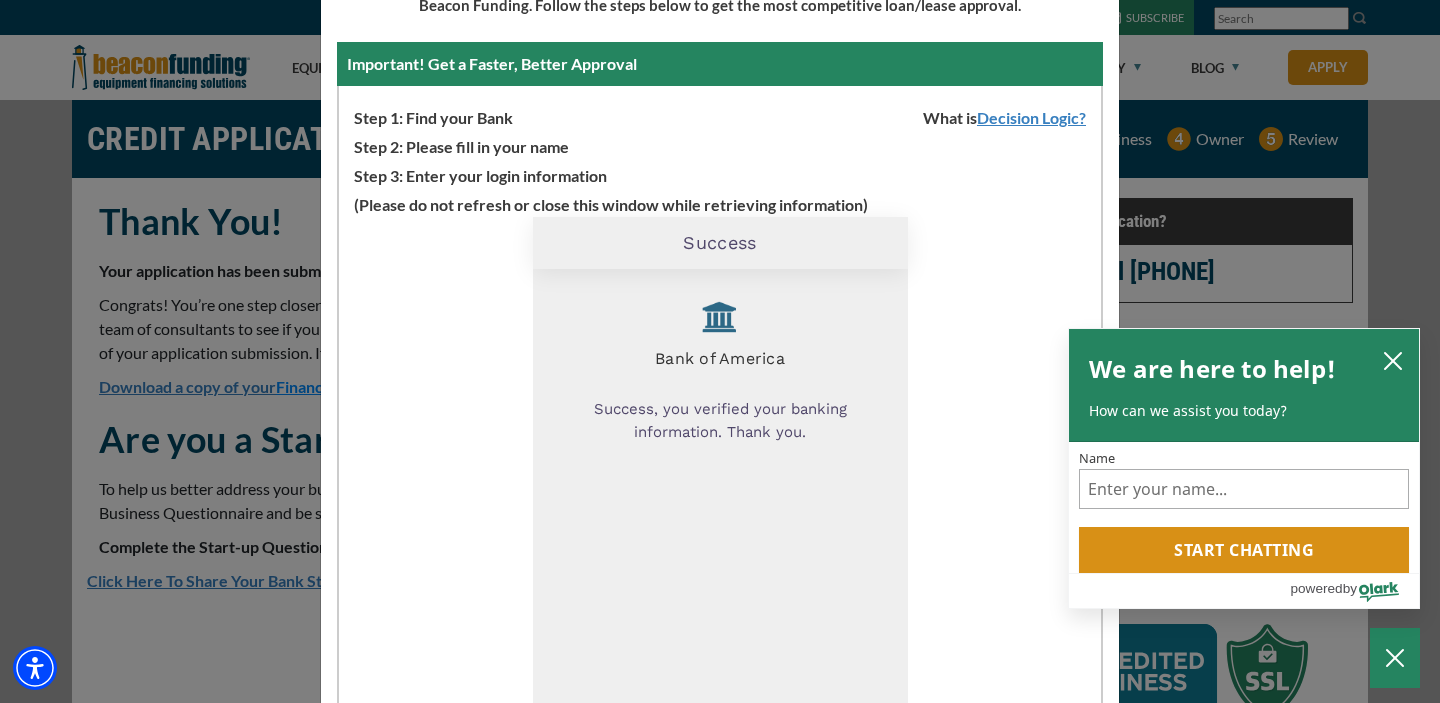 scroll, scrollTop: 198, scrollLeft: 0, axis: vertical 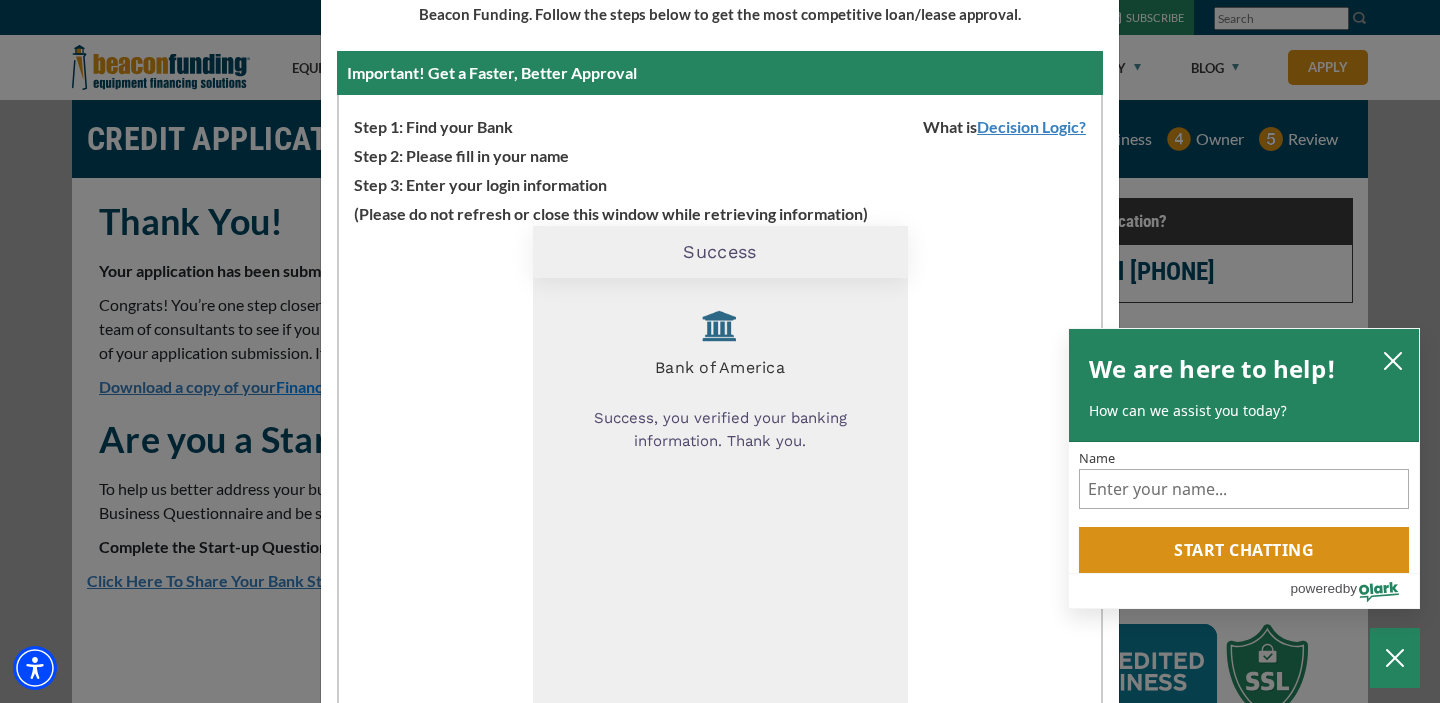 click on "Bank of America" at bounding box center [720, 362] 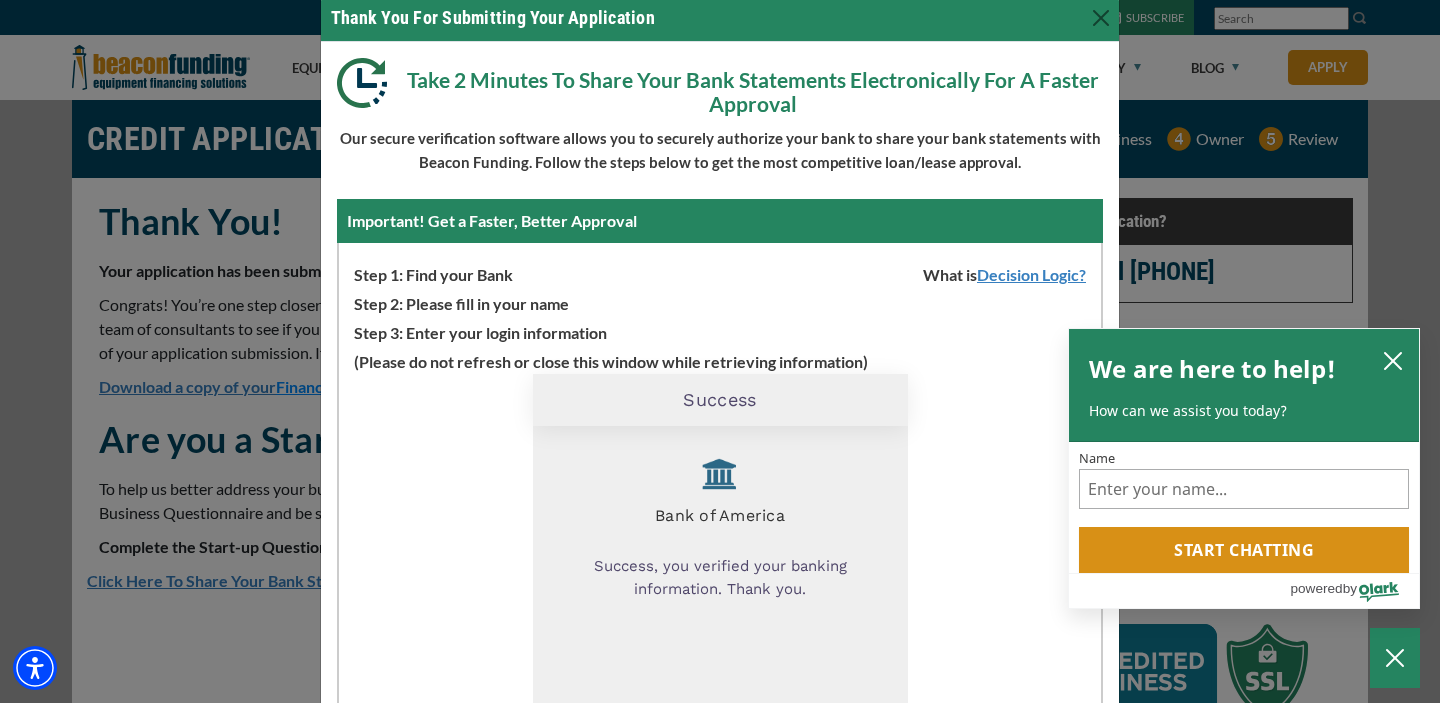 scroll, scrollTop: 0, scrollLeft: 0, axis: both 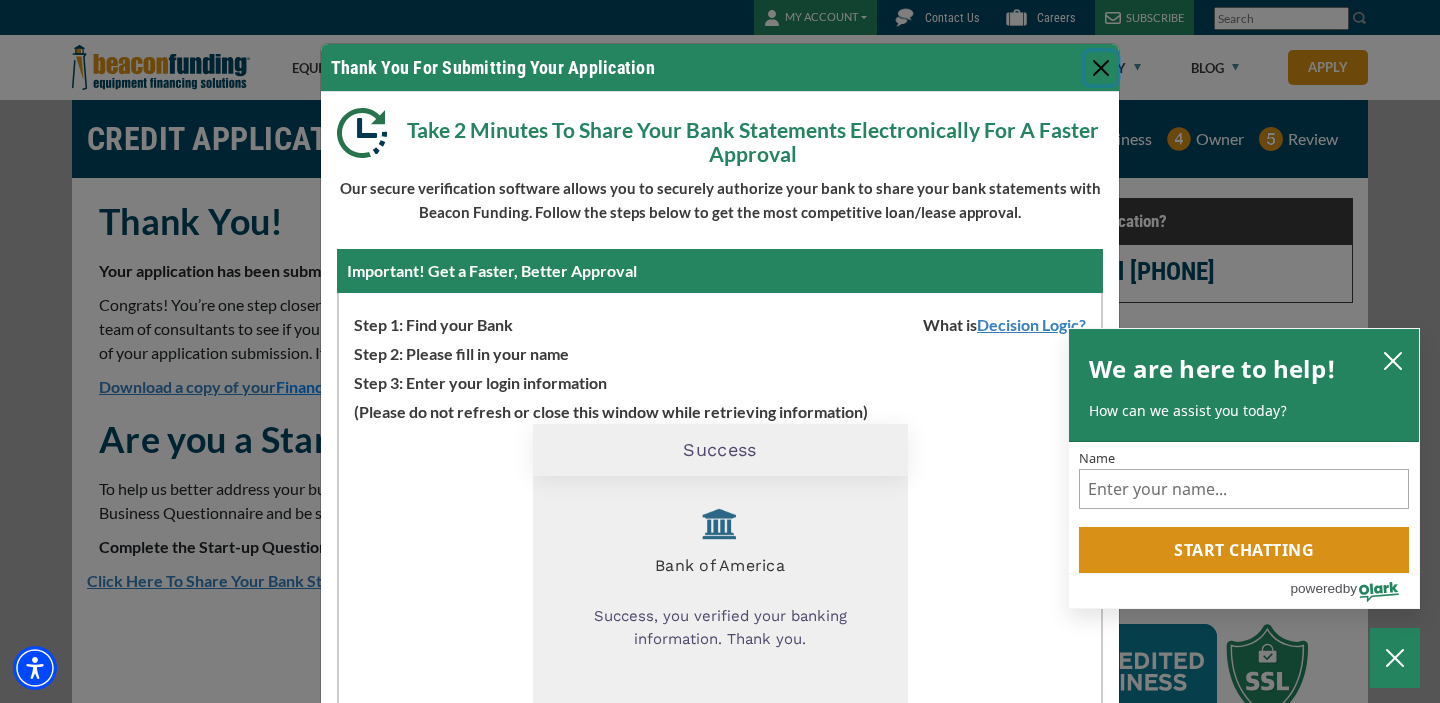 click at bounding box center (1101, 68) 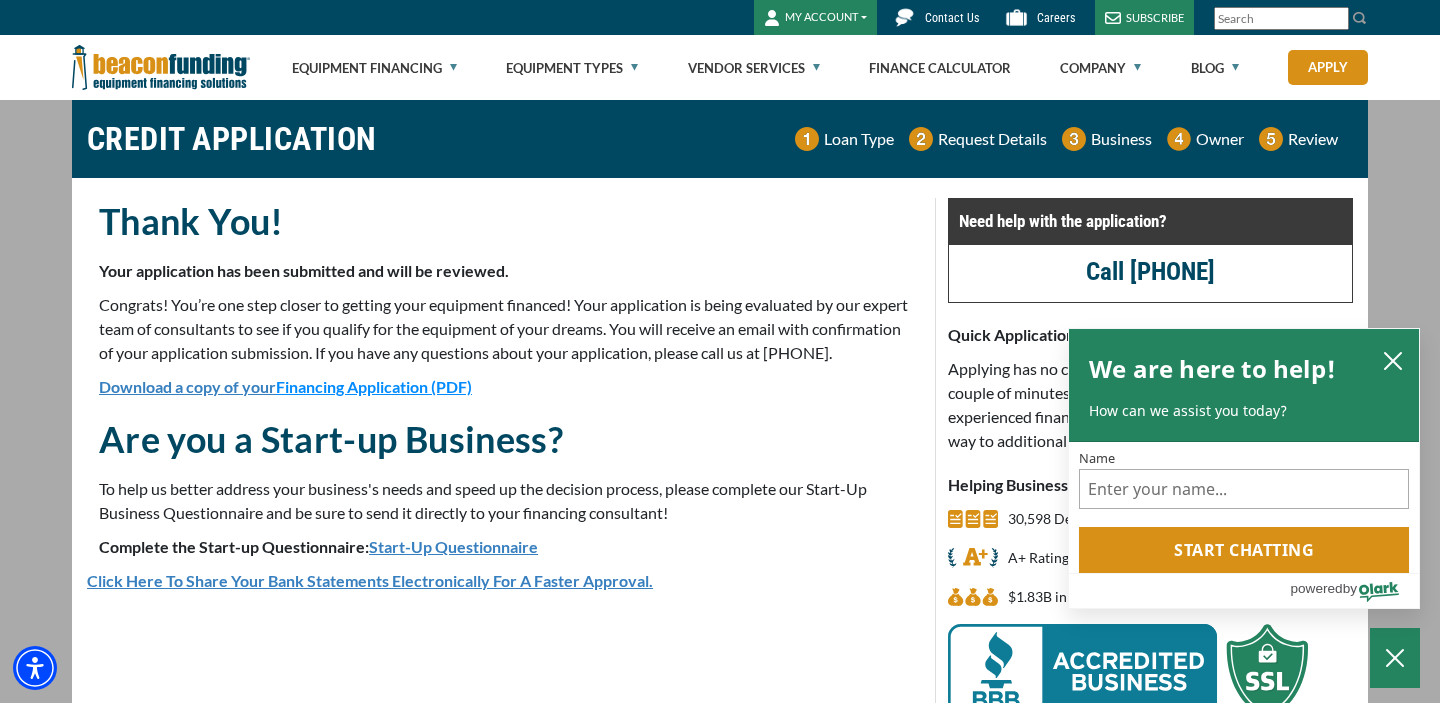 click on "Financing Application (PDF)" at bounding box center (374, 386) 